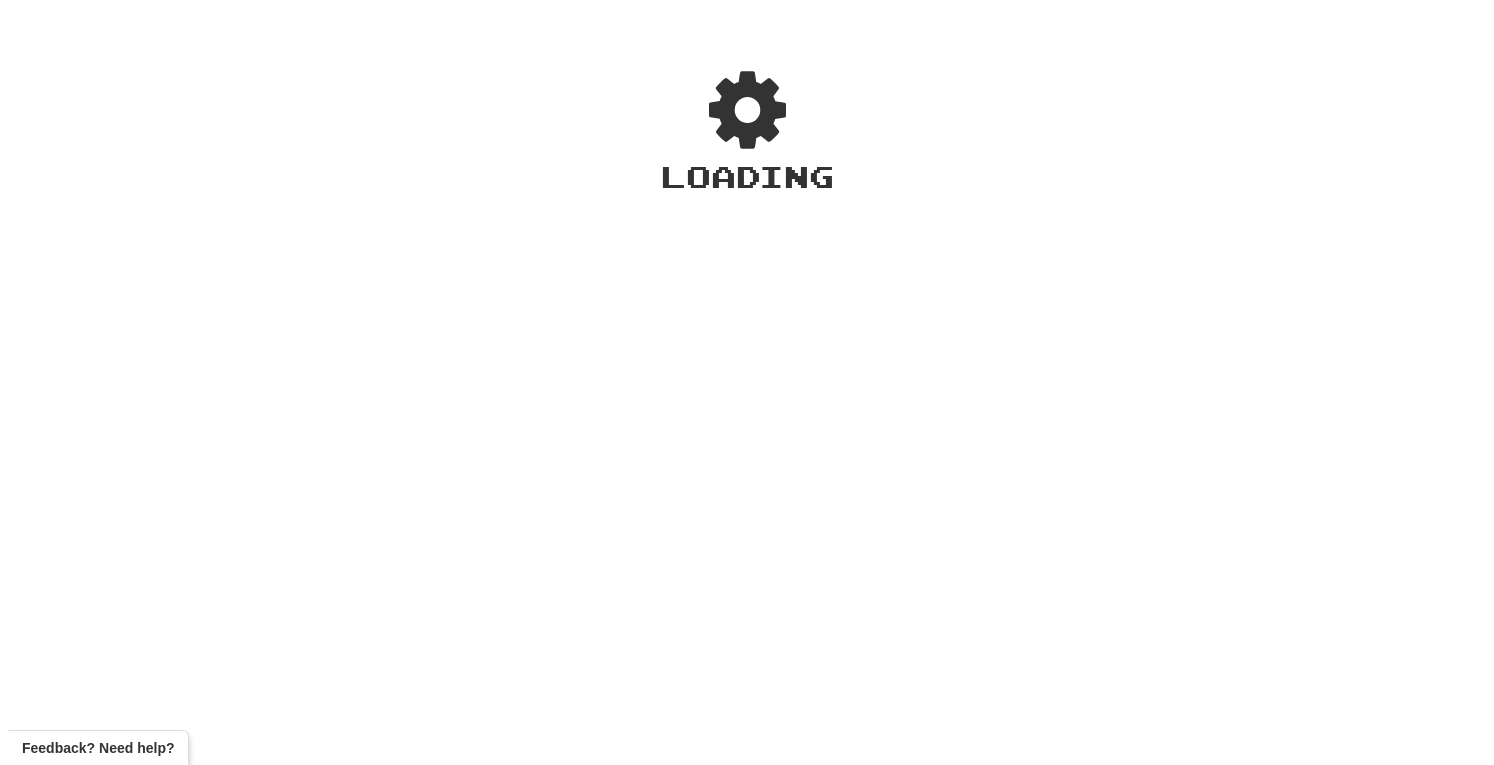 scroll, scrollTop: 0, scrollLeft: 0, axis: both 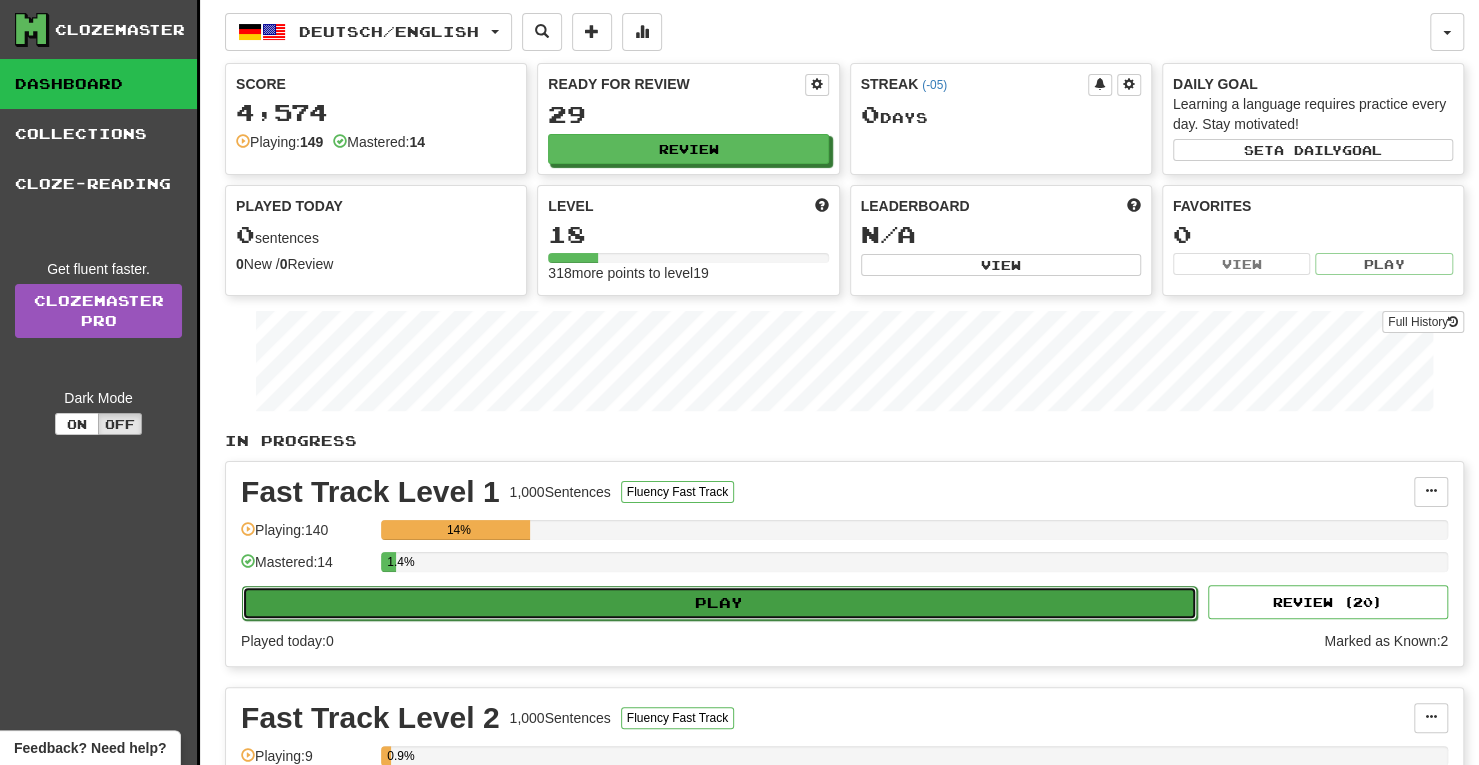 click on "Play" at bounding box center (719, 603) 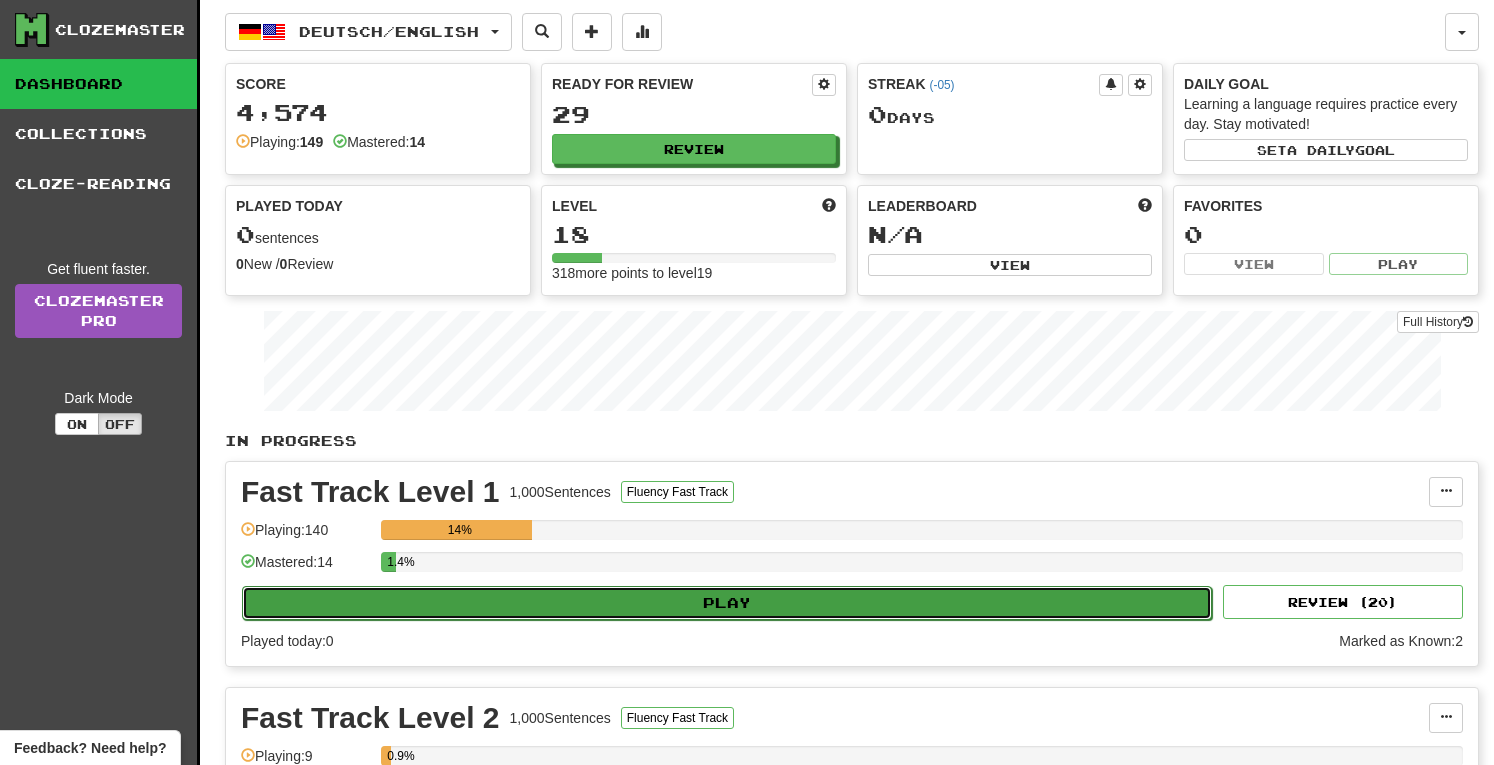 select on "**" 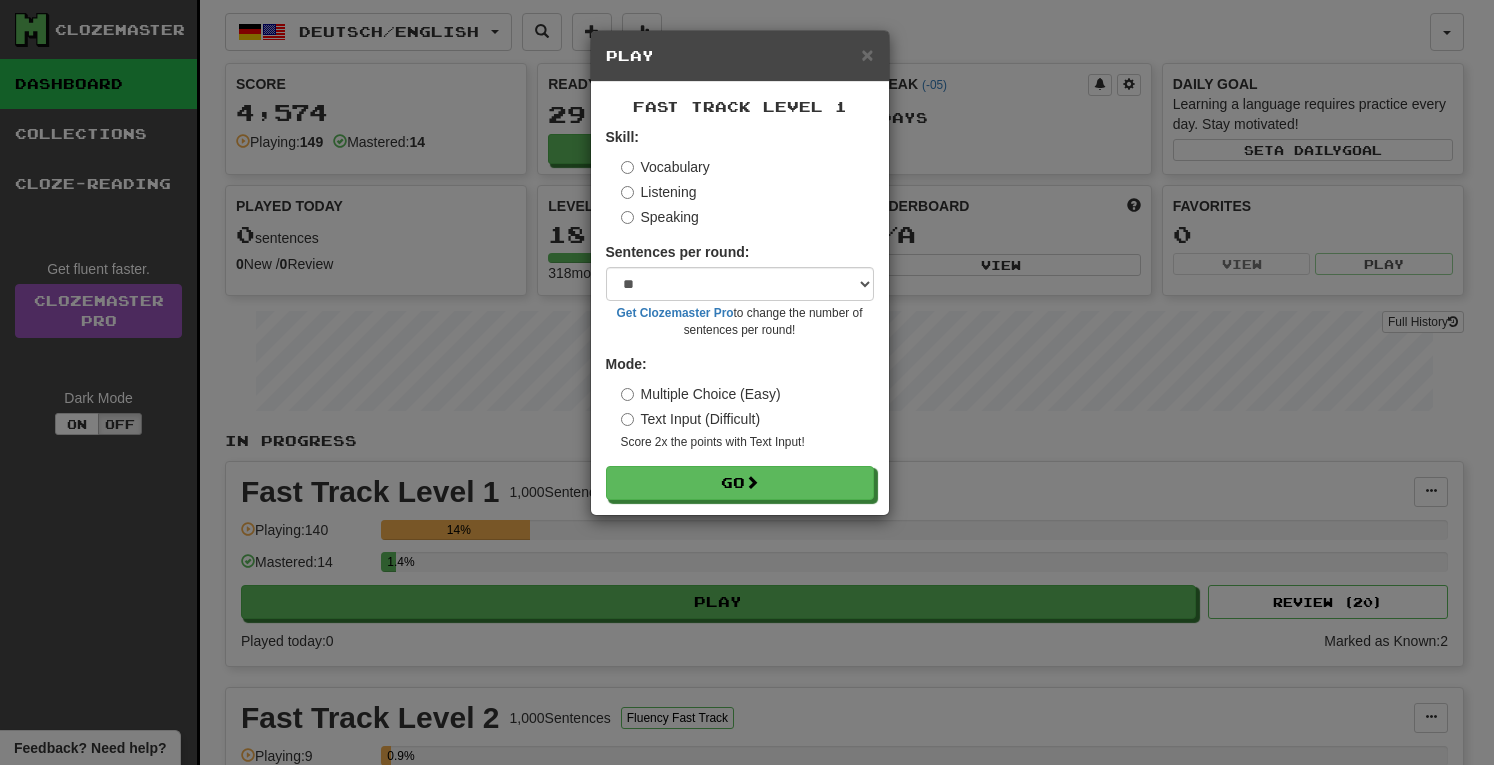 click on "Fast Track Level 1 Skill: Vocabulary Listening Speaking Sentences per round: * ** ** ** ** ** *** ******** Get Clozemaster Pro  to change the number of sentences per round! Mode: Multiple Choice (Easy) Text Input (Difficult) Score 2x the points with Text Input ! Go" at bounding box center [740, 298] 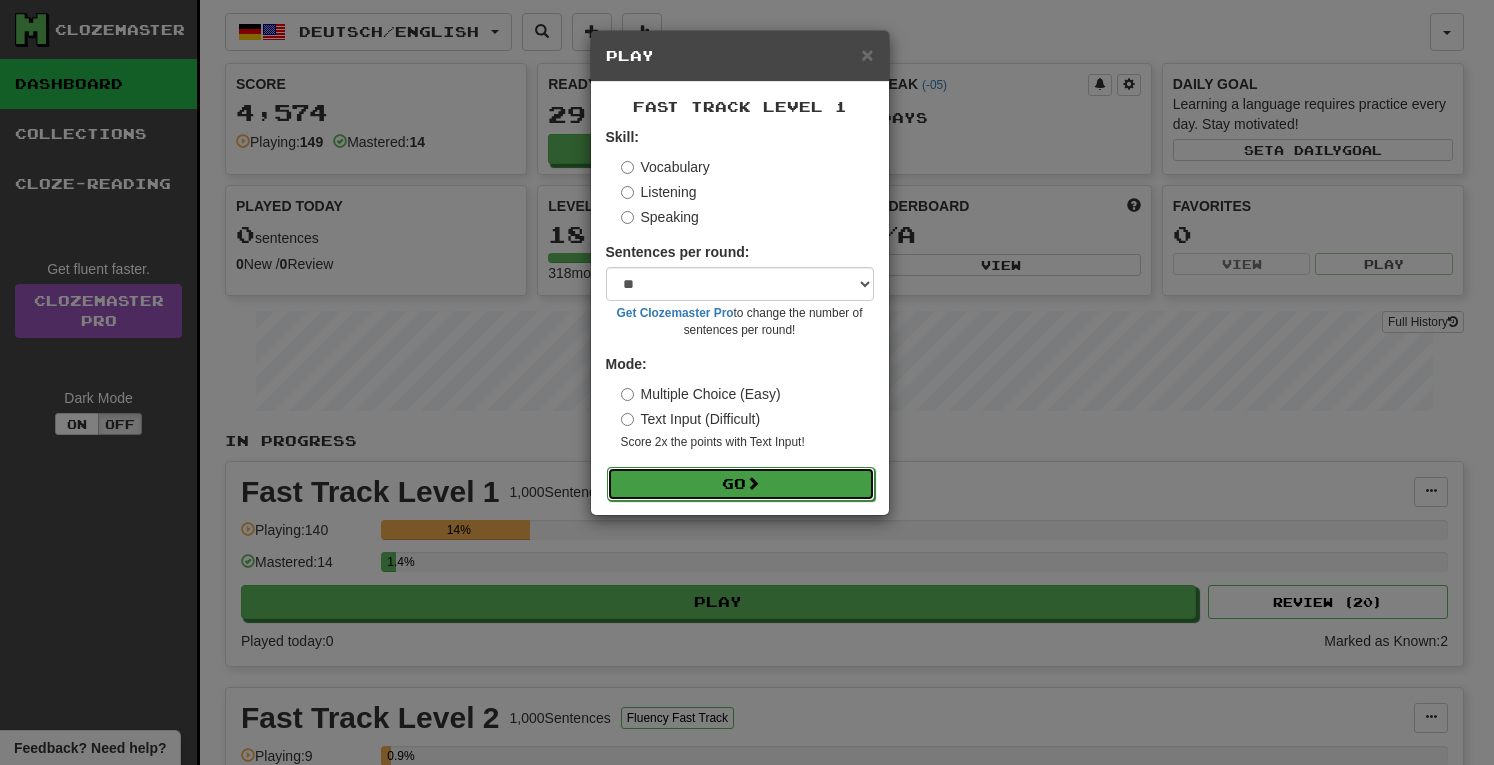 click on "Go" at bounding box center (741, 484) 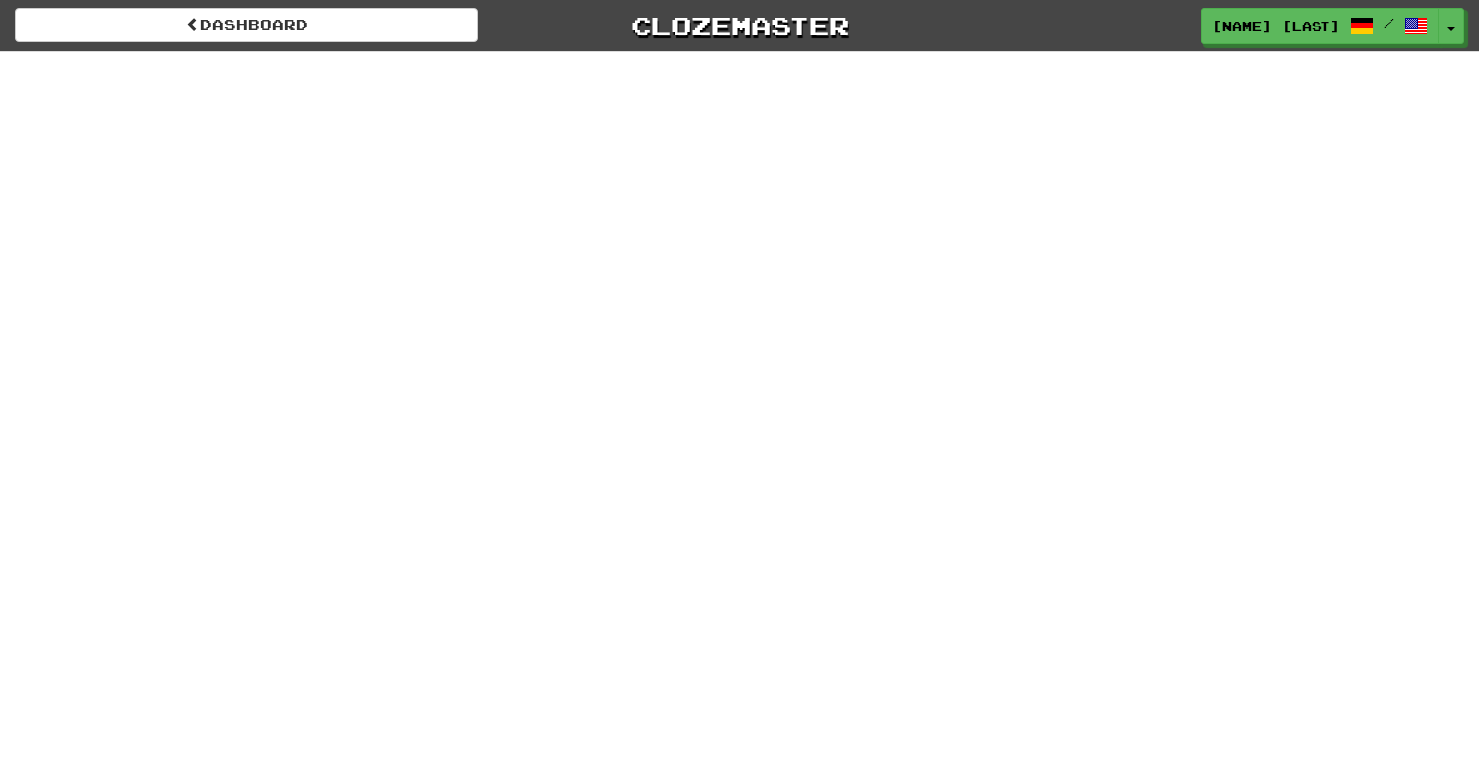 scroll, scrollTop: 0, scrollLeft: 0, axis: both 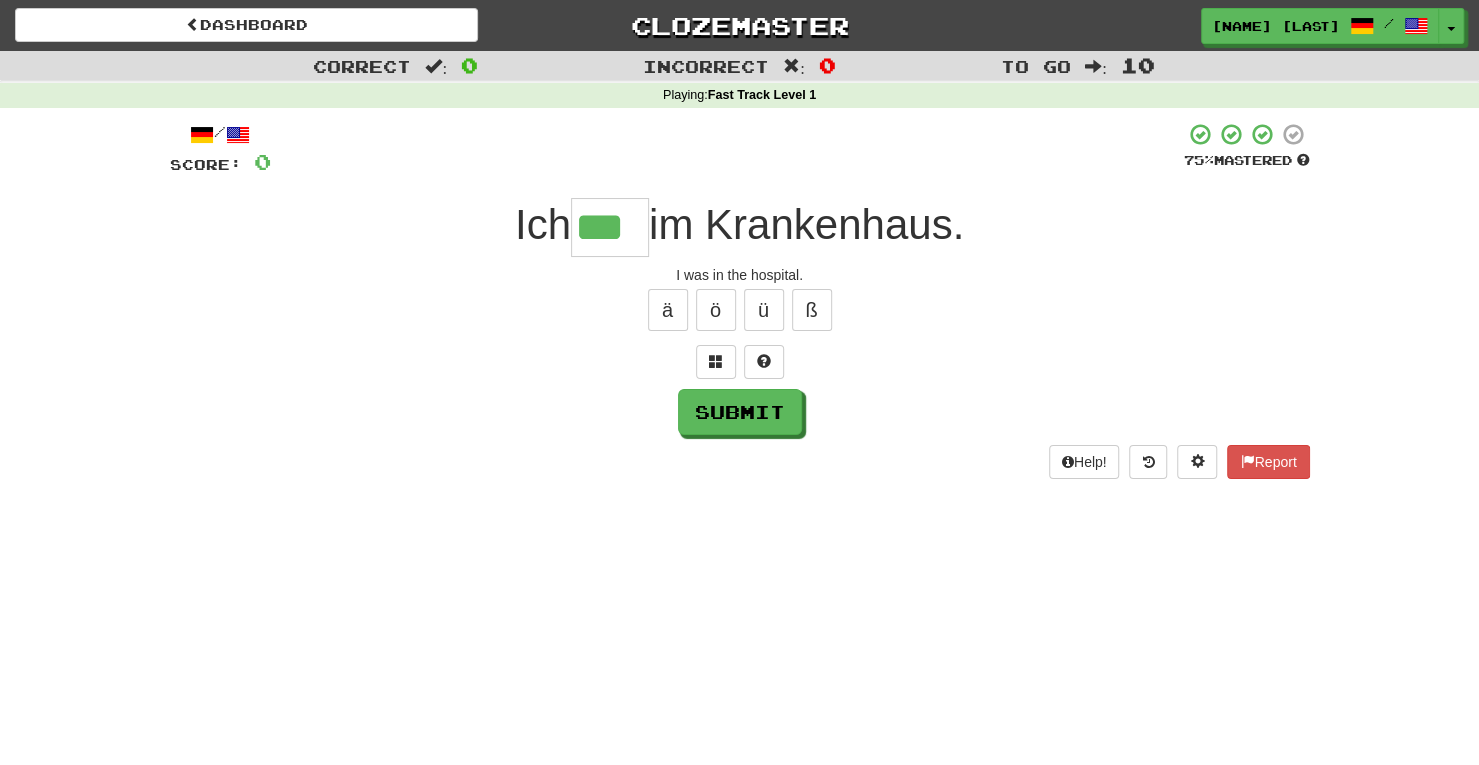 type on "***" 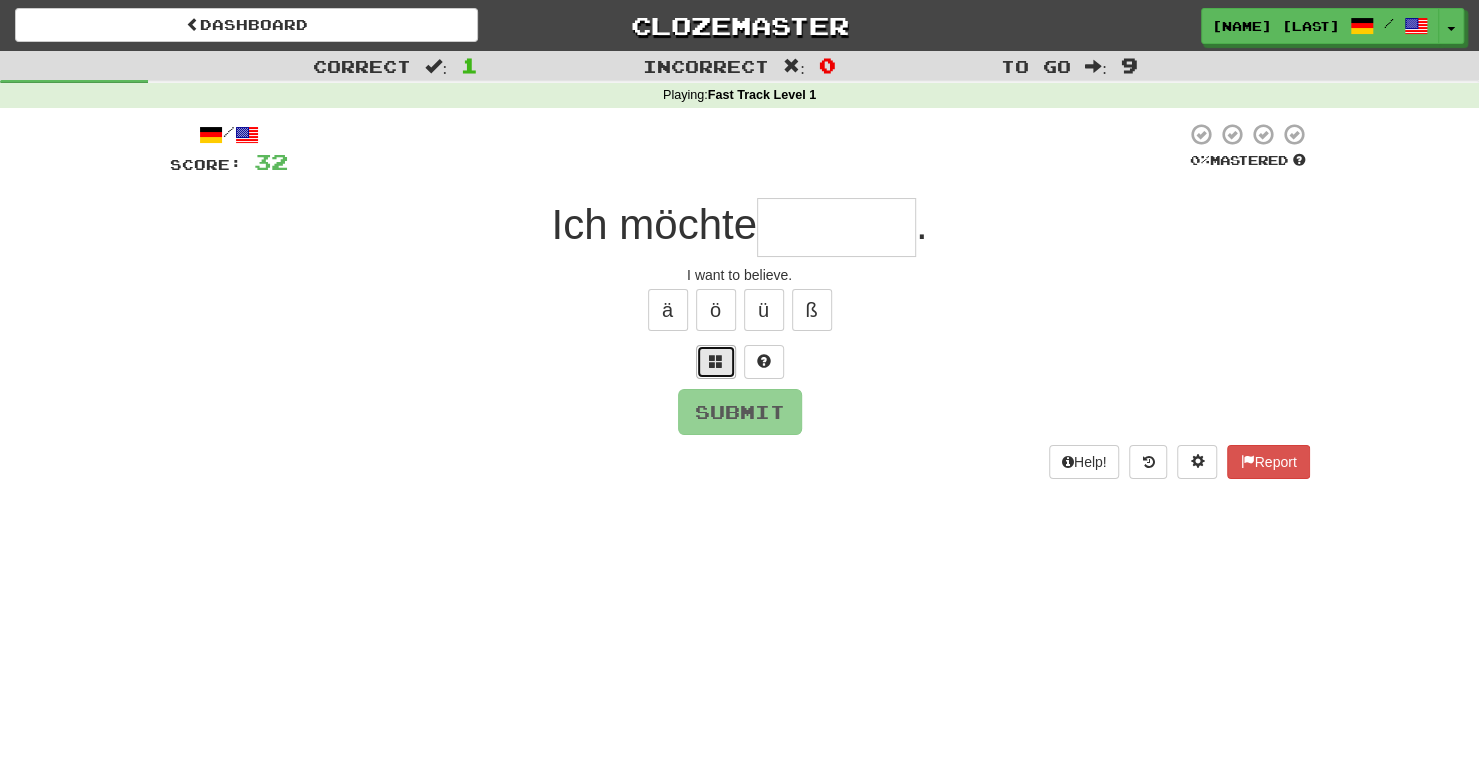 click at bounding box center (716, 361) 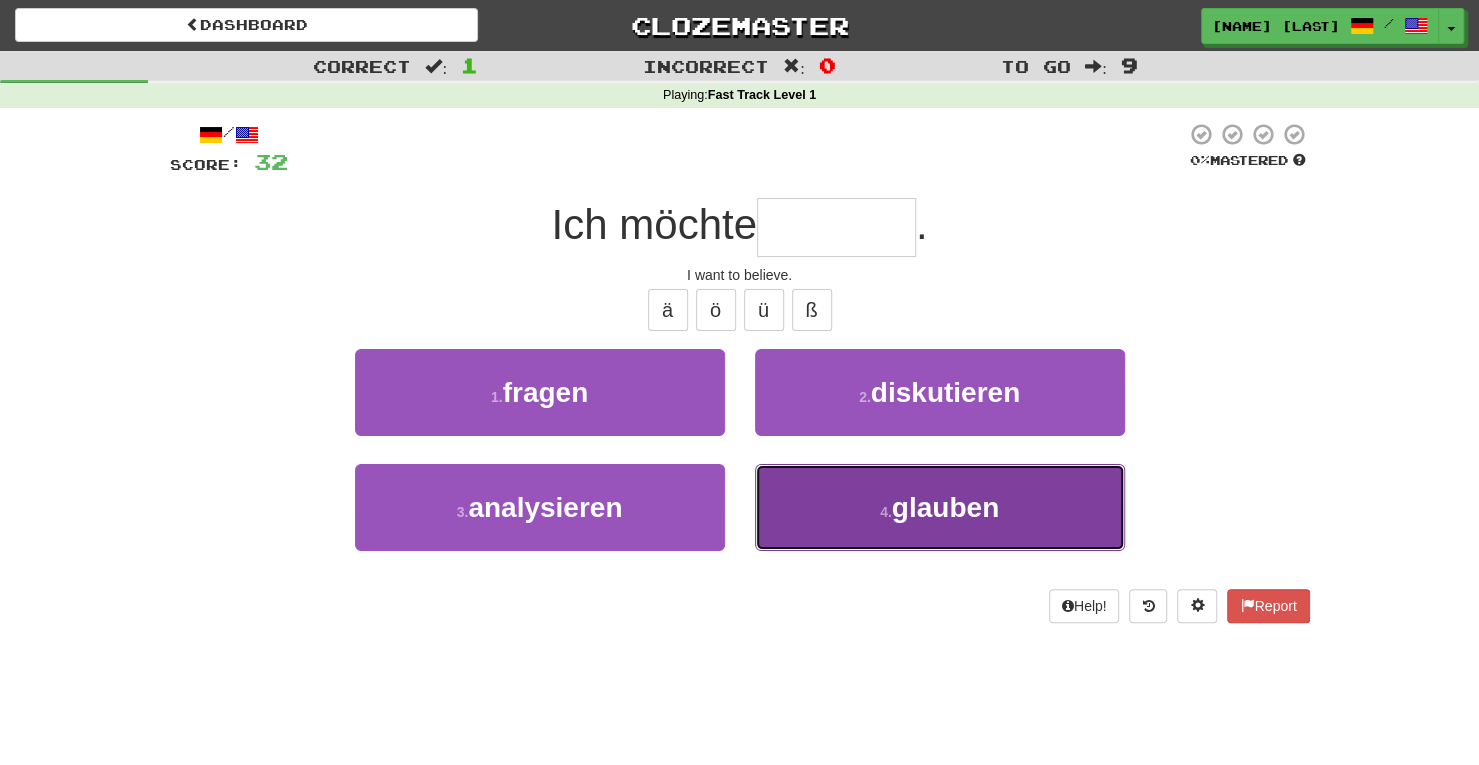 click on "4 ." at bounding box center (886, 512) 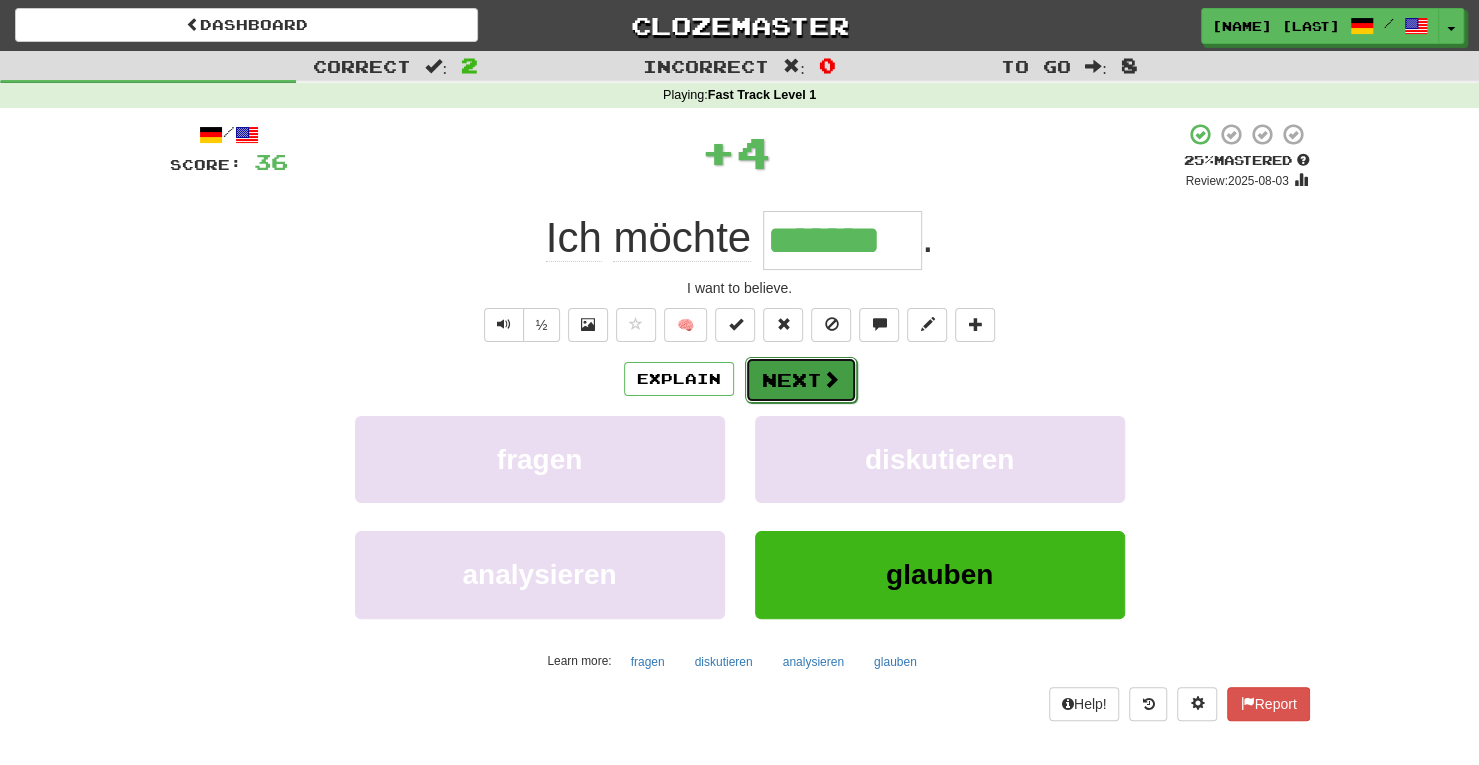 click on "Next" at bounding box center (801, 380) 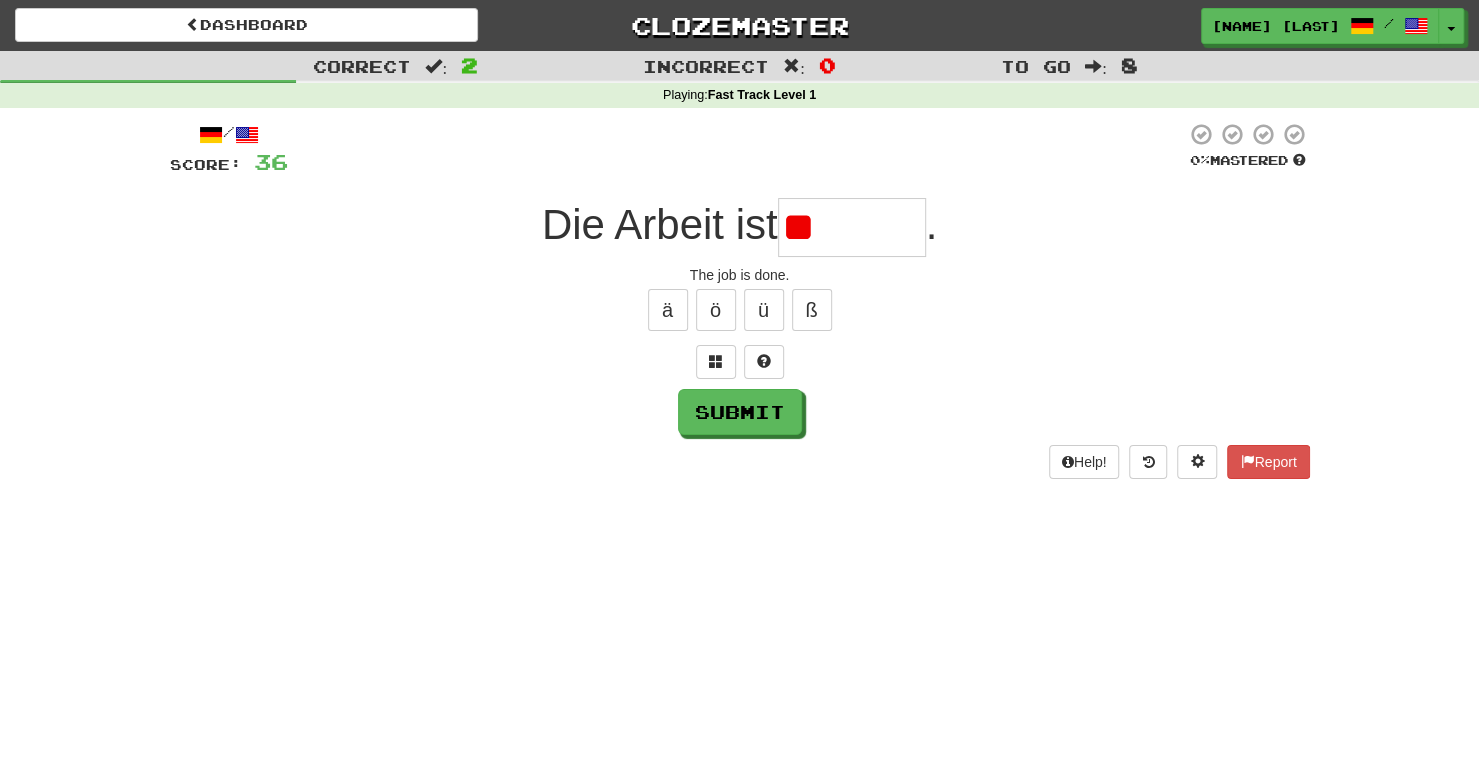 type on "*" 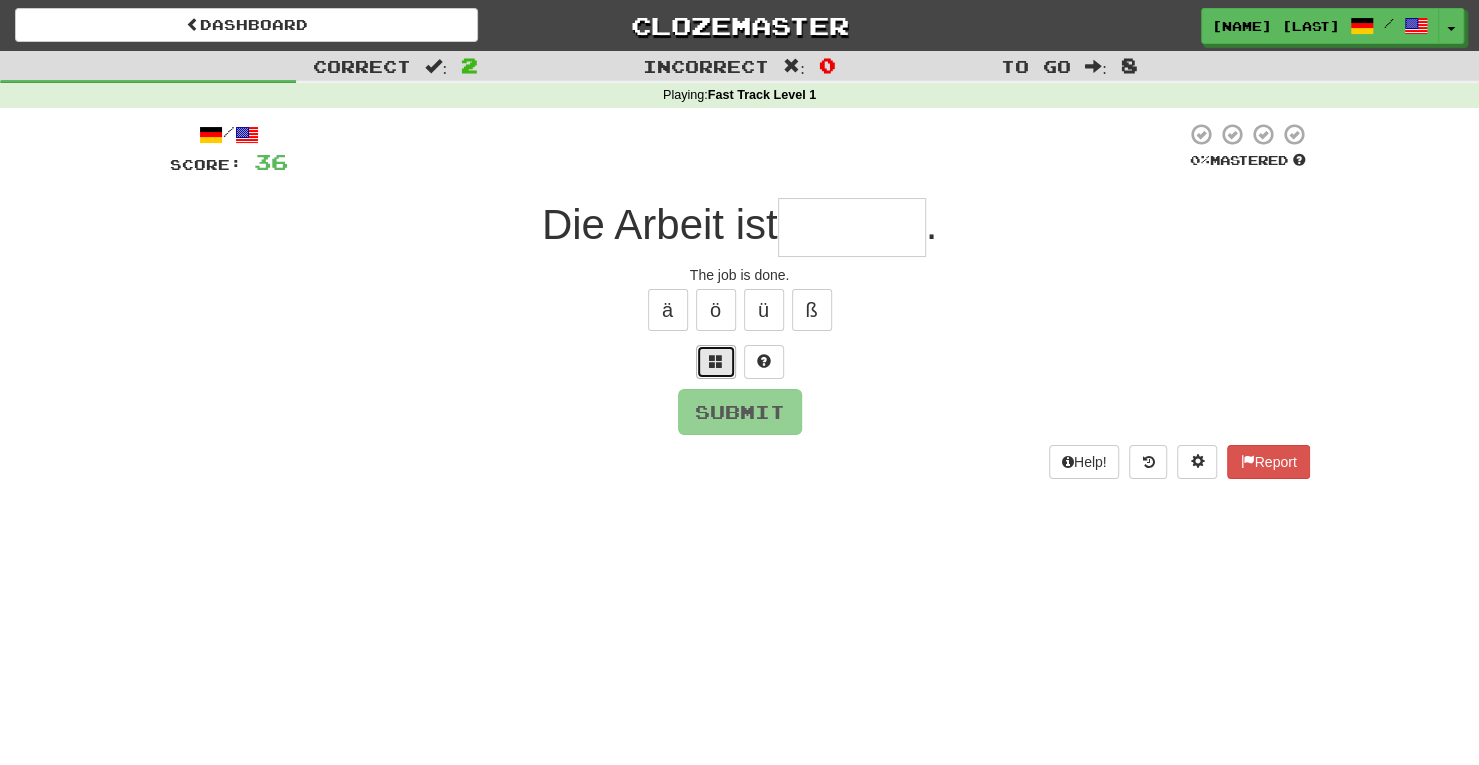 click at bounding box center [716, 361] 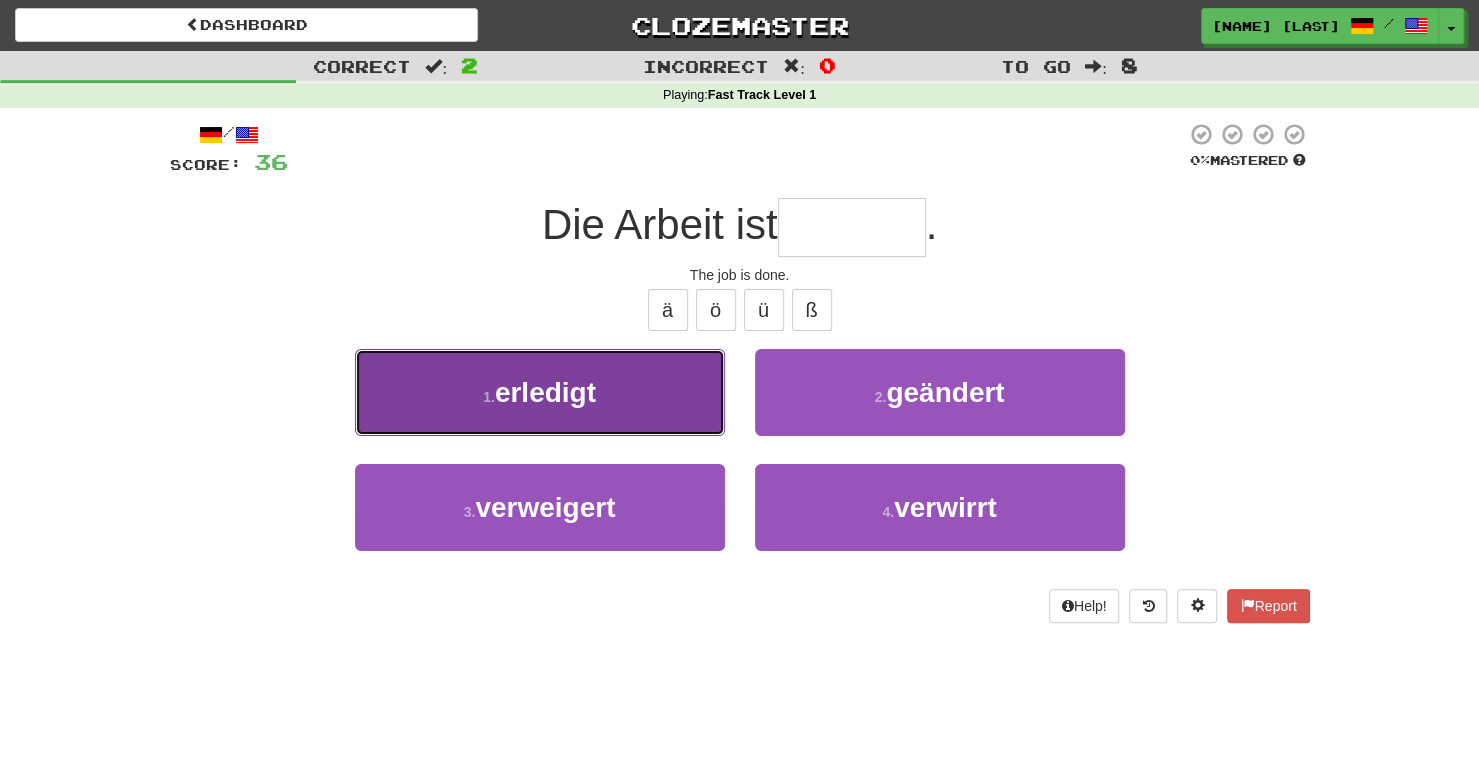 click on "1 .  erledigt" at bounding box center (540, 392) 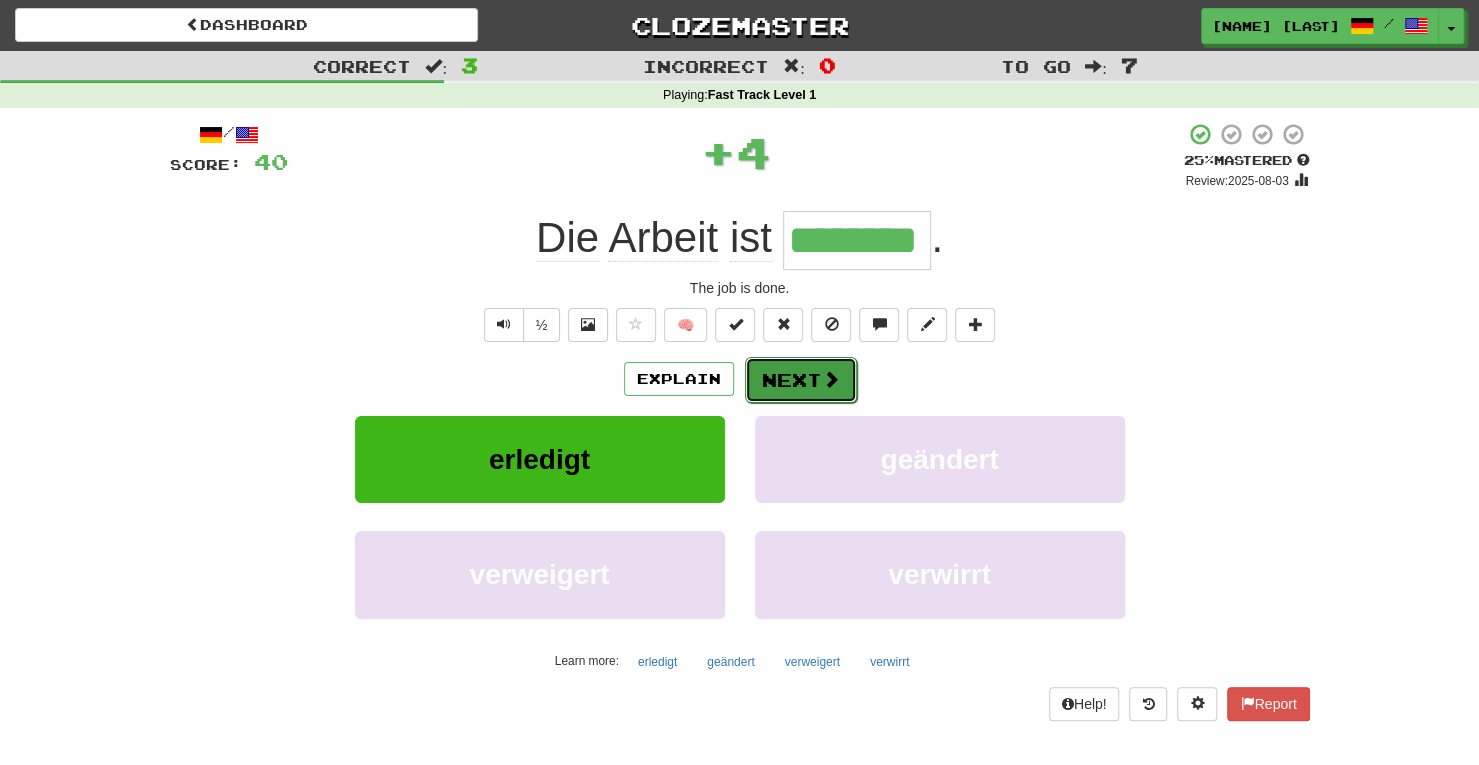 click on "Next" at bounding box center (801, 380) 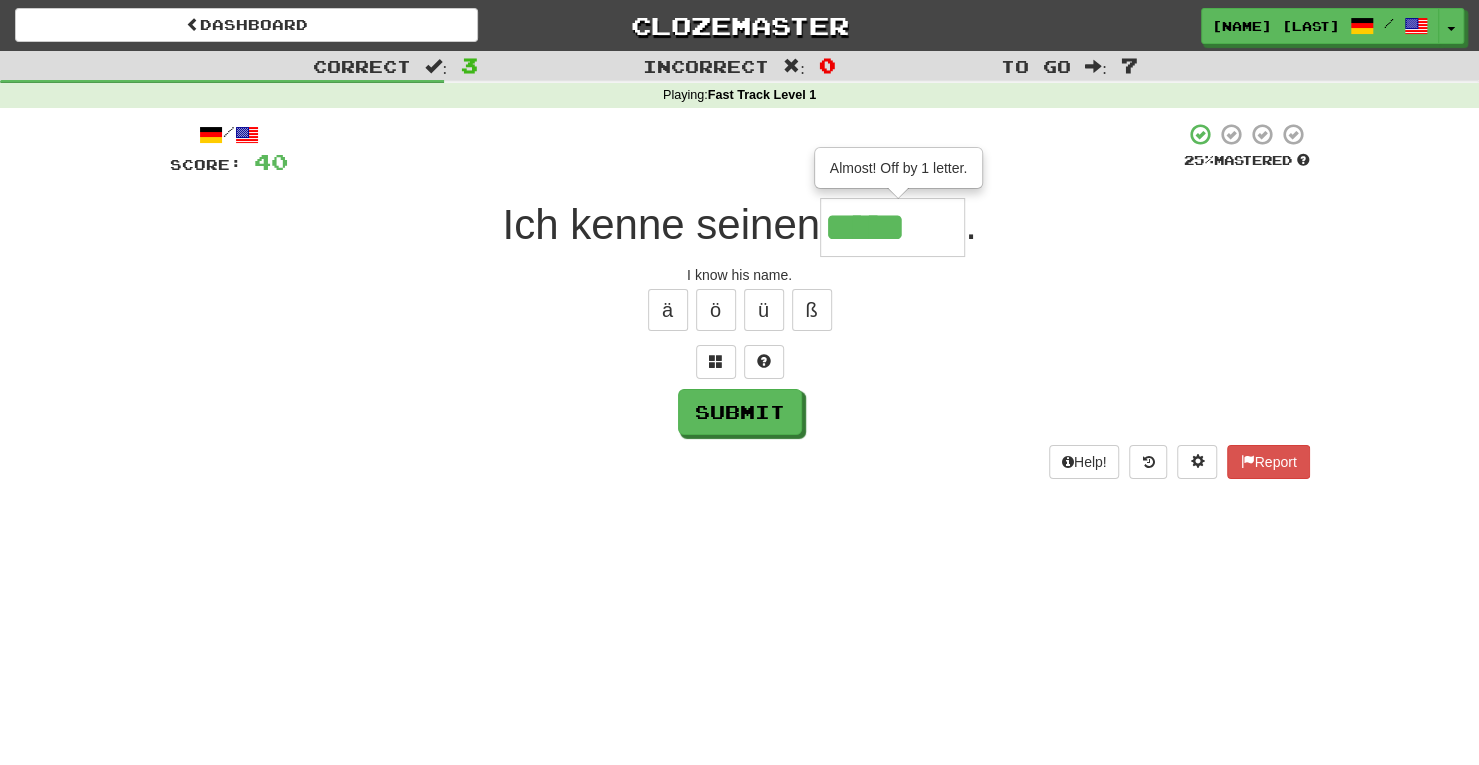 type on "*****" 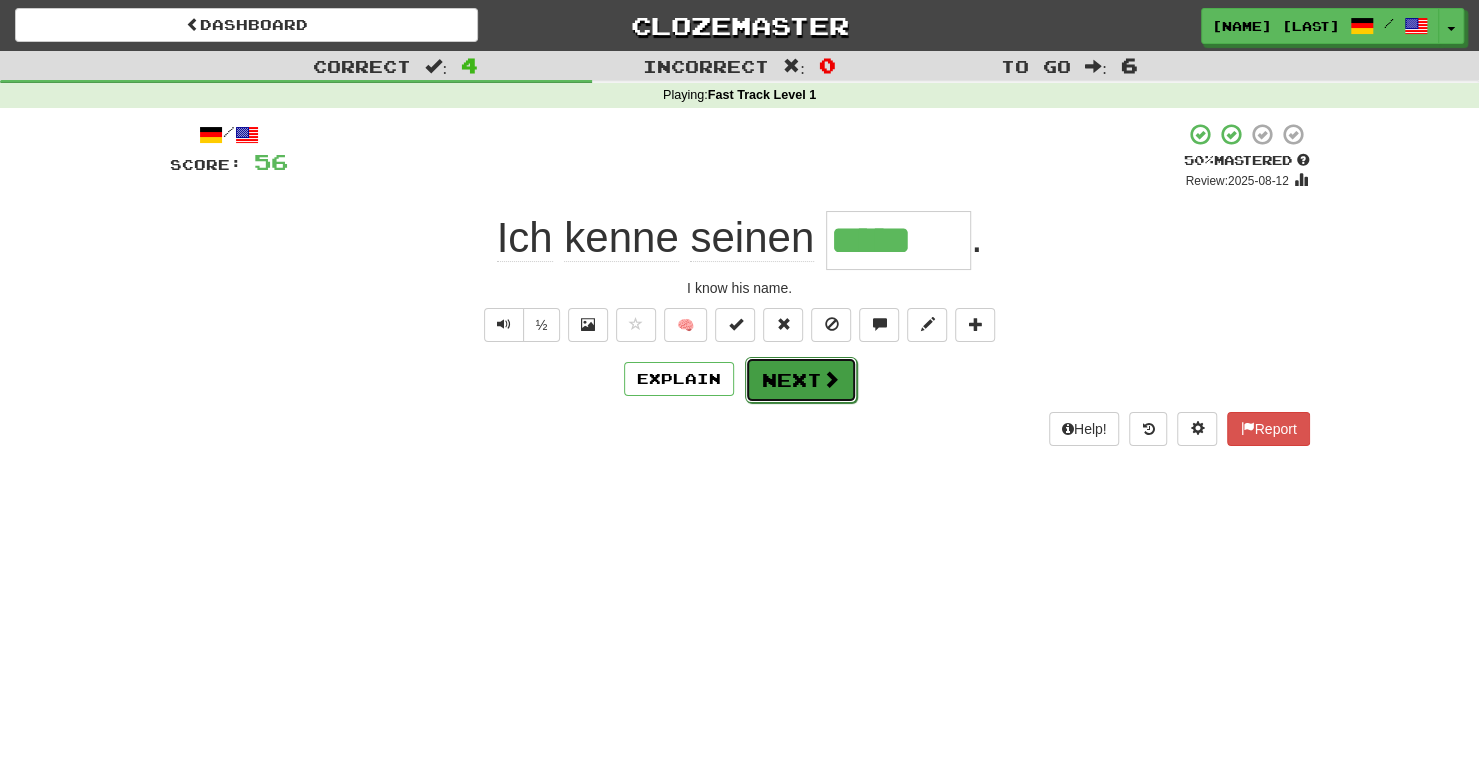 click on "Next" at bounding box center (801, 380) 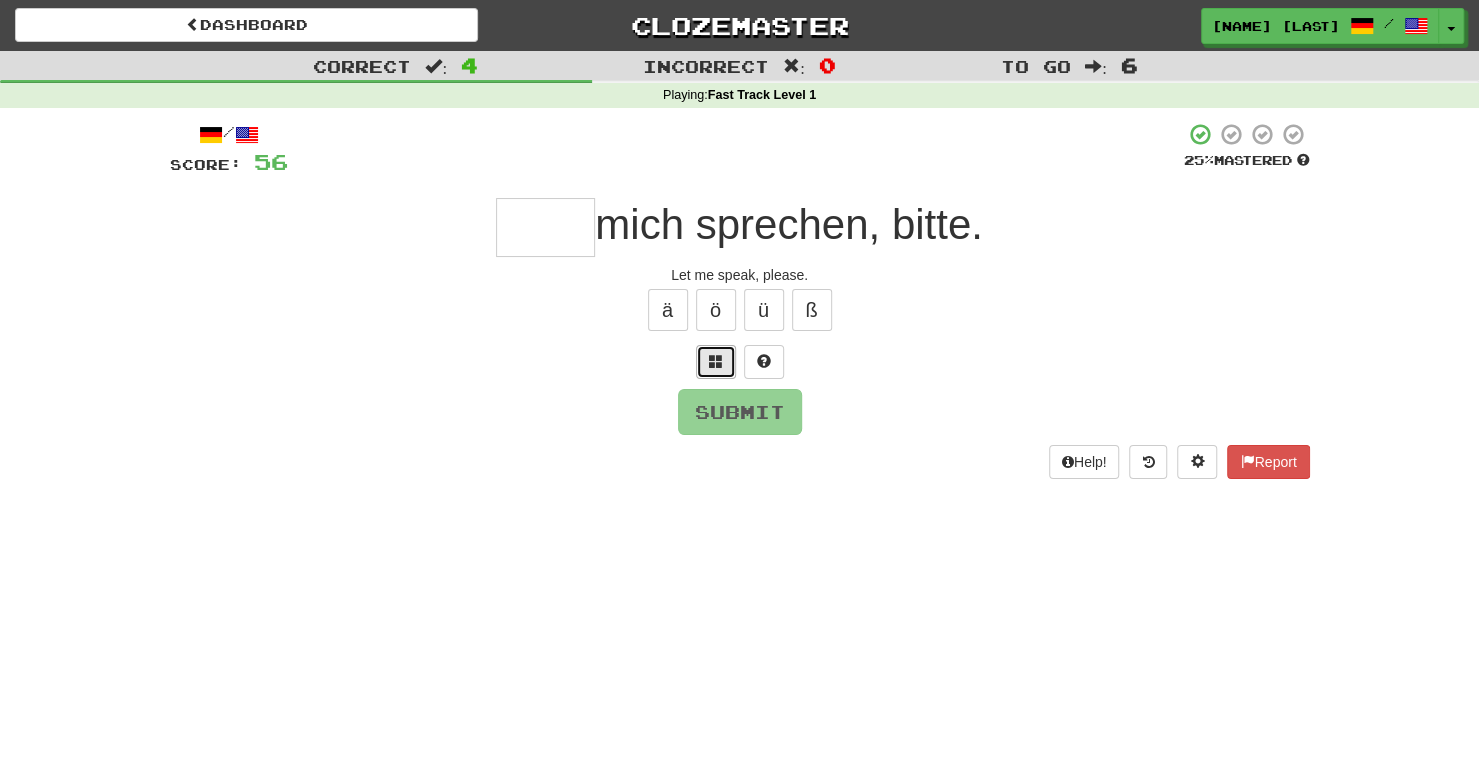 click at bounding box center [716, 361] 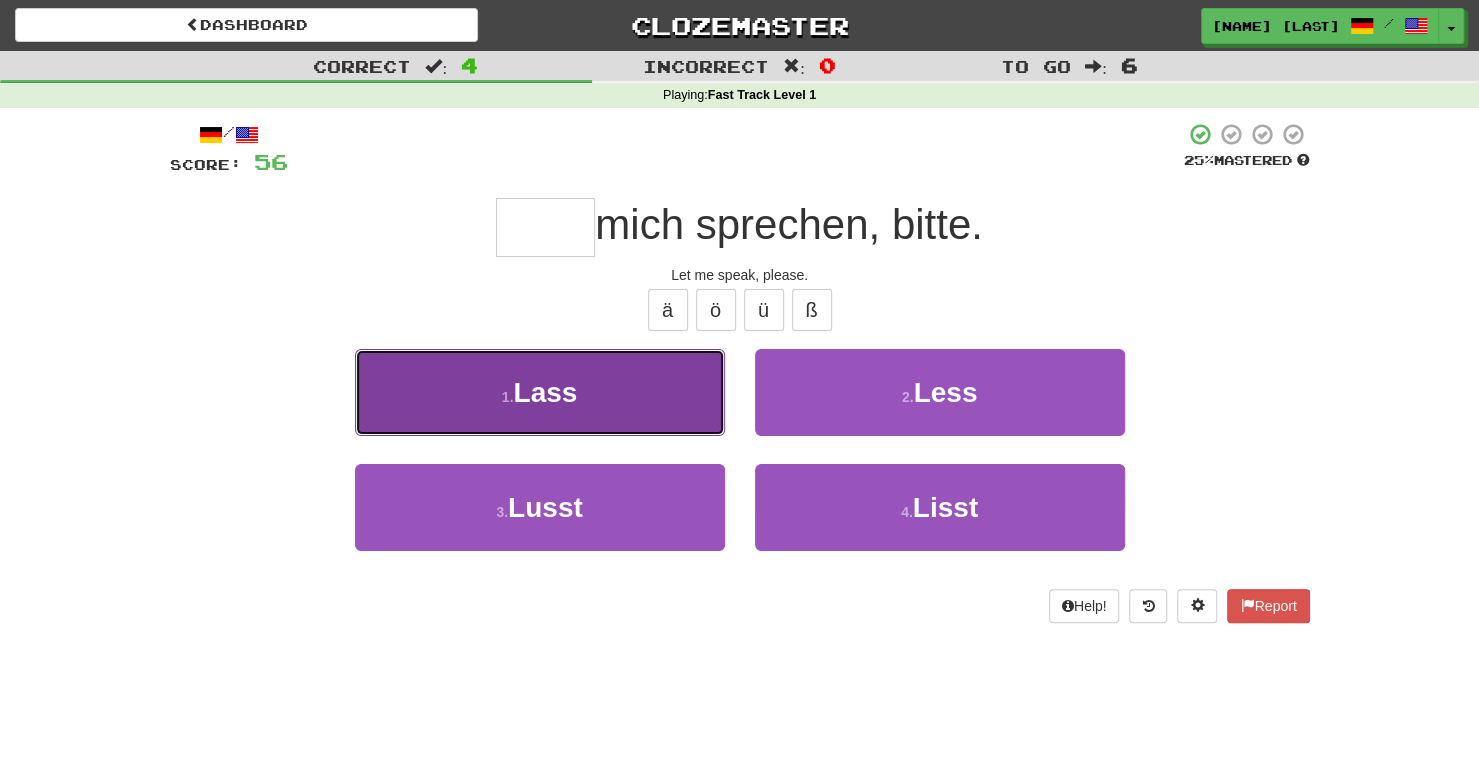 click on "1 .  Lass" at bounding box center (540, 392) 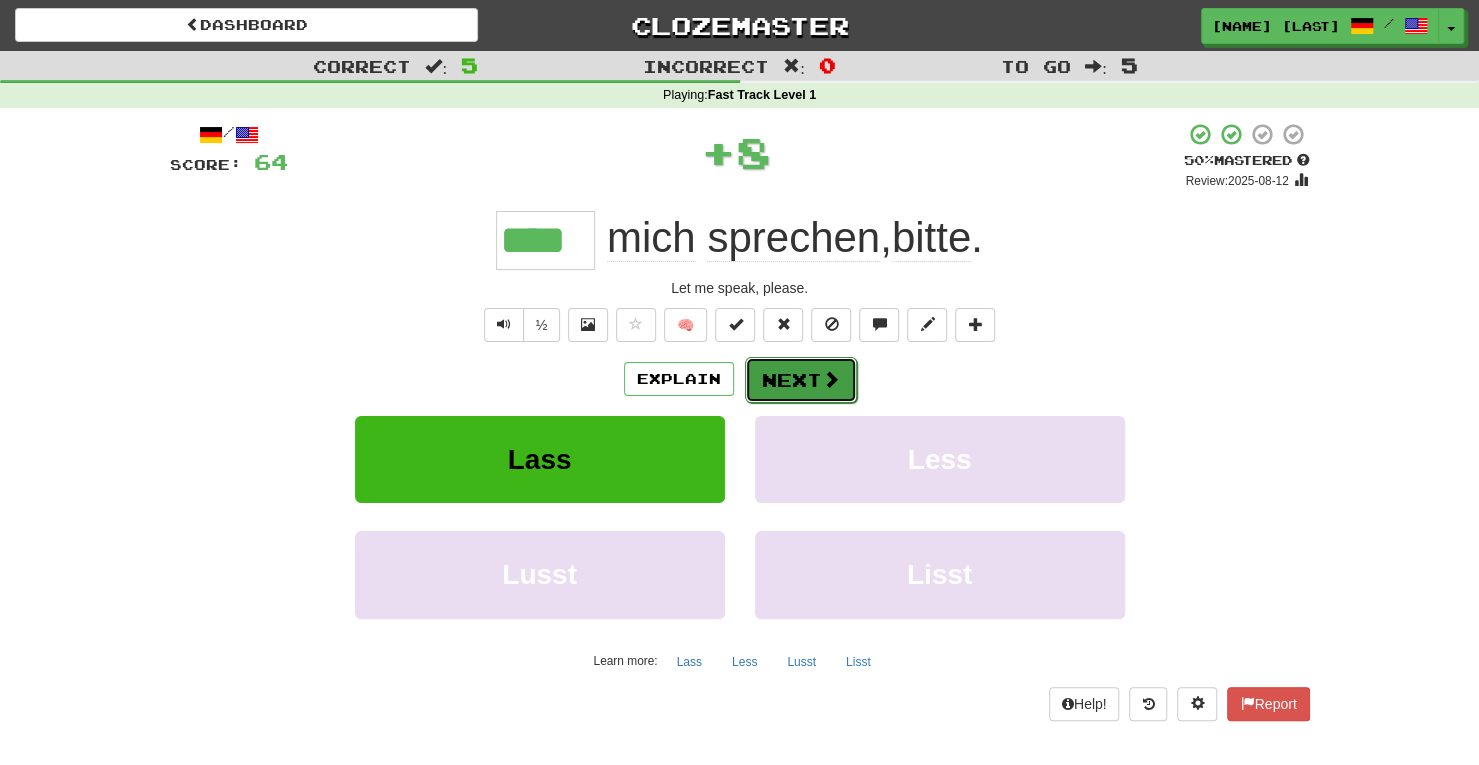click on "Next" at bounding box center (801, 380) 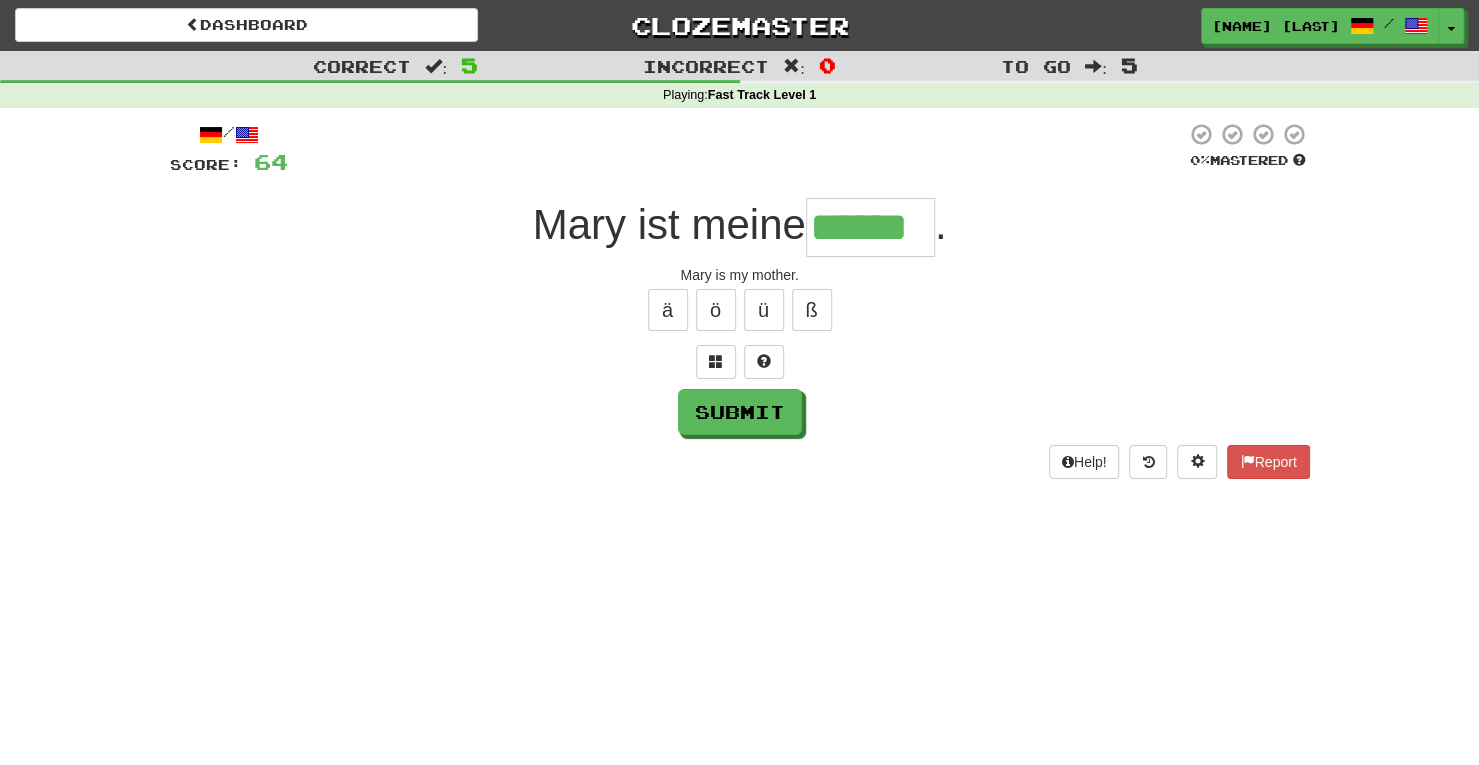 type on "******" 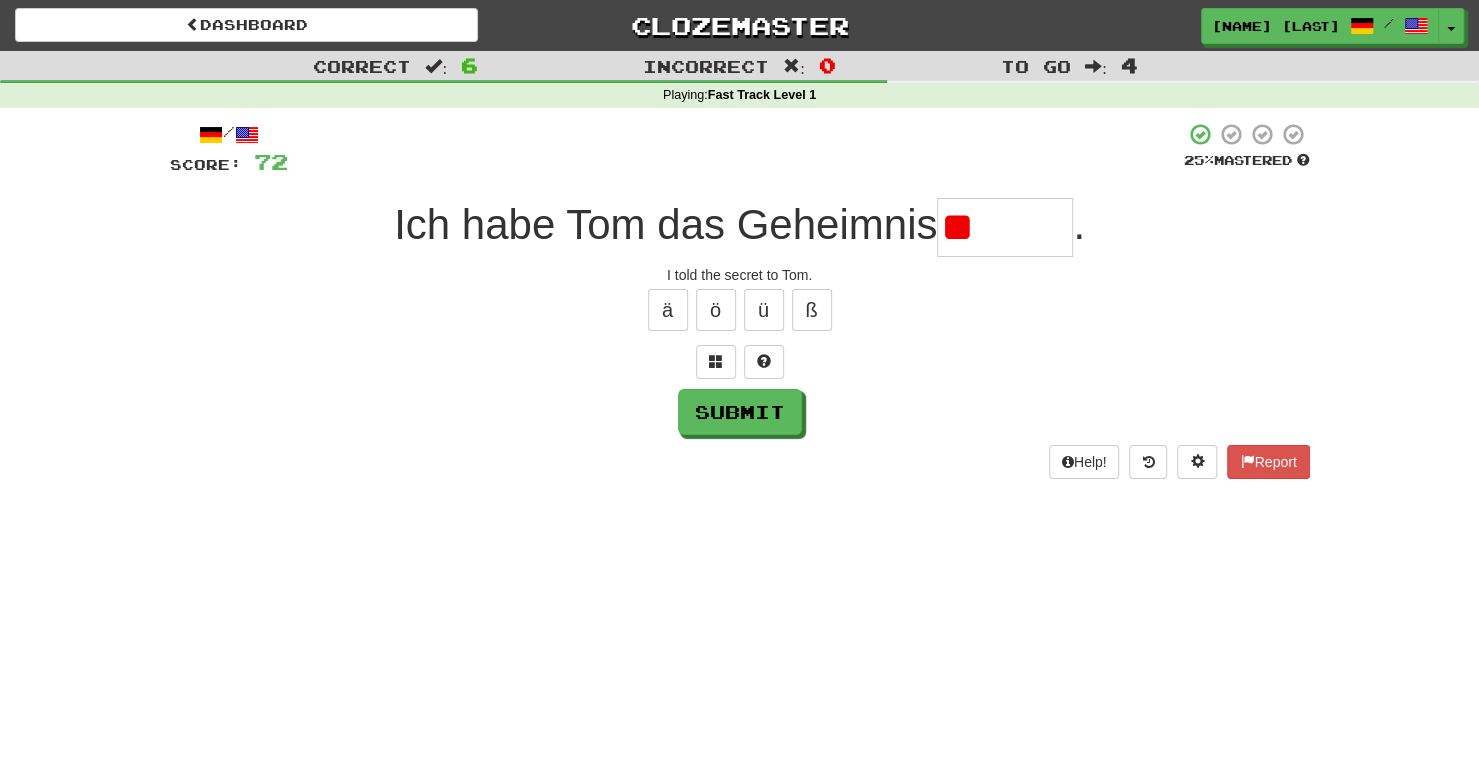 type on "*" 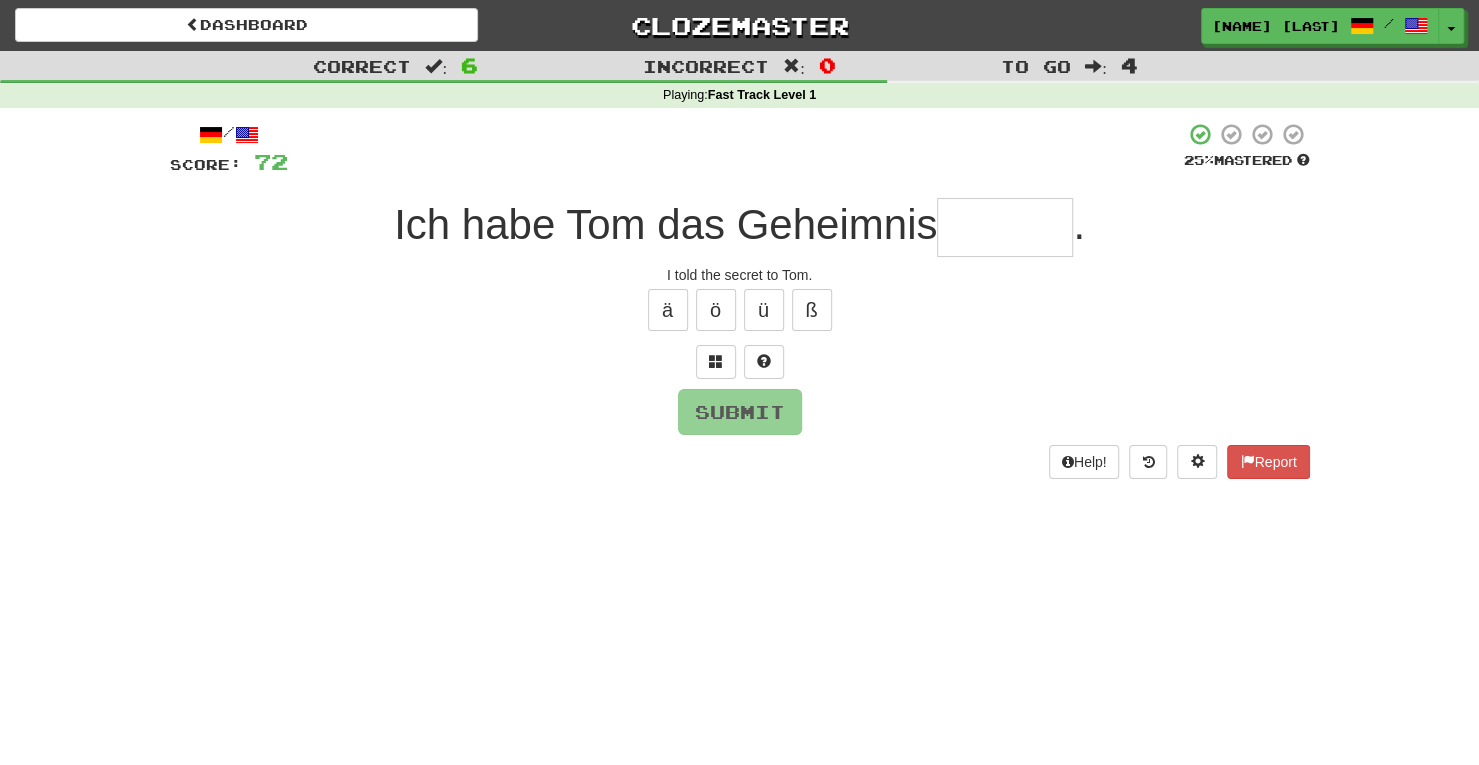 type on "*" 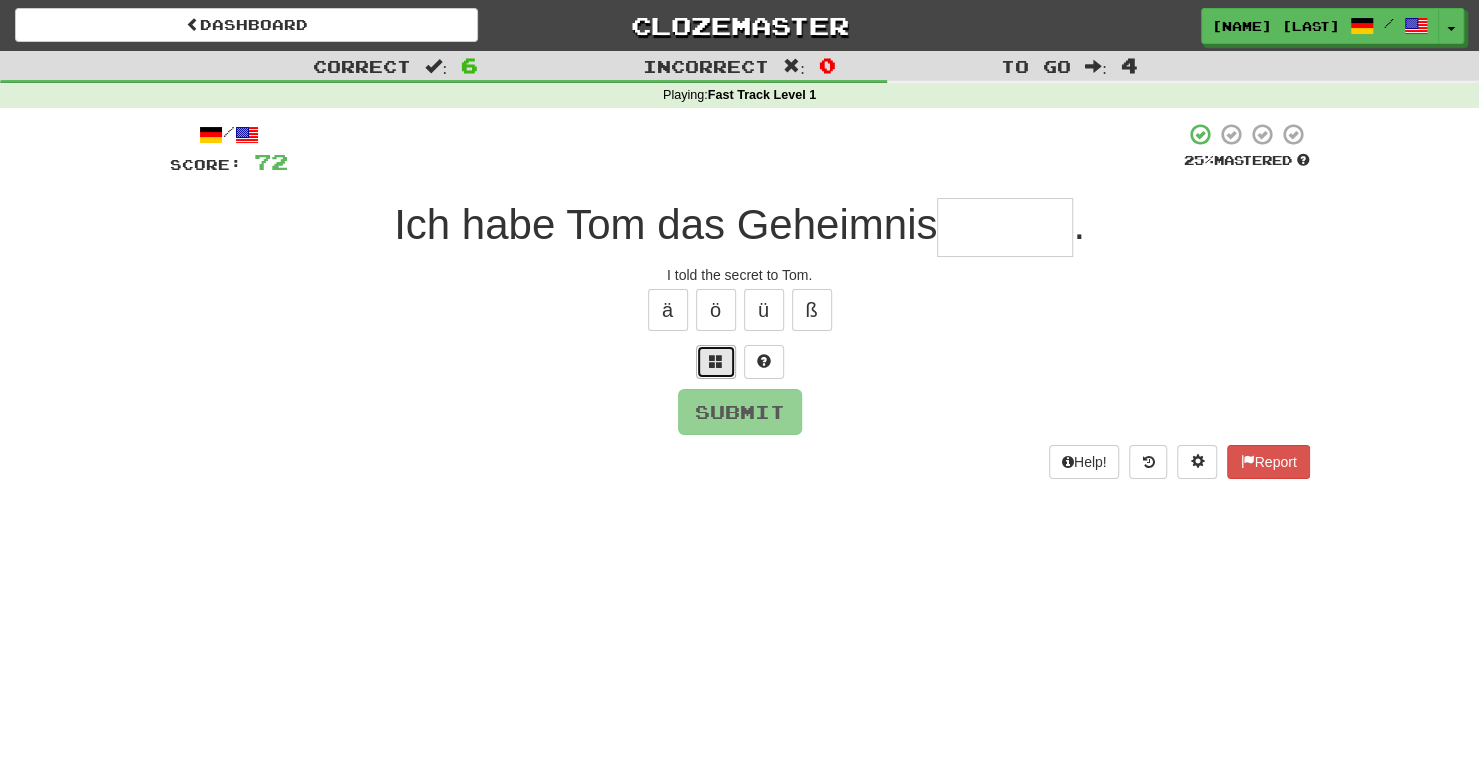 click at bounding box center [716, 362] 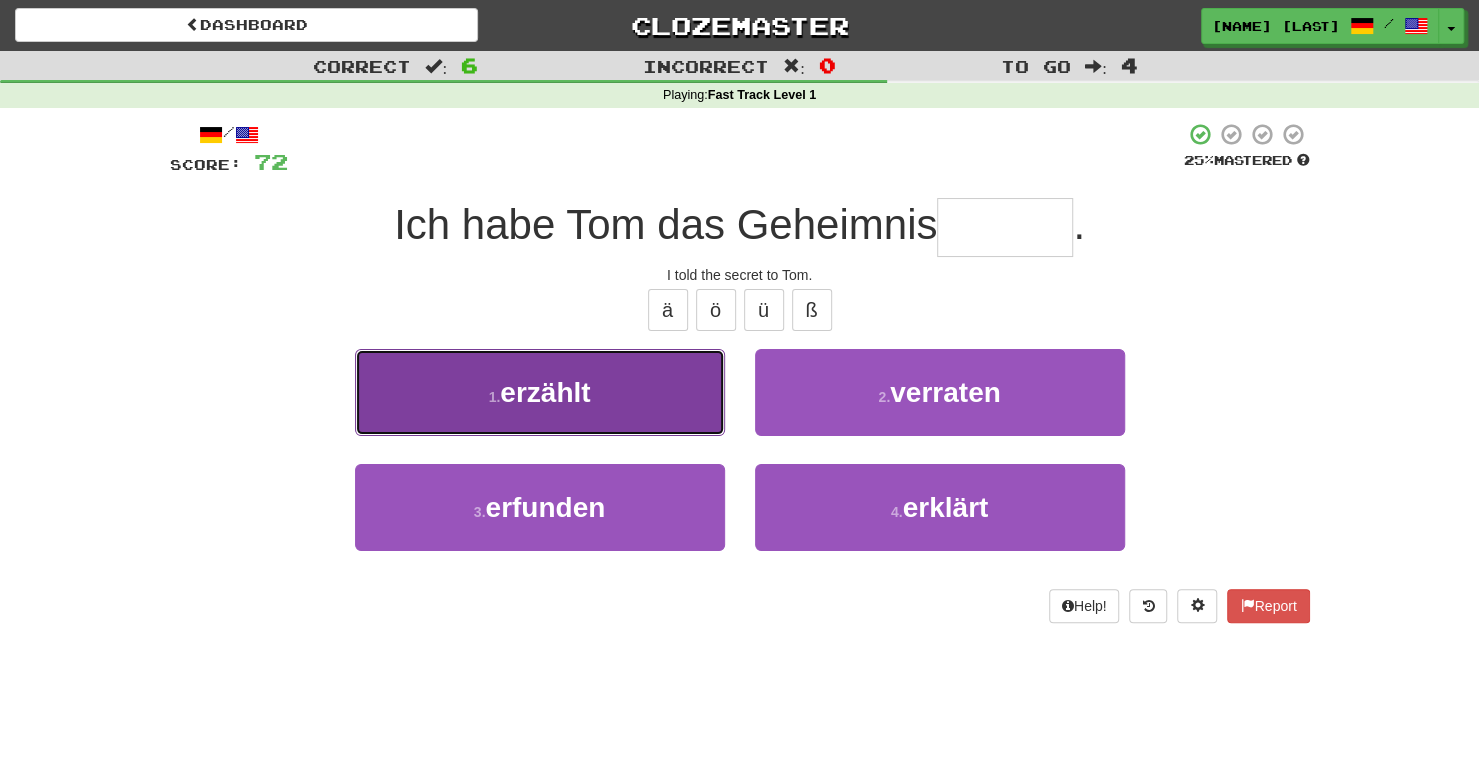 click on "1 .  erzählt" at bounding box center (540, 392) 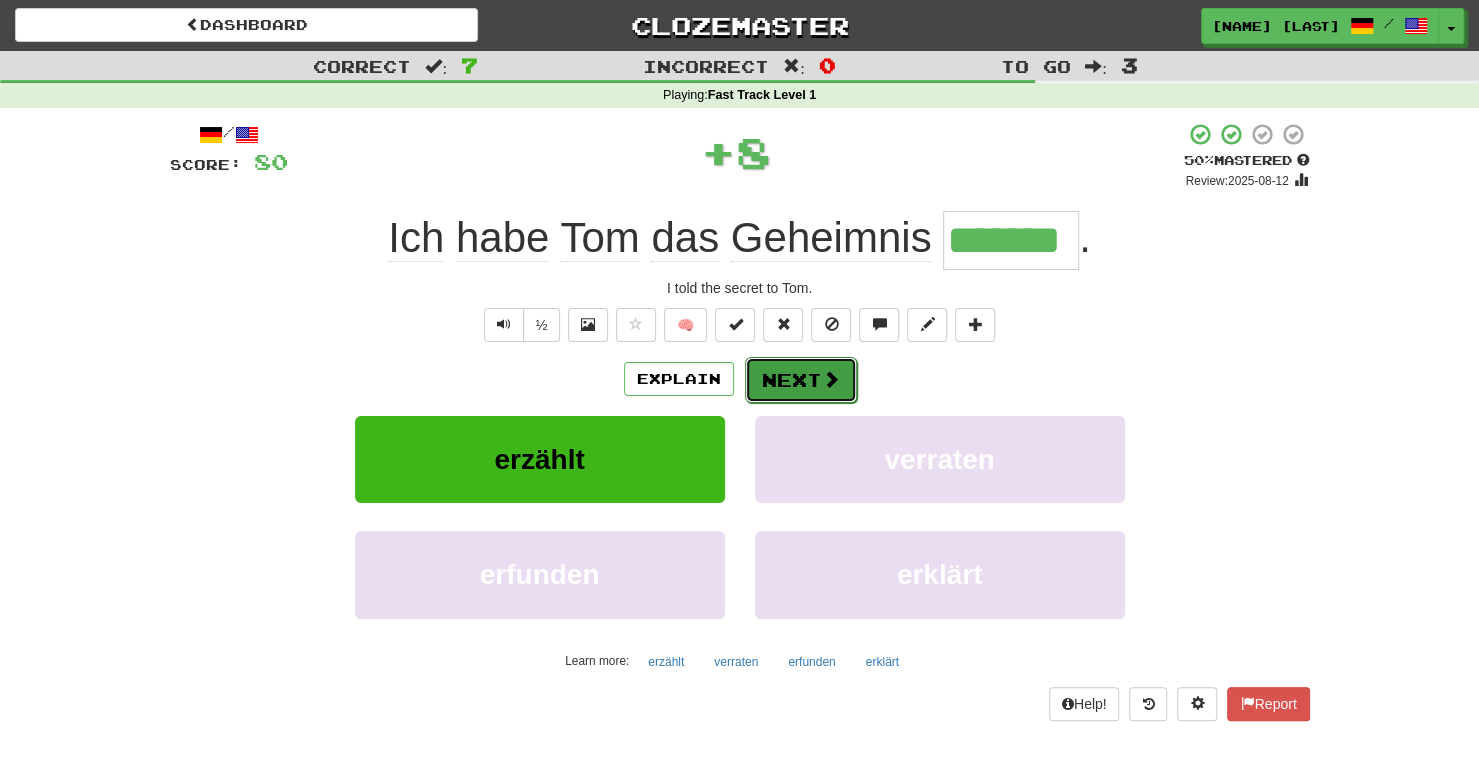 click on "Next" at bounding box center [801, 380] 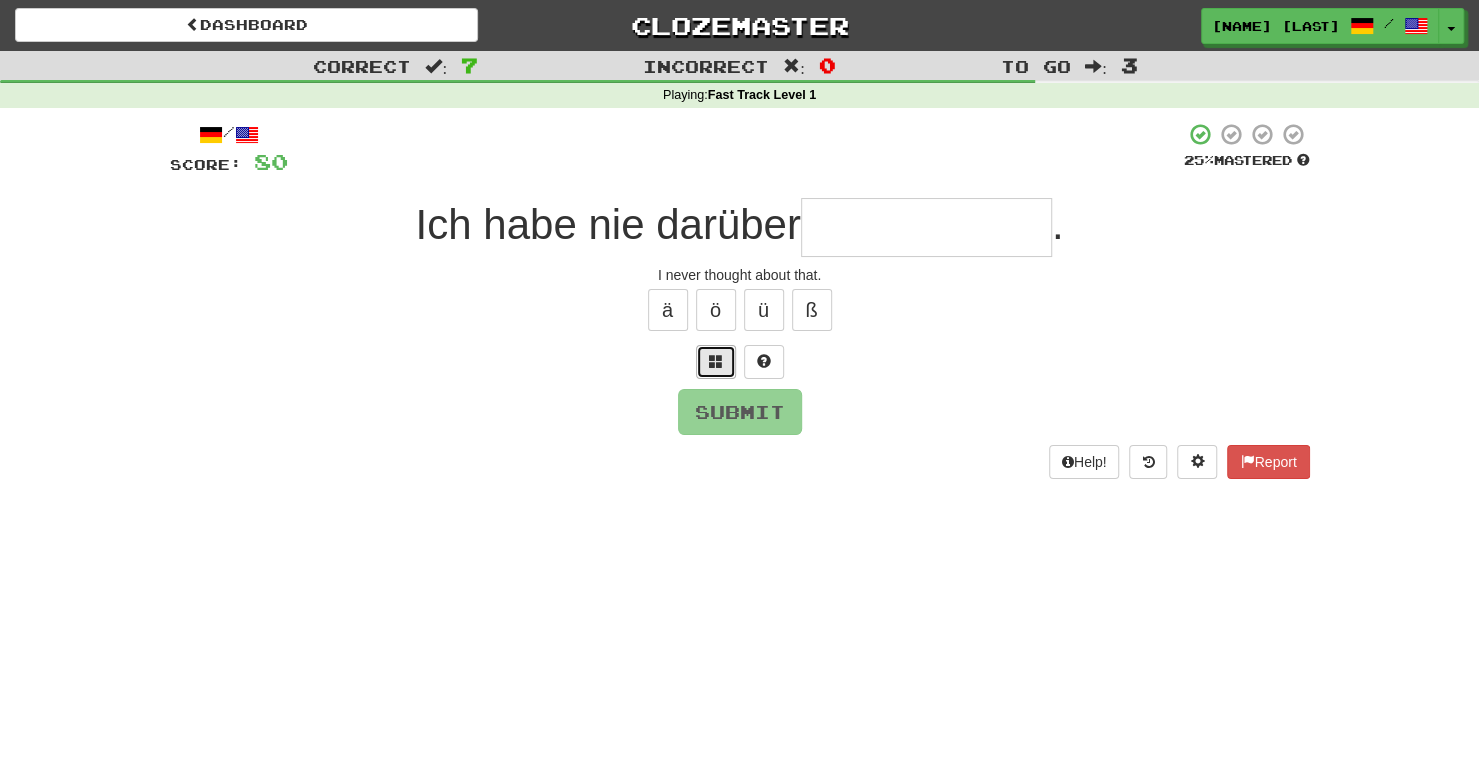 click at bounding box center [716, 362] 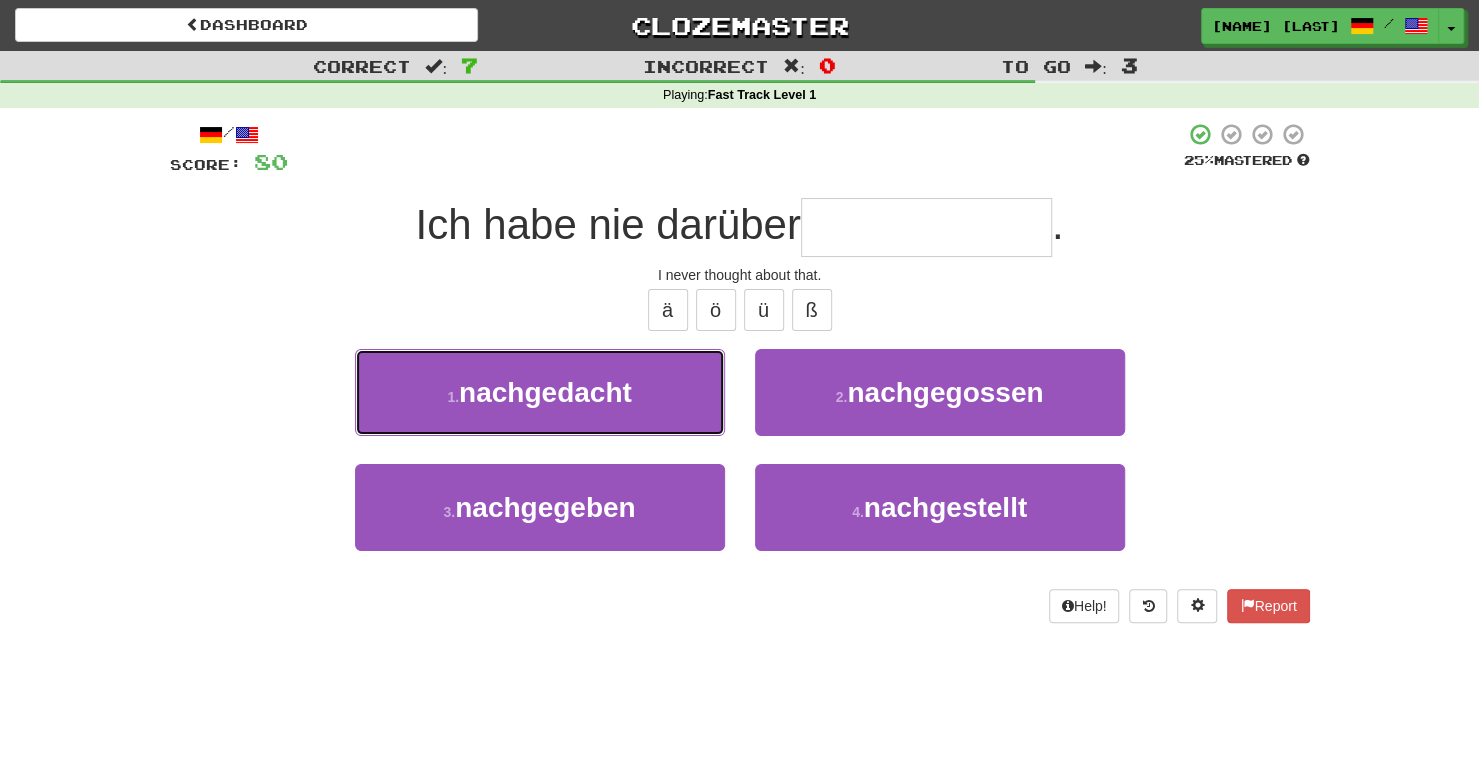click on "1 .  nachgedacht" at bounding box center [540, 392] 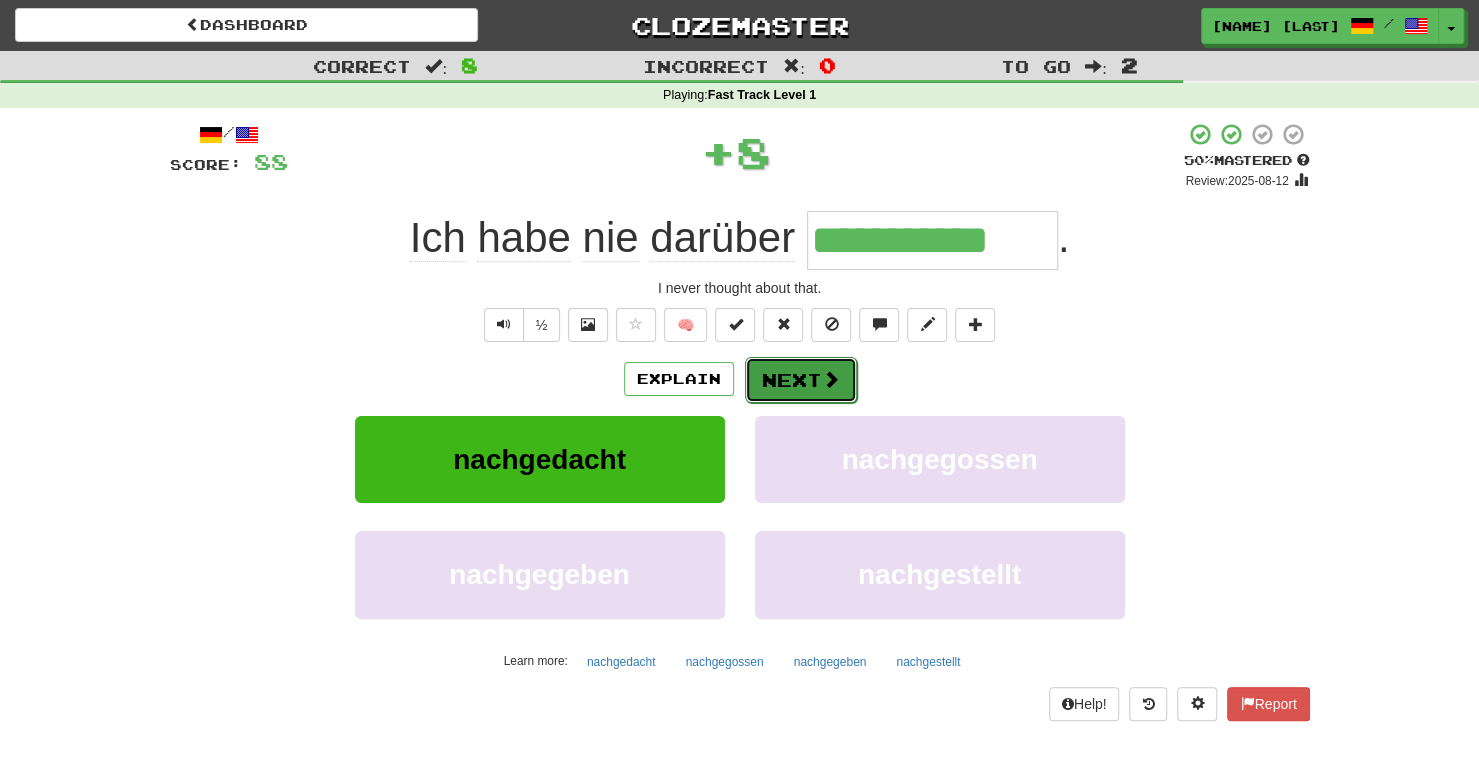 click at bounding box center (831, 379) 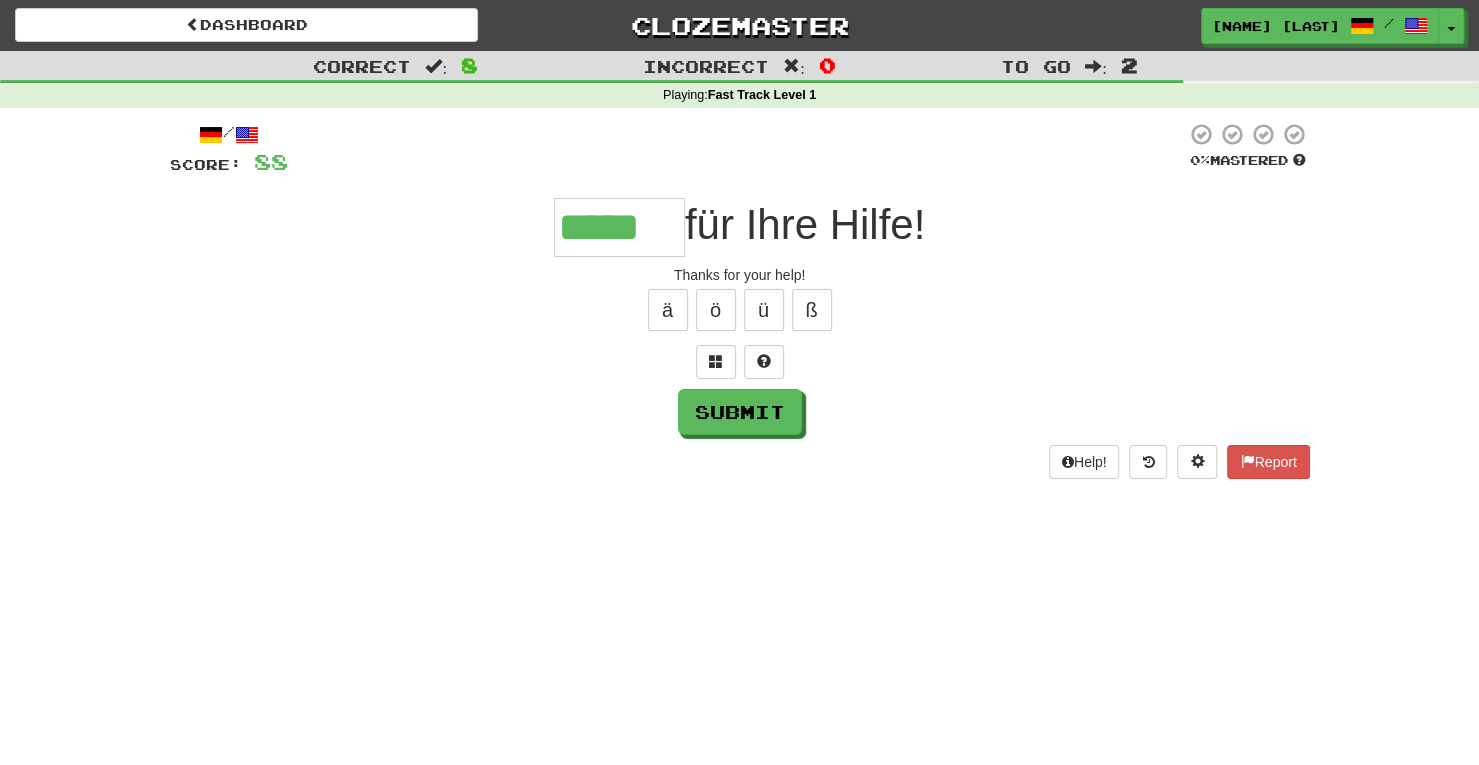 type on "*****" 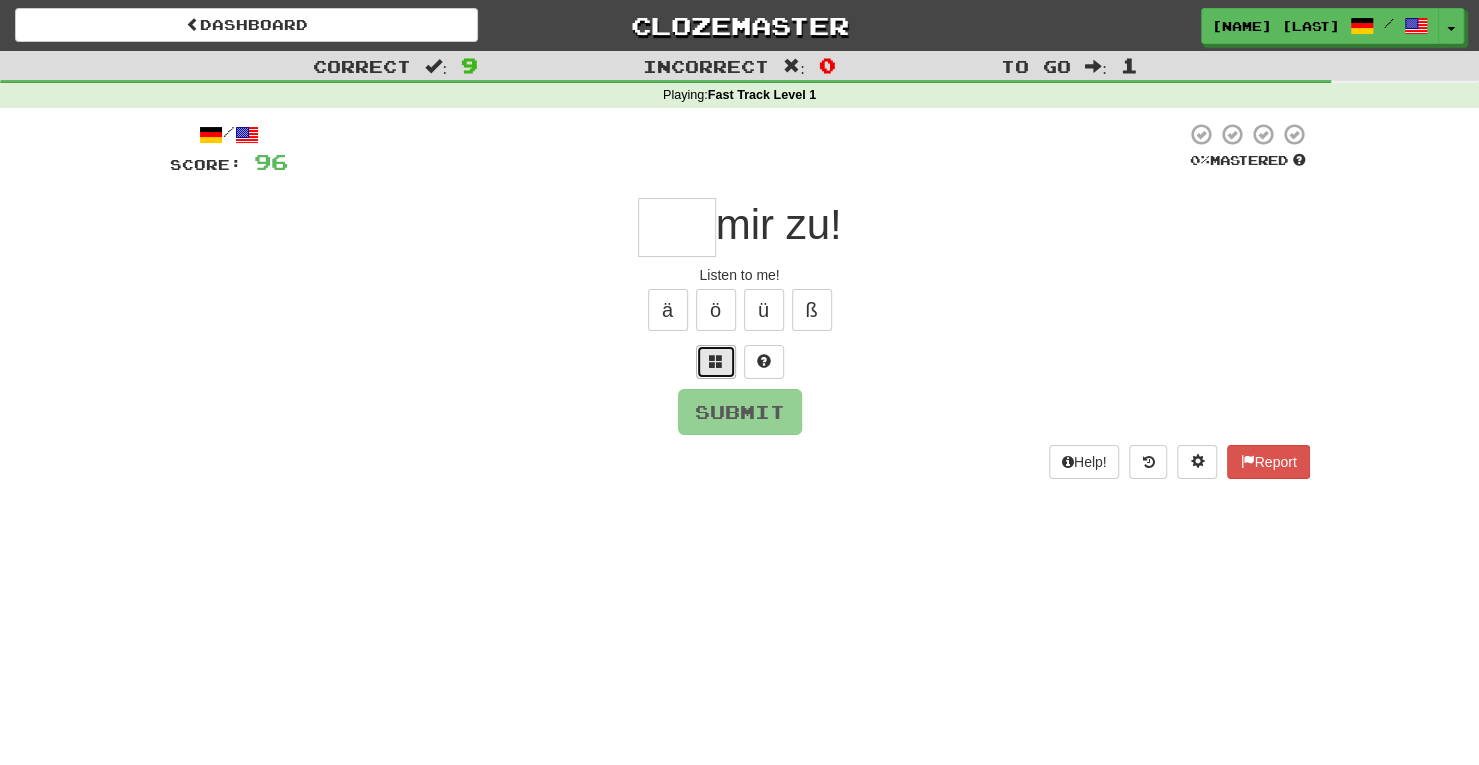 click at bounding box center [716, 362] 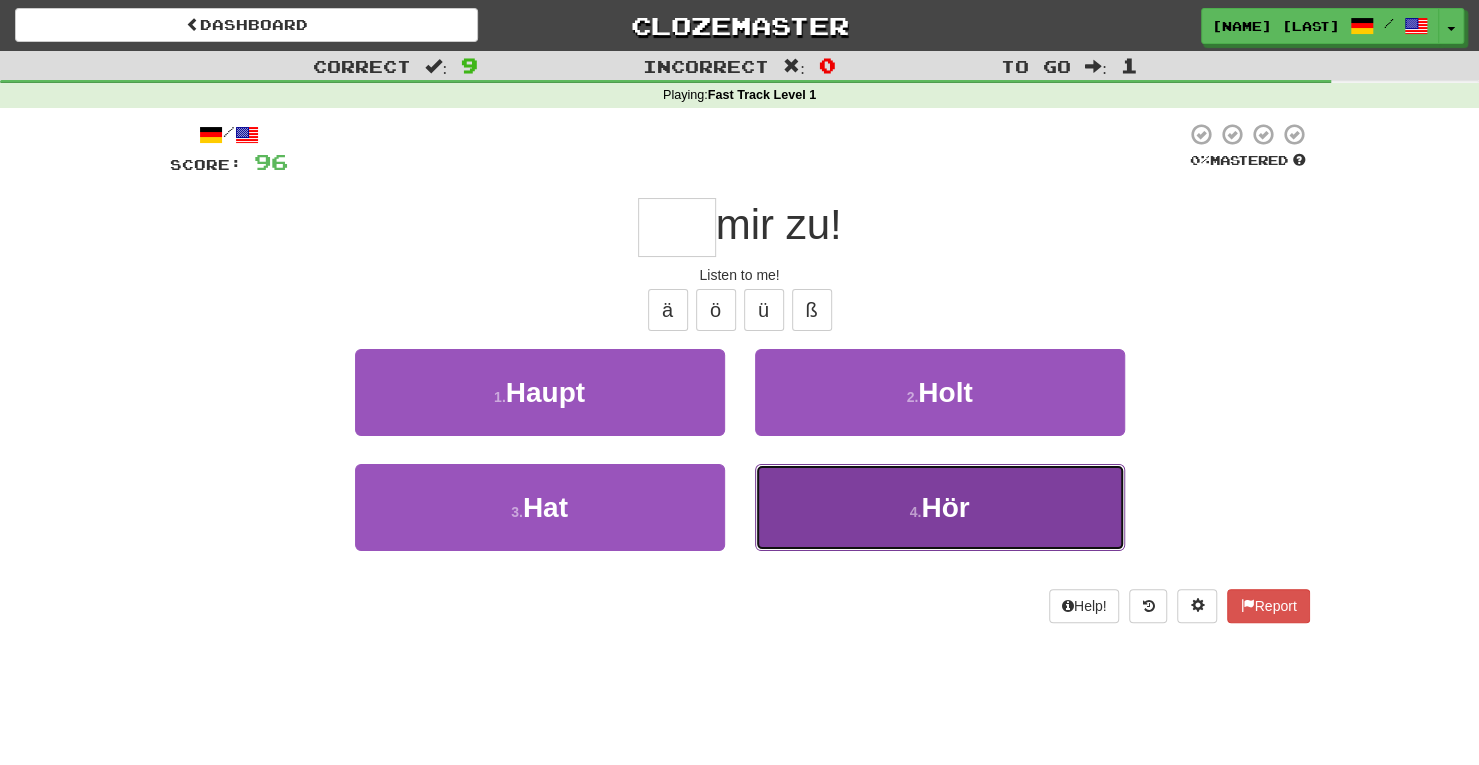 click on "[NUMBER] . Hör" at bounding box center (940, 507) 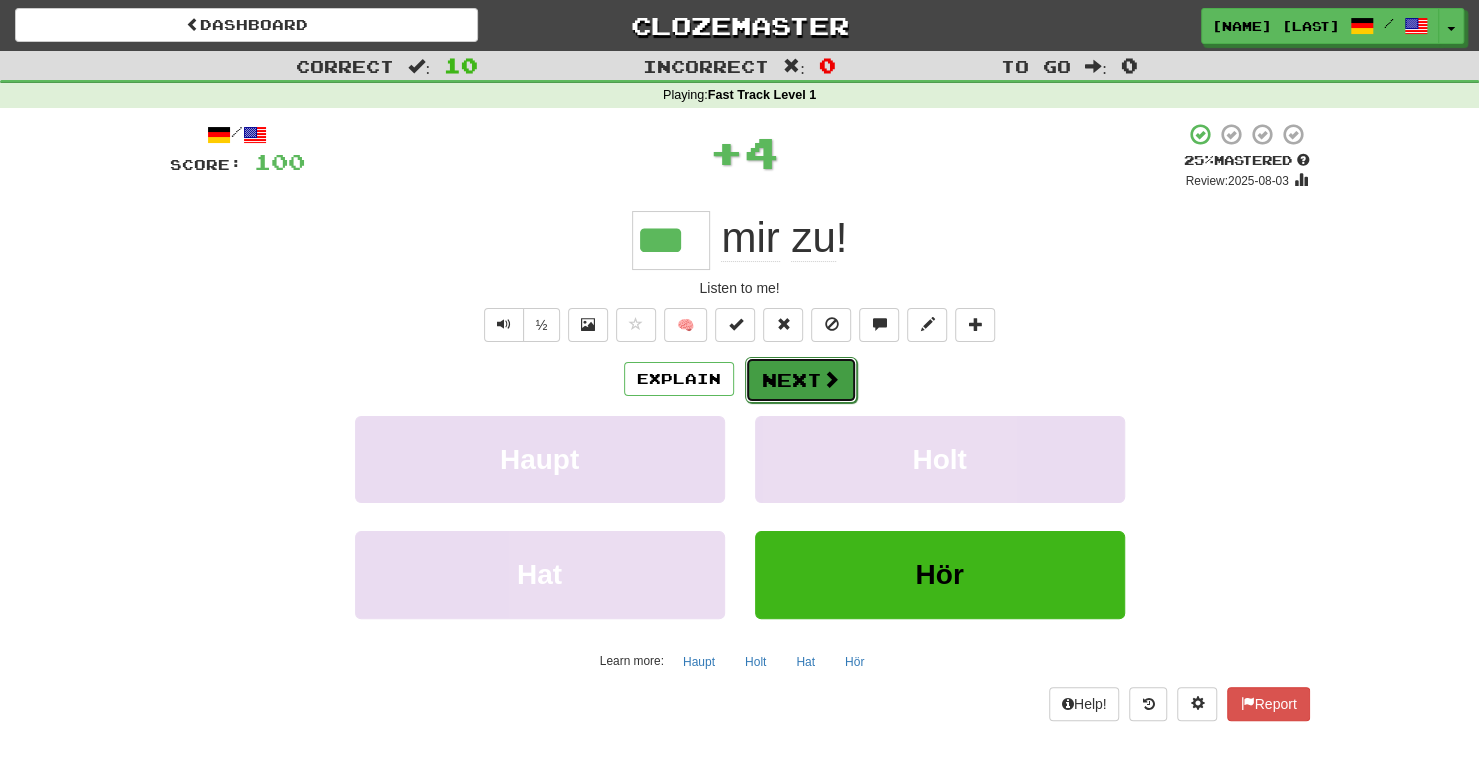 click on "Next" at bounding box center [801, 380] 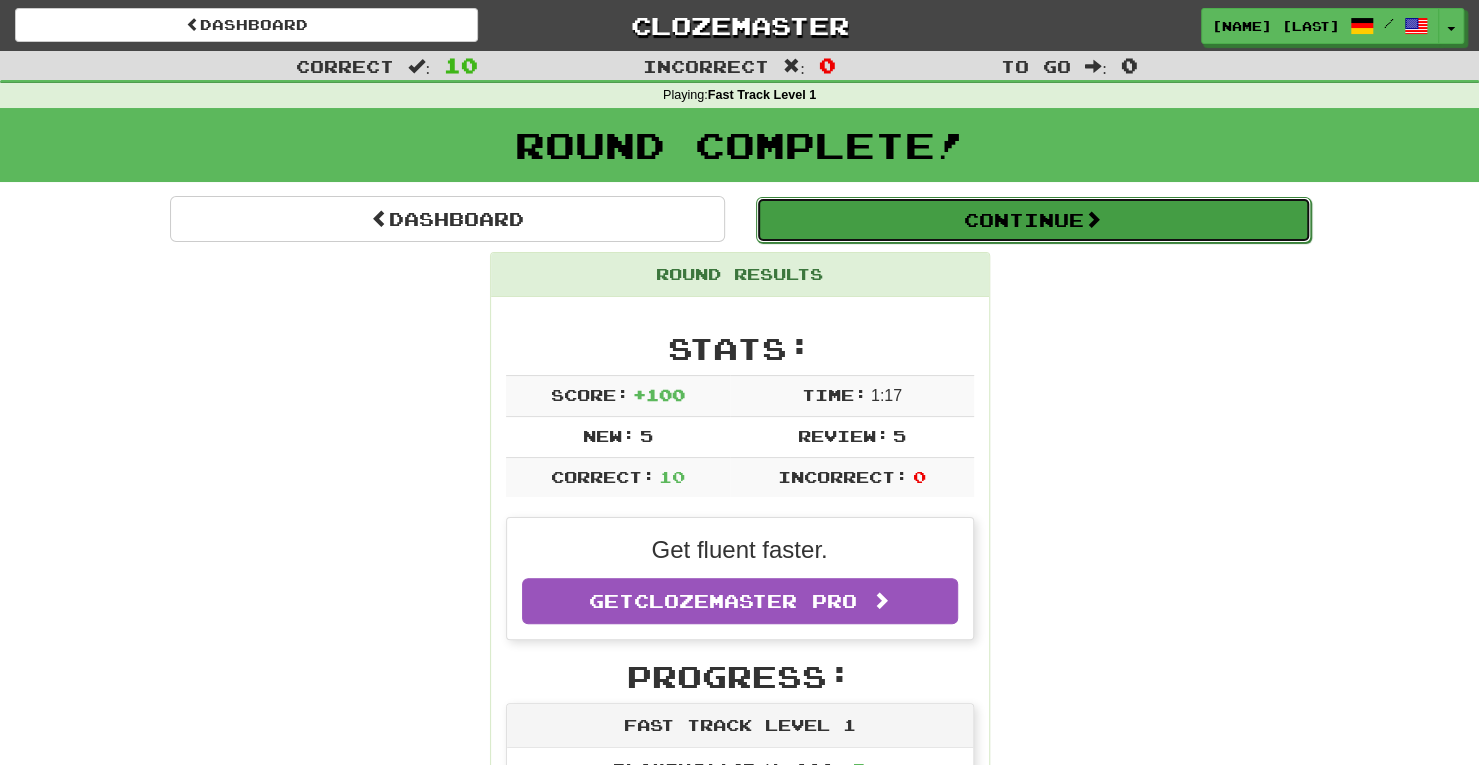click on "Continue" at bounding box center (1033, 220) 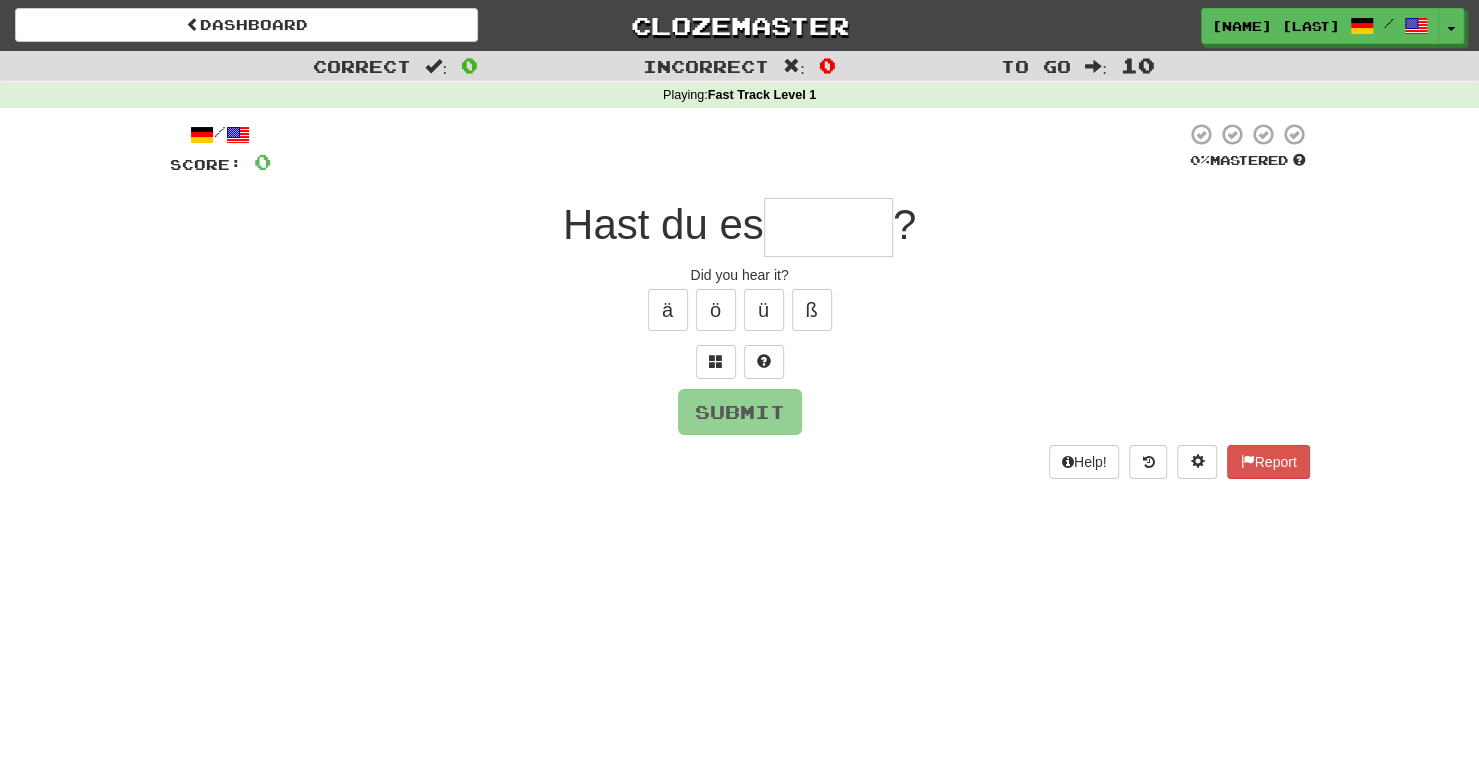 type on "*" 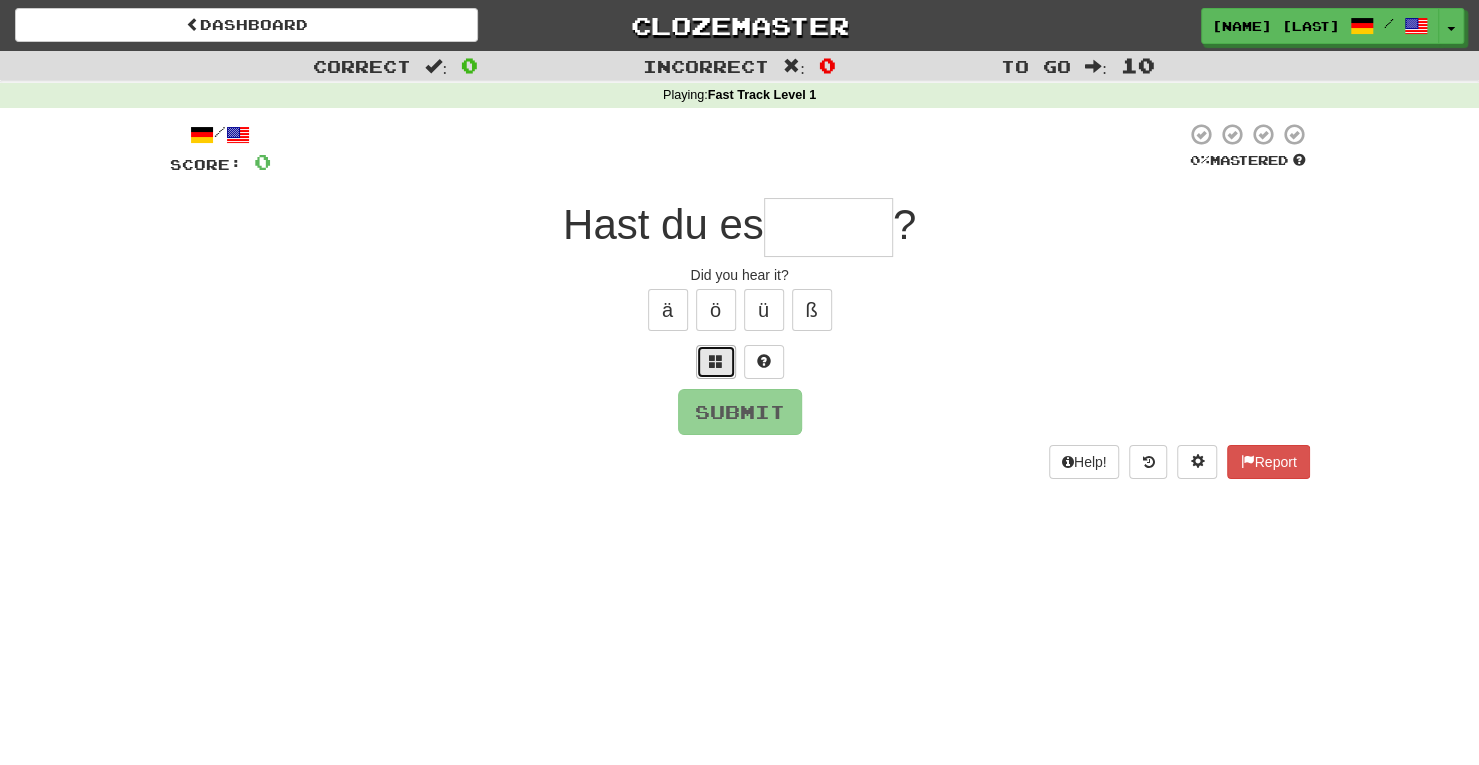 click at bounding box center (716, 361) 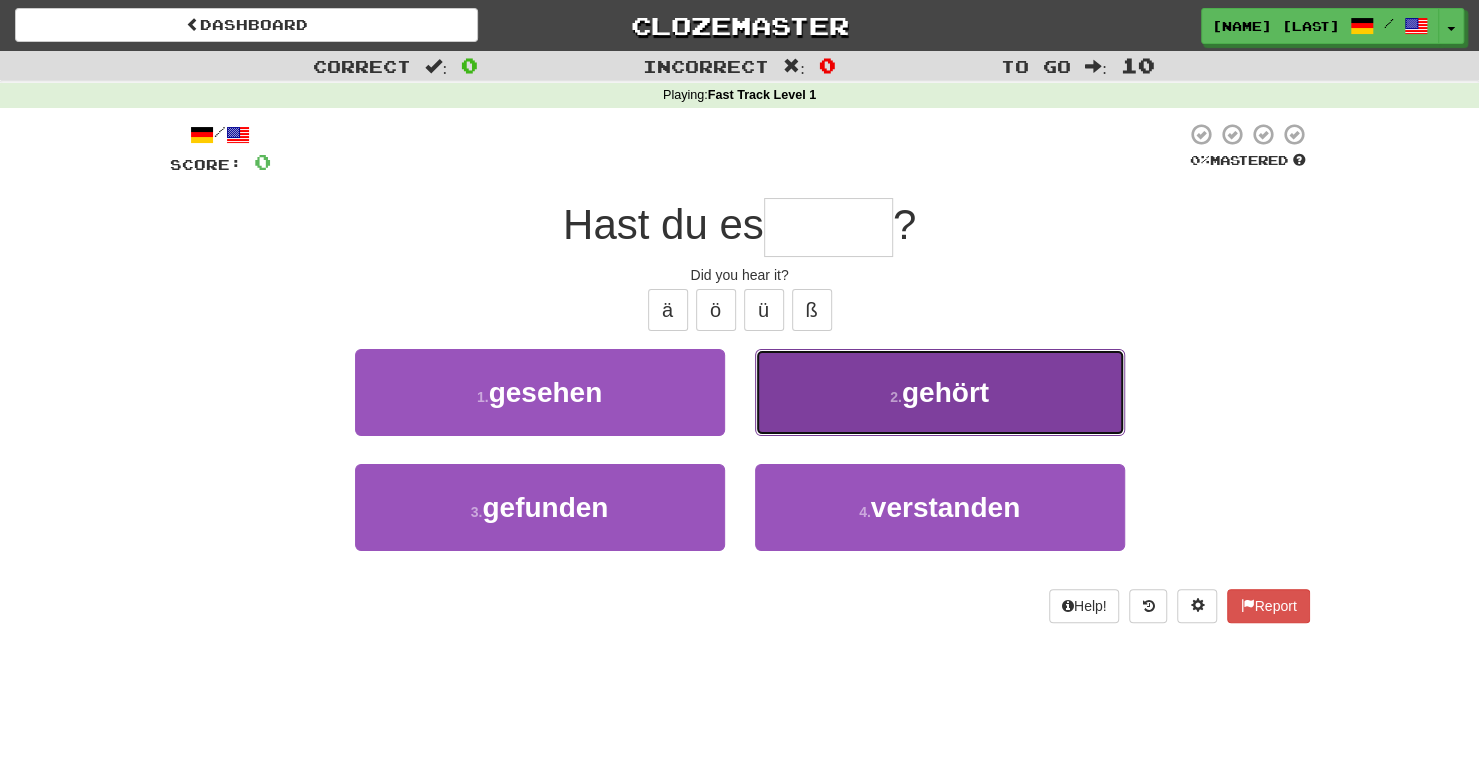 click on "2 .  gehört" at bounding box center (940, 392) 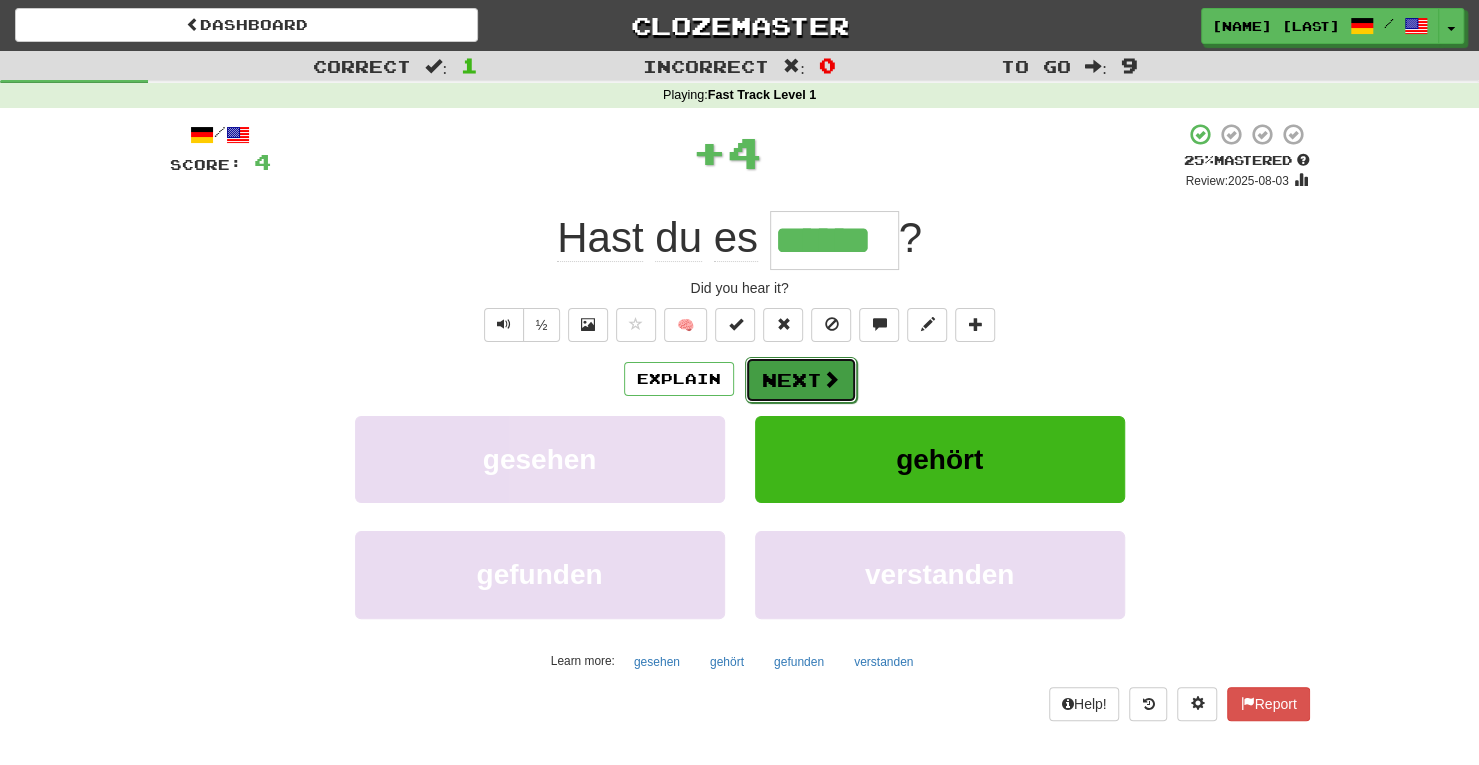 click on "Next" at bounding box center [801, 380] 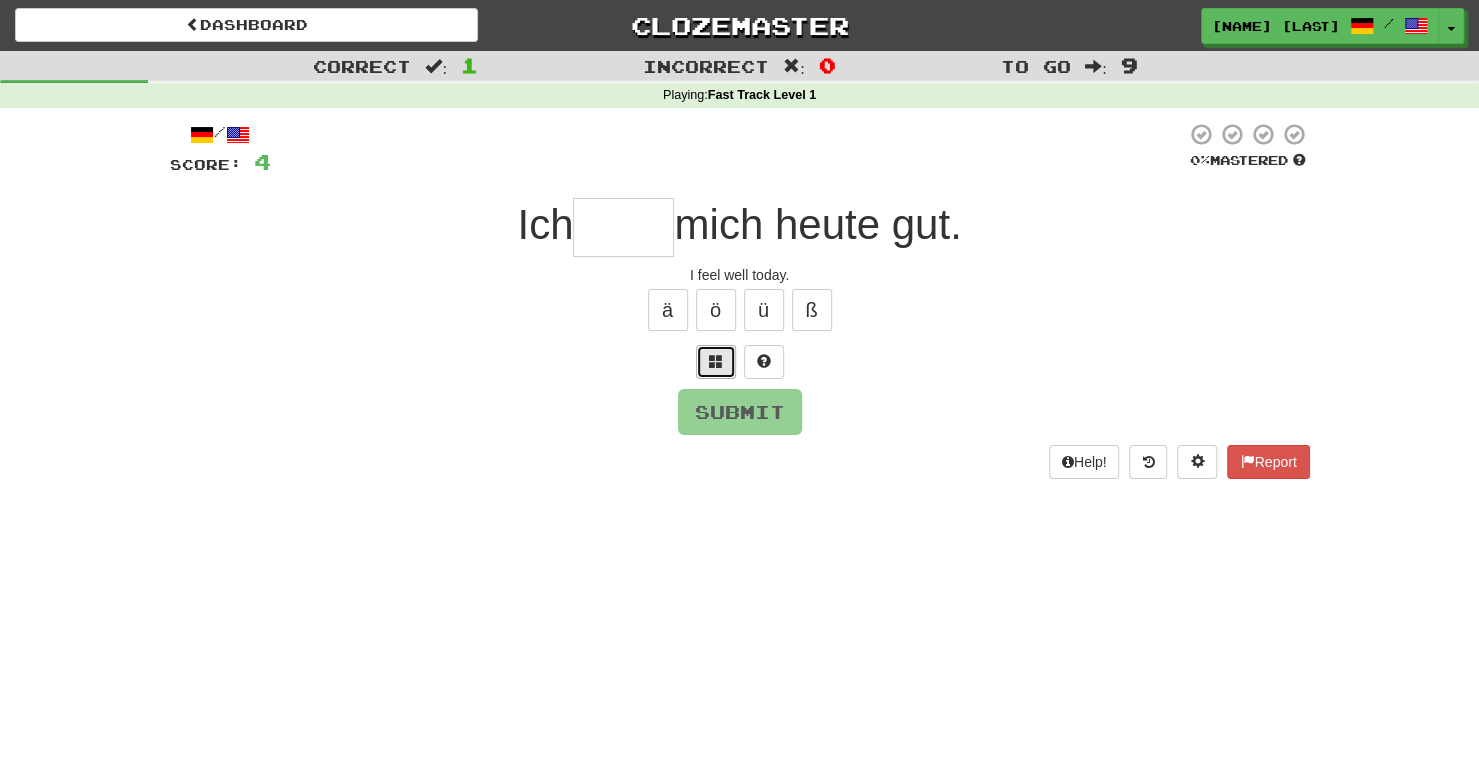 click at bounding box center [716, 362] 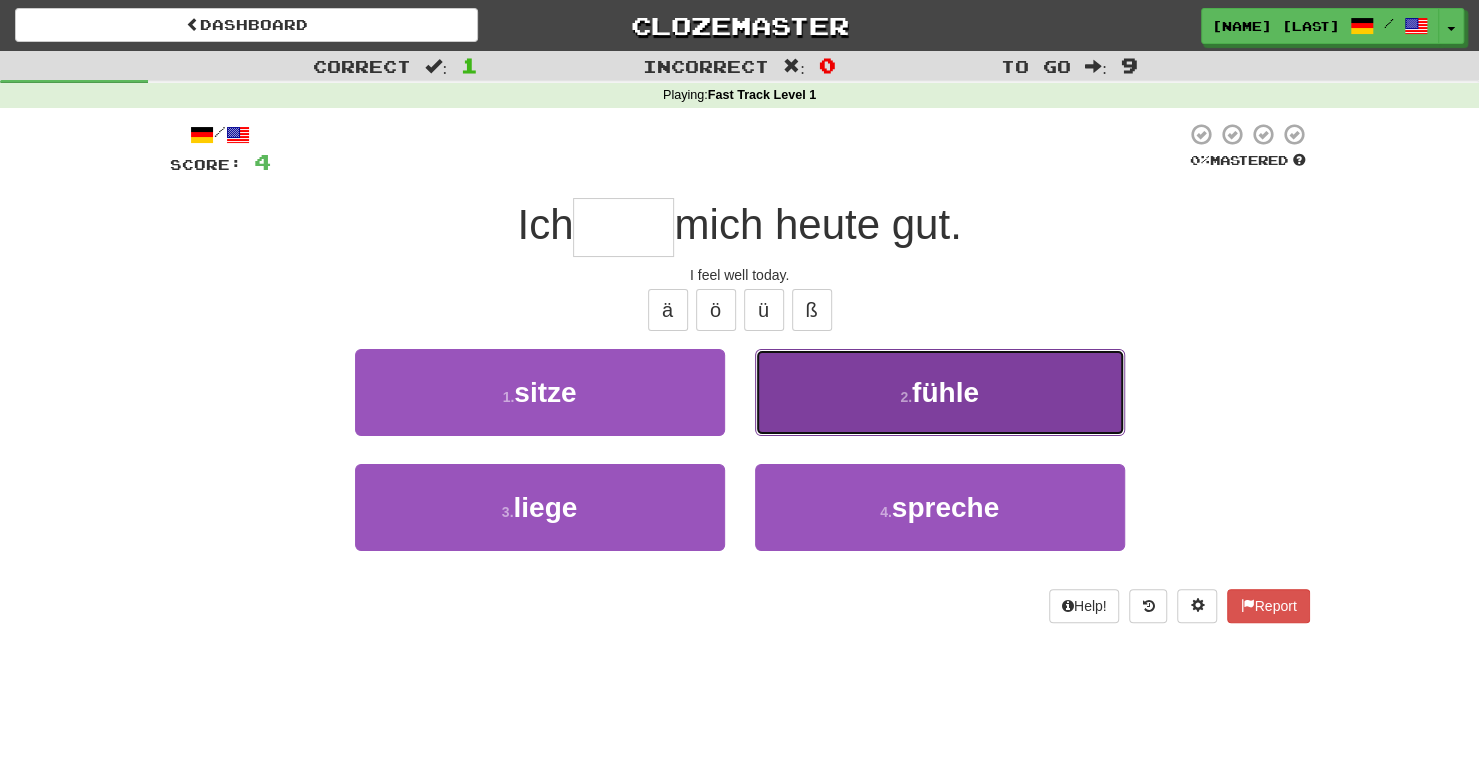 click on "2 .  fühle" at bounding box center (940, 392) 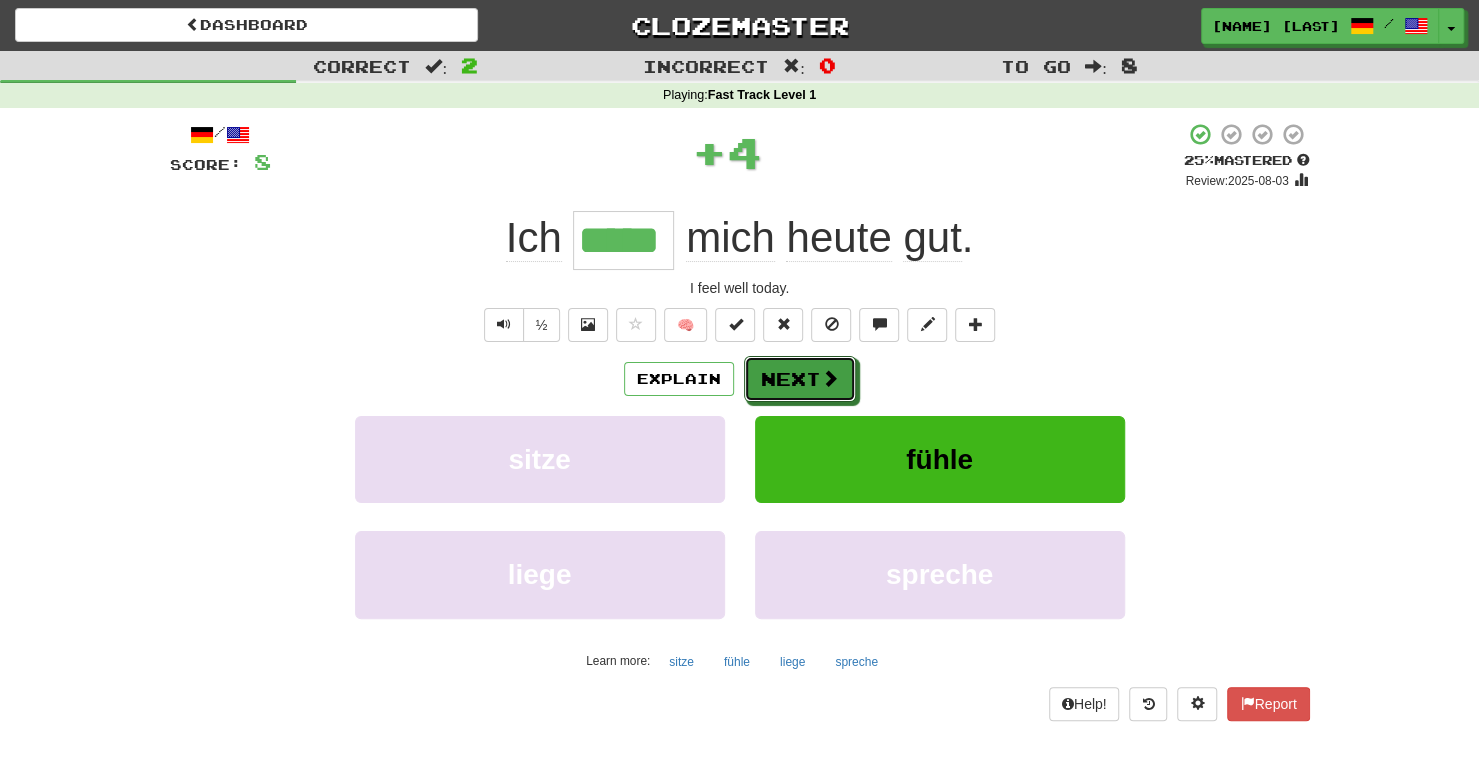 click on "Next" at bounding box center [800, 379] 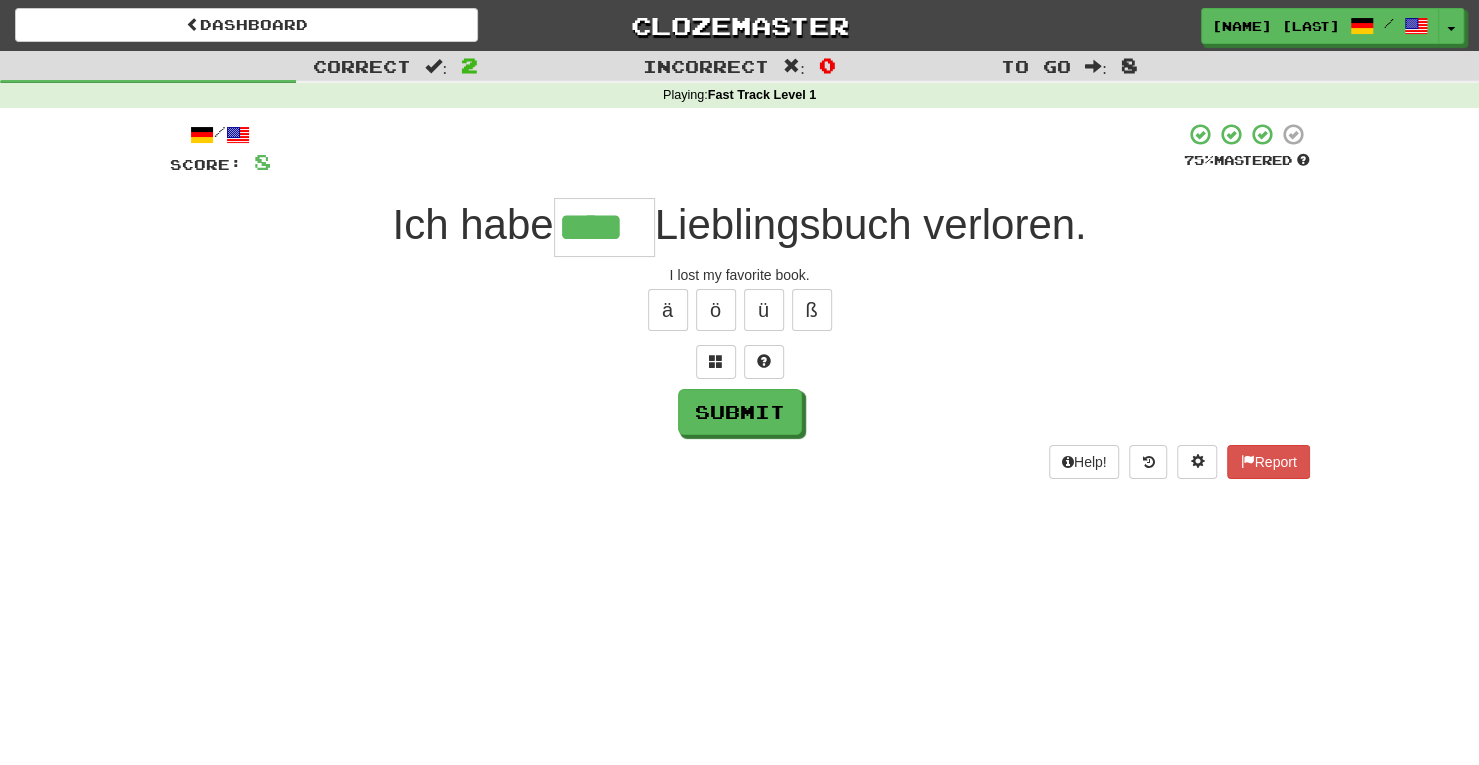 type on "****" 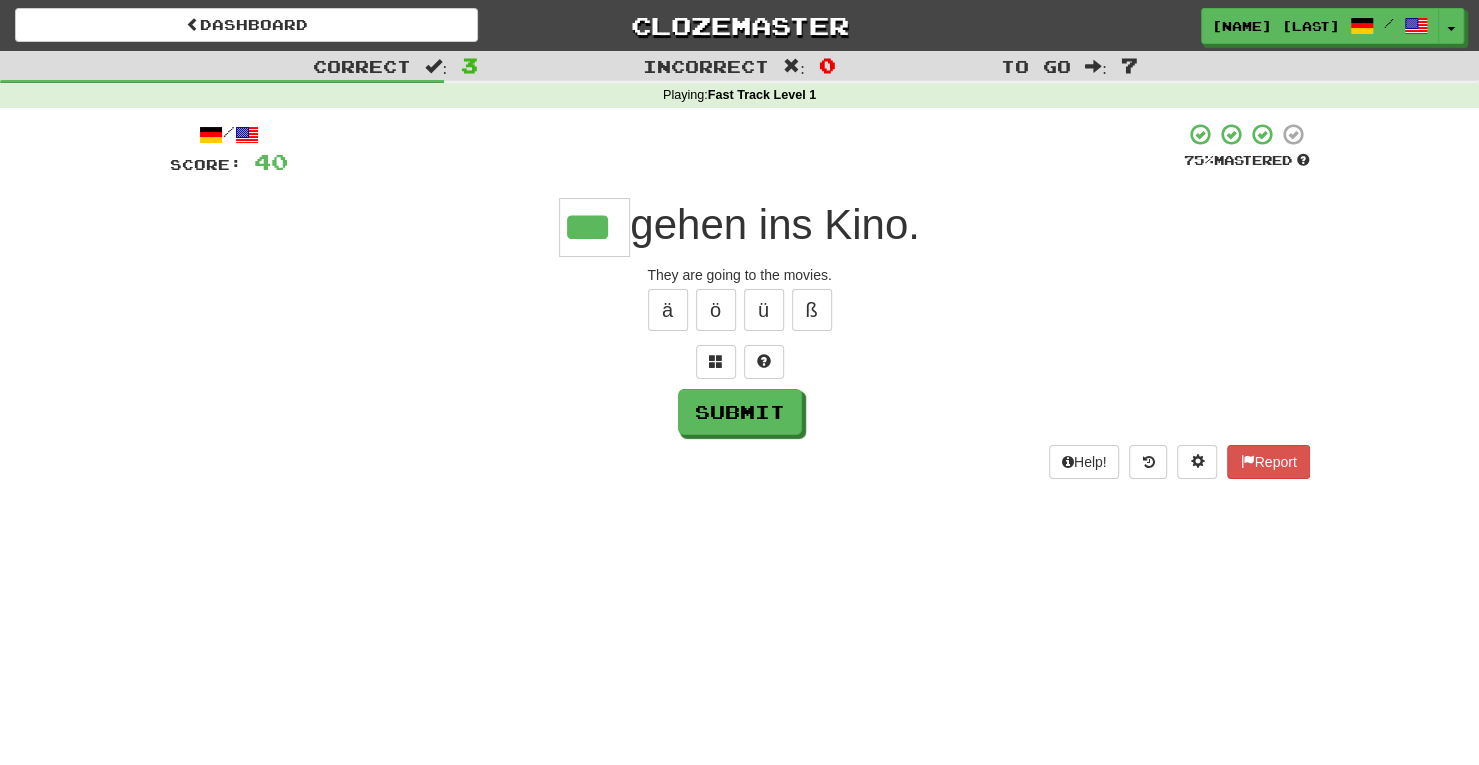 type on "***" 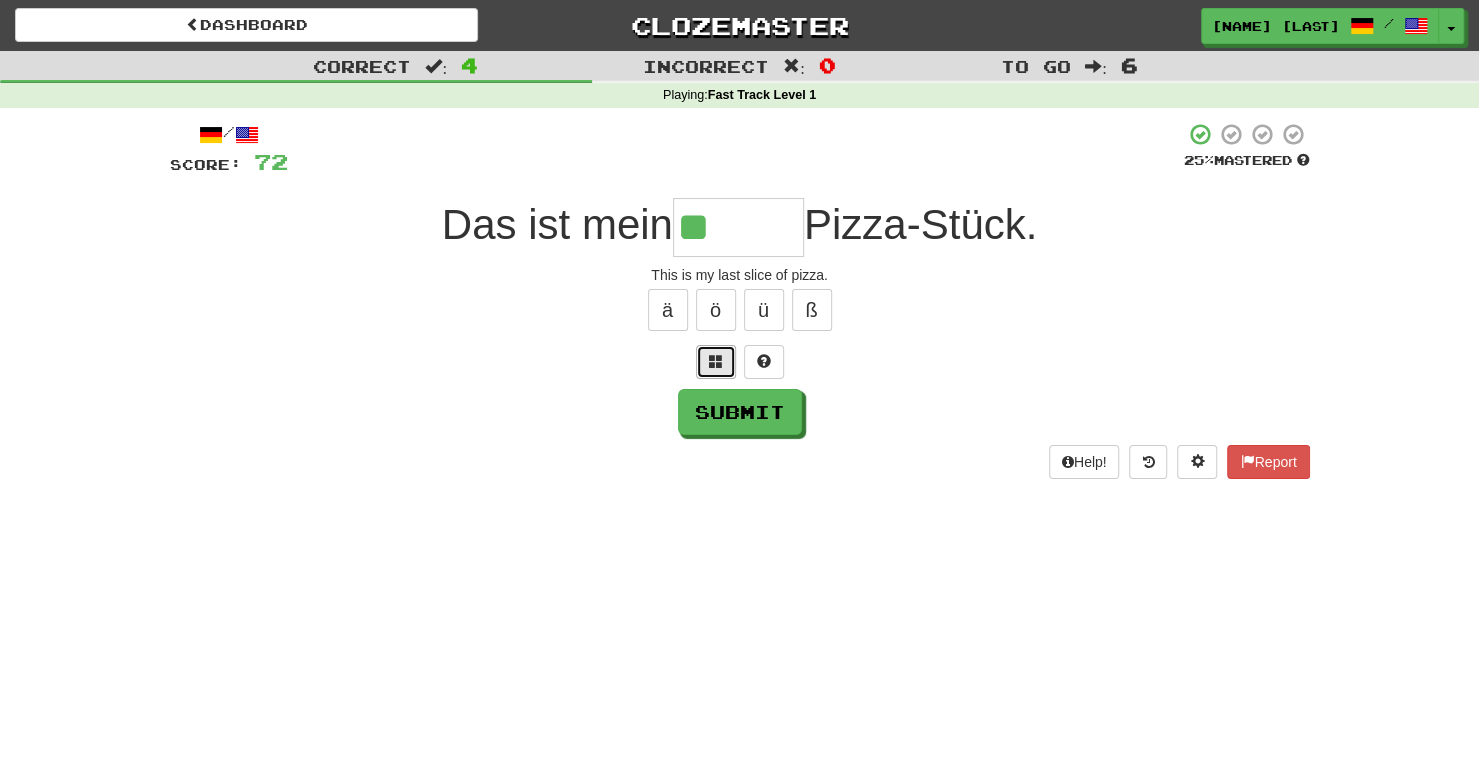 click at bounding box center (716, 361) 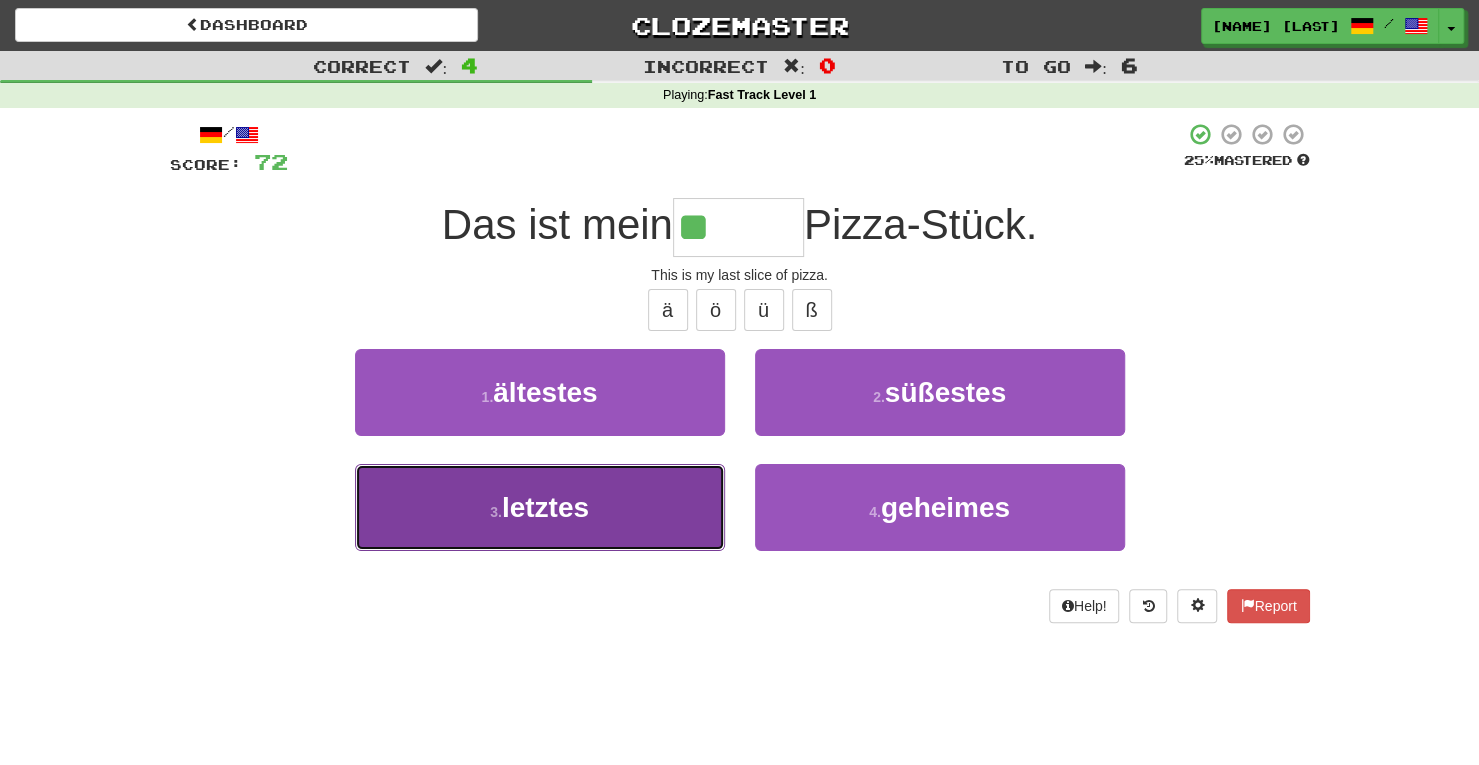 click on "3 .  letztes" at bounding box center [540, 507] 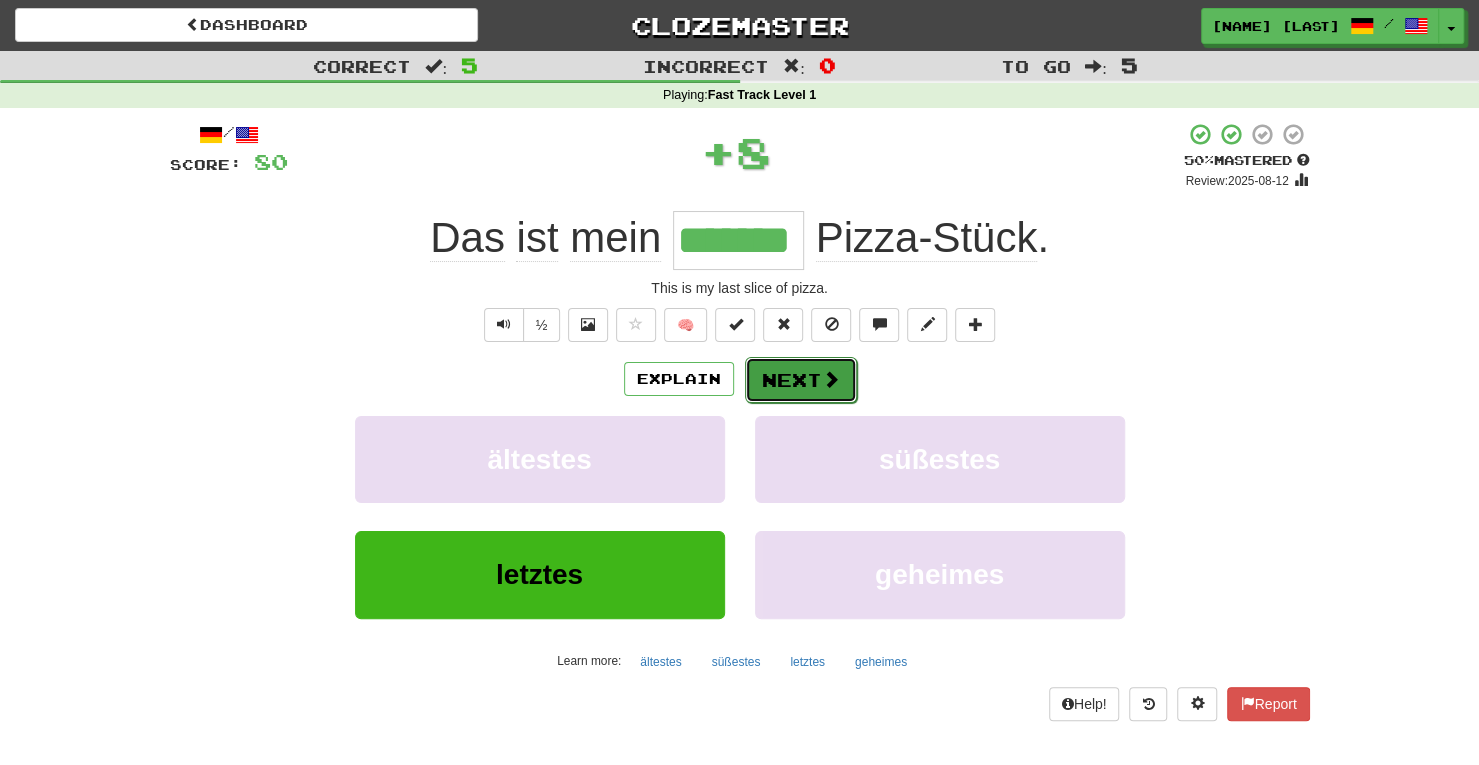 click on "Next" at bounding box center (801, 380) 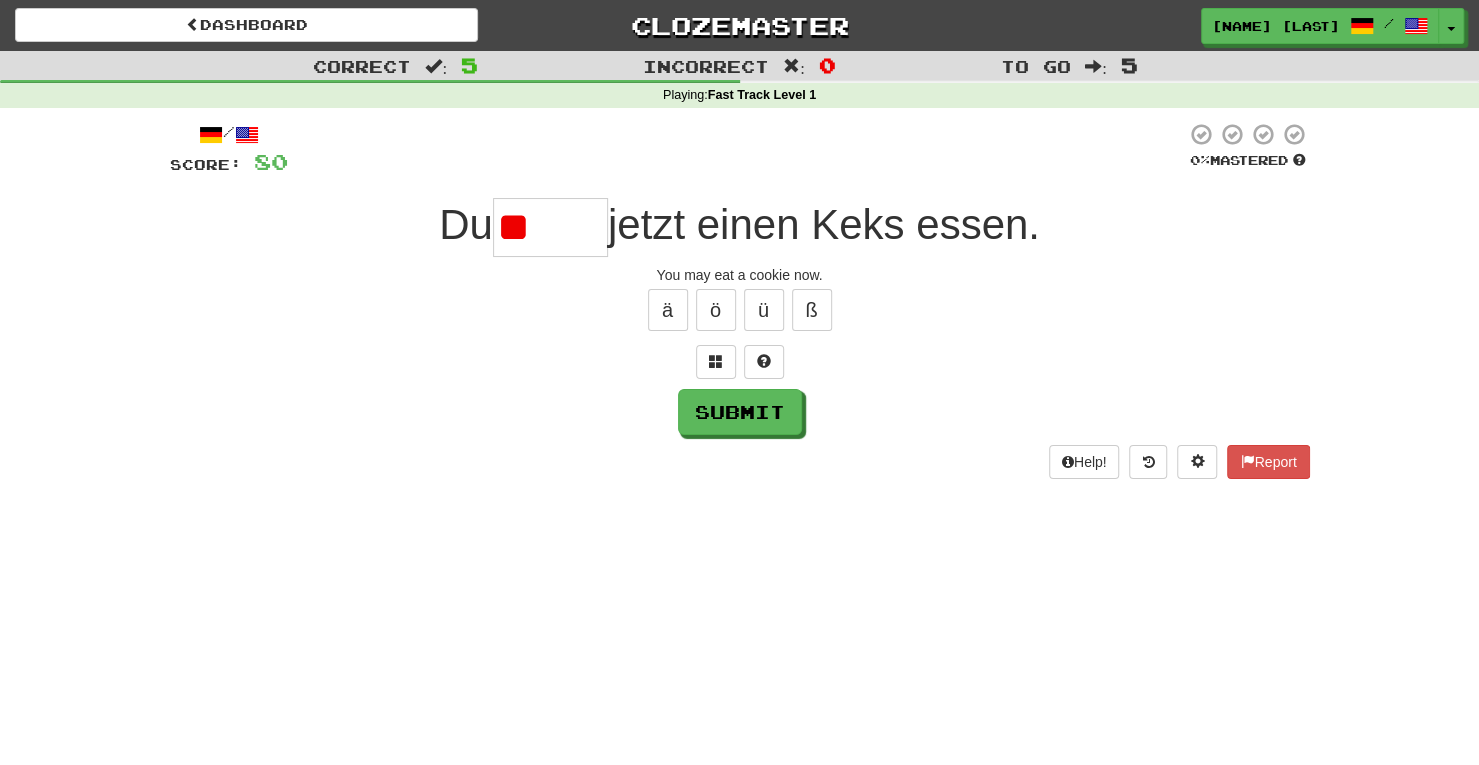 type on "*" 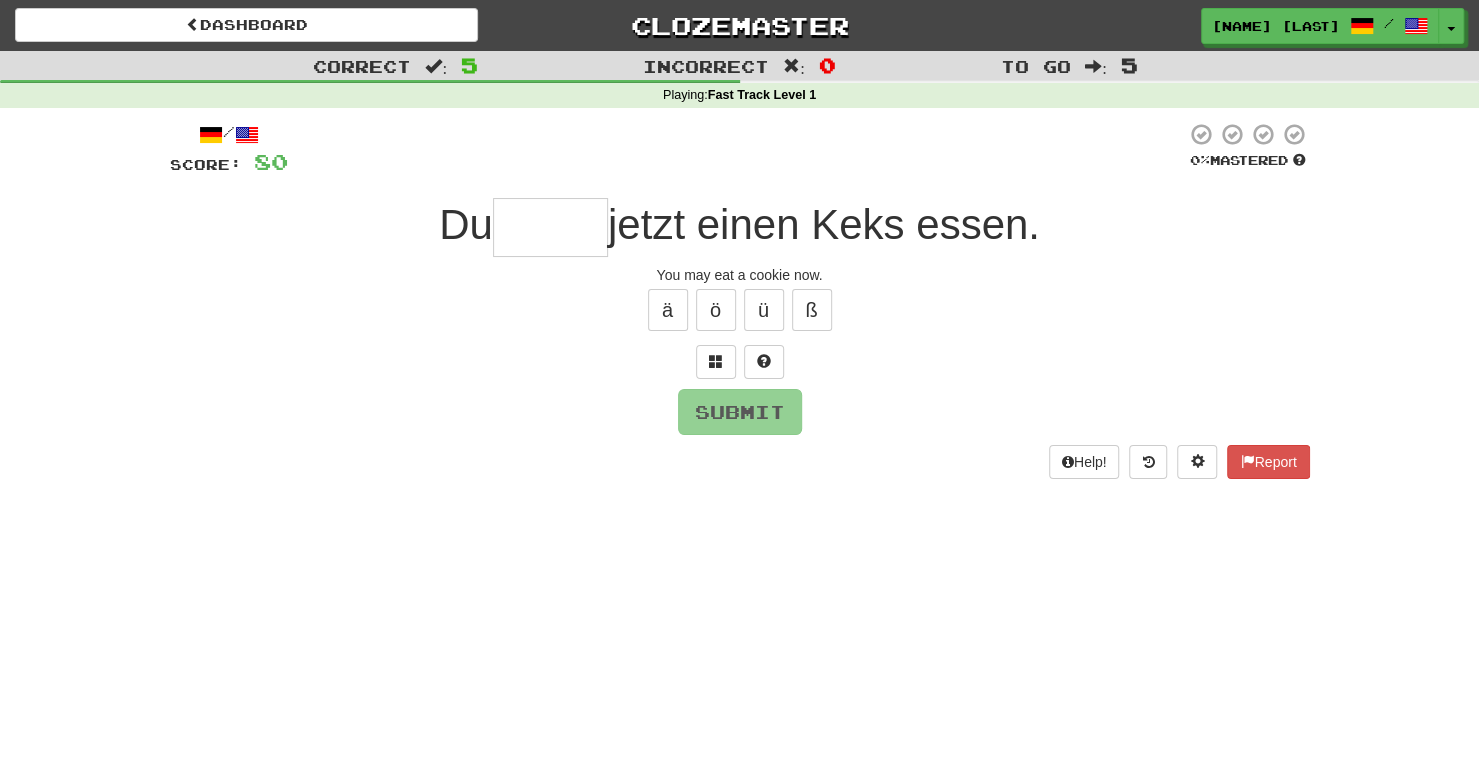 type on "*" 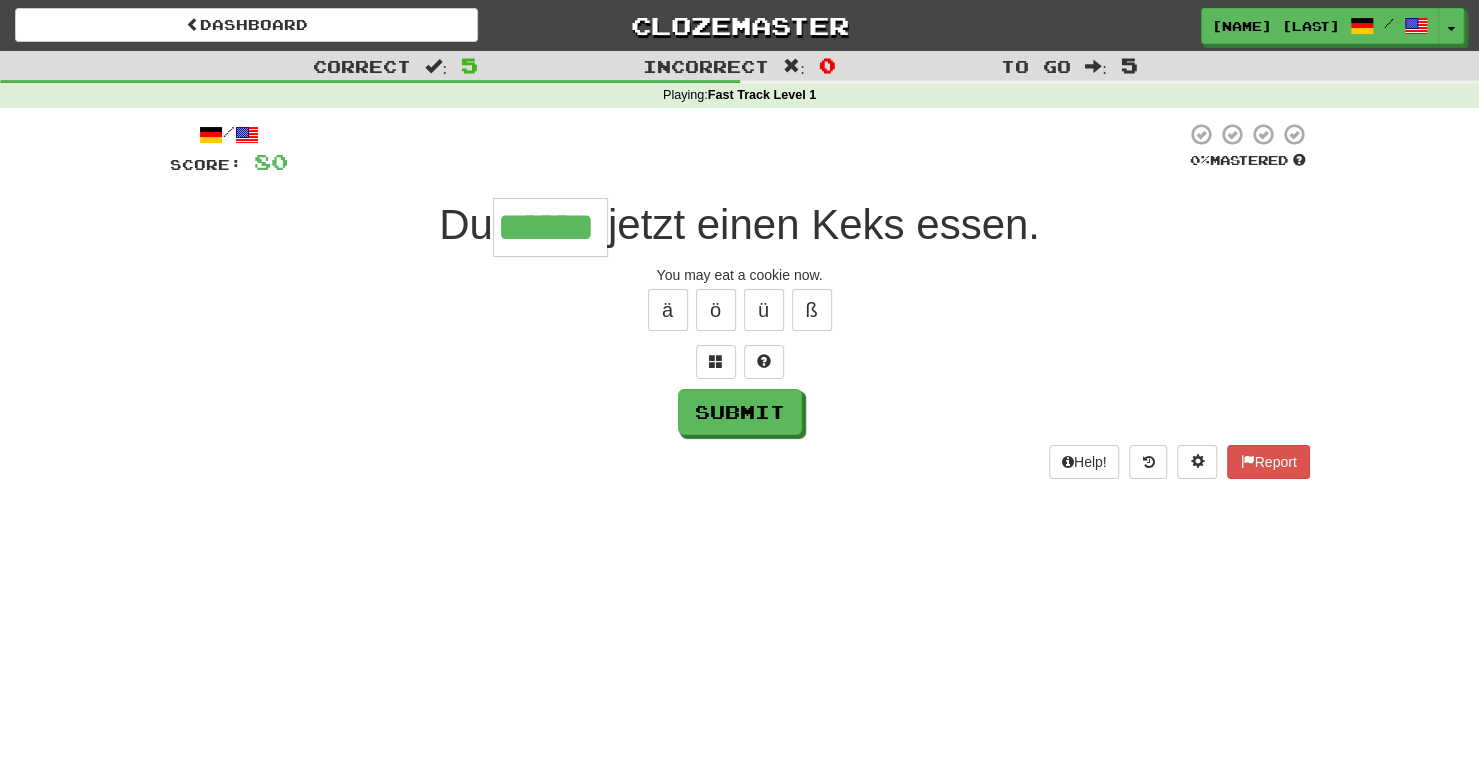 type on "******" 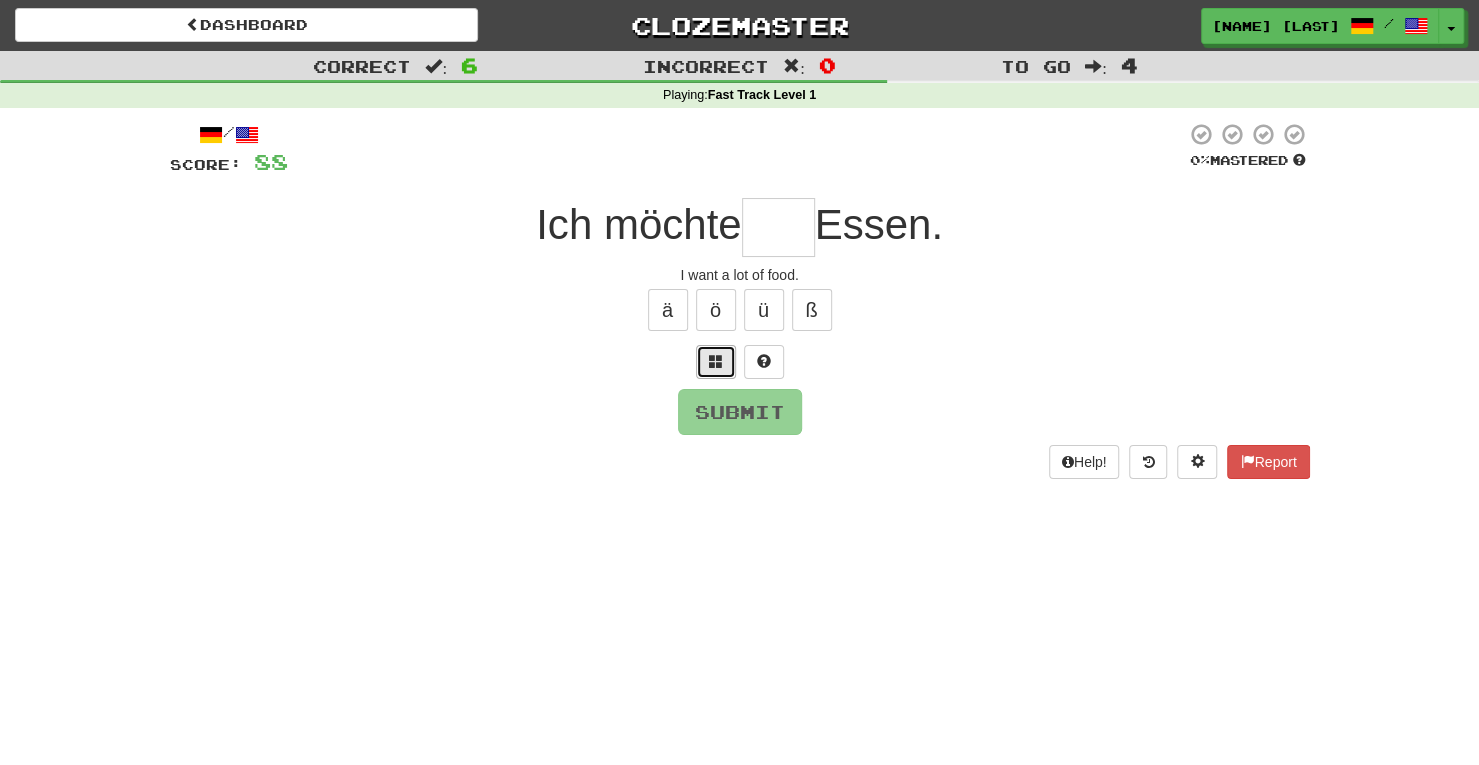 click at bounding box center (716, 362) 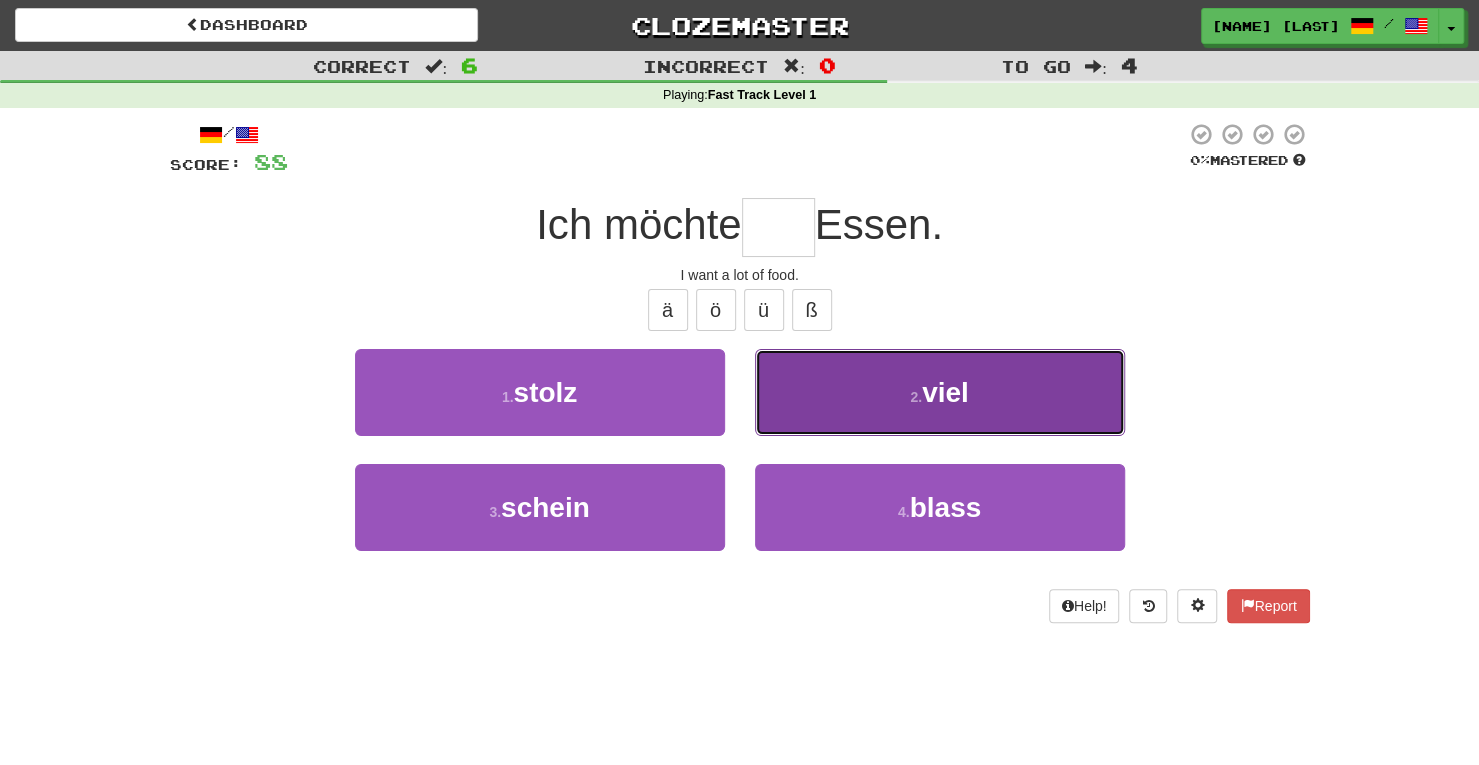 click on "2 .  viel" at bounding box center [940, 392] 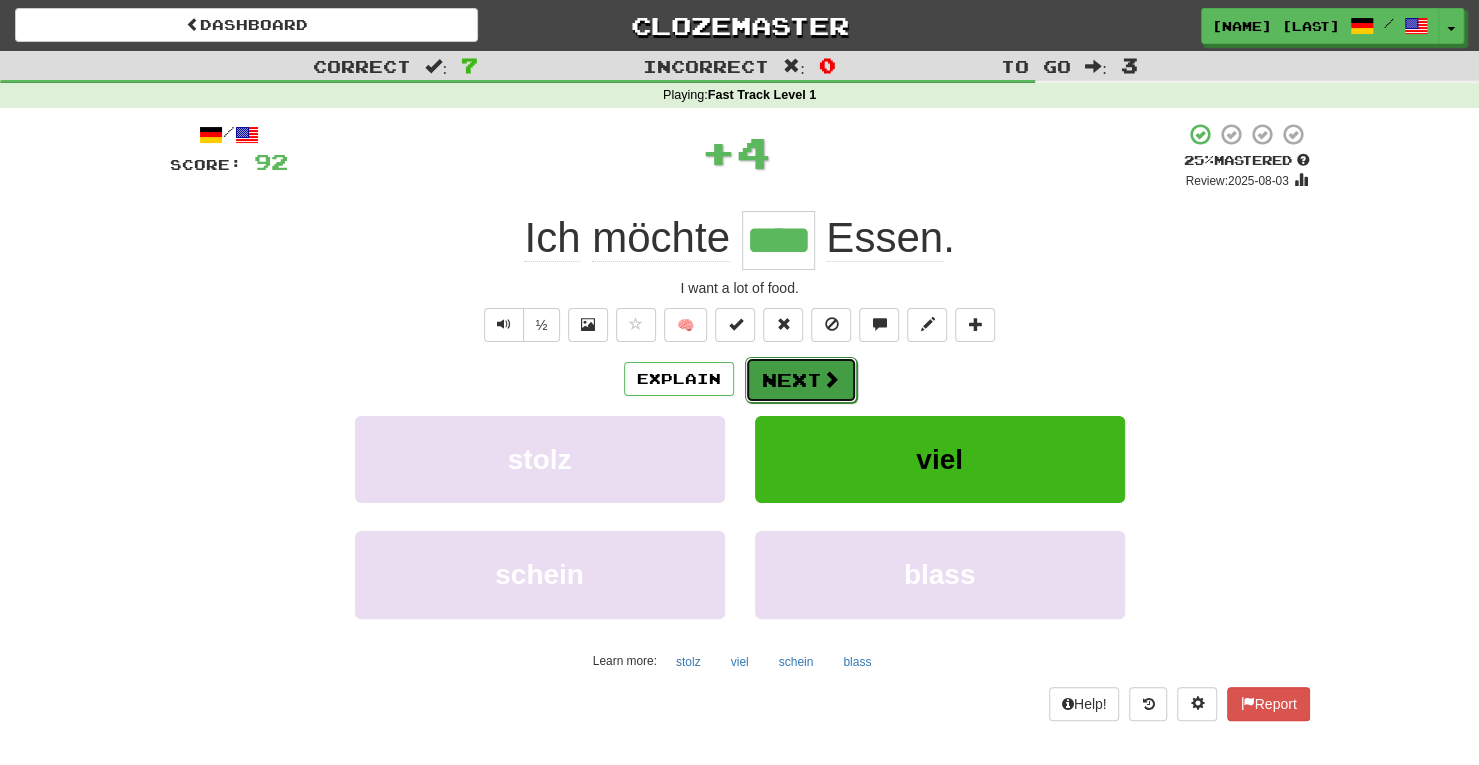 click on "Next" at bounding box center (801, 380) 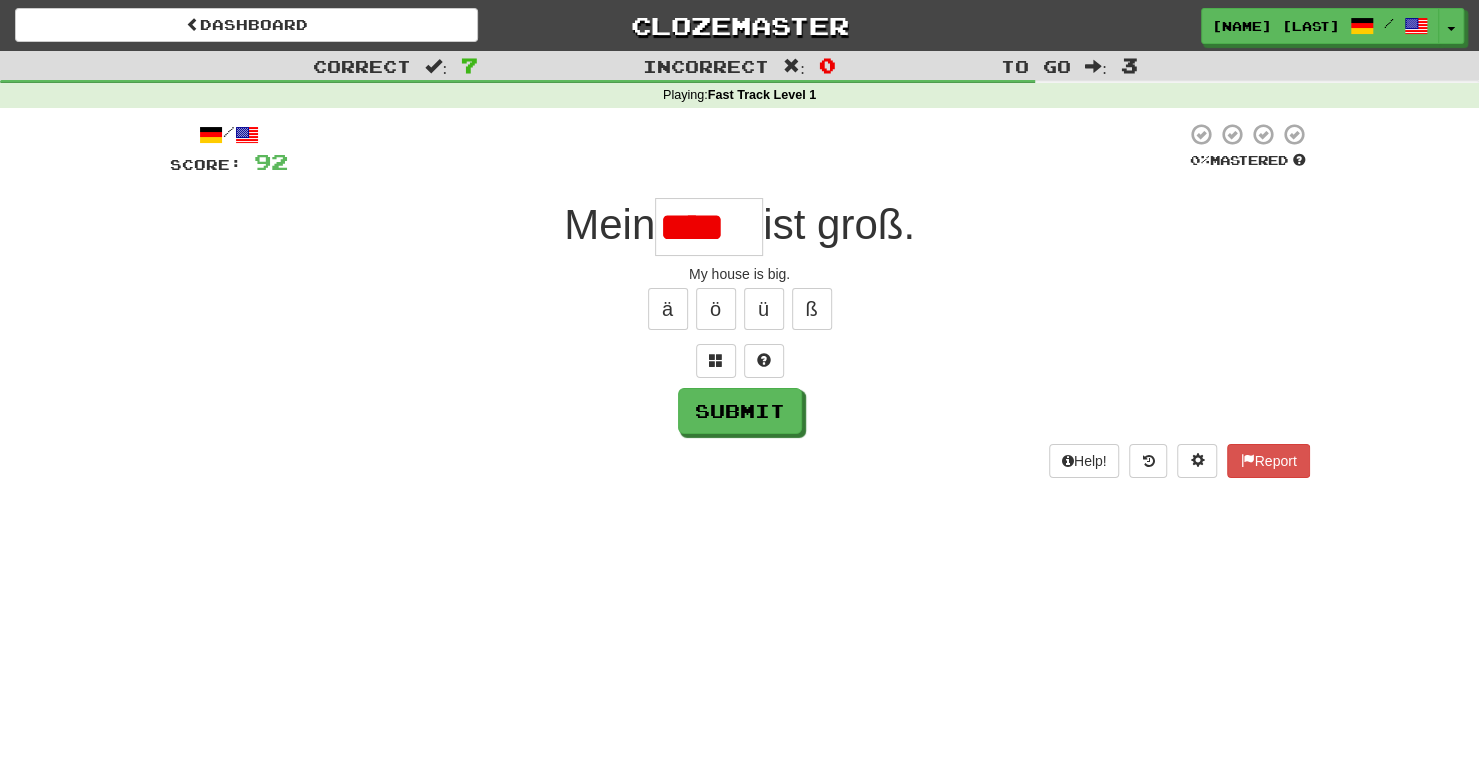scroll, scrollTop: 0, scrollLeft: 0, axis: both 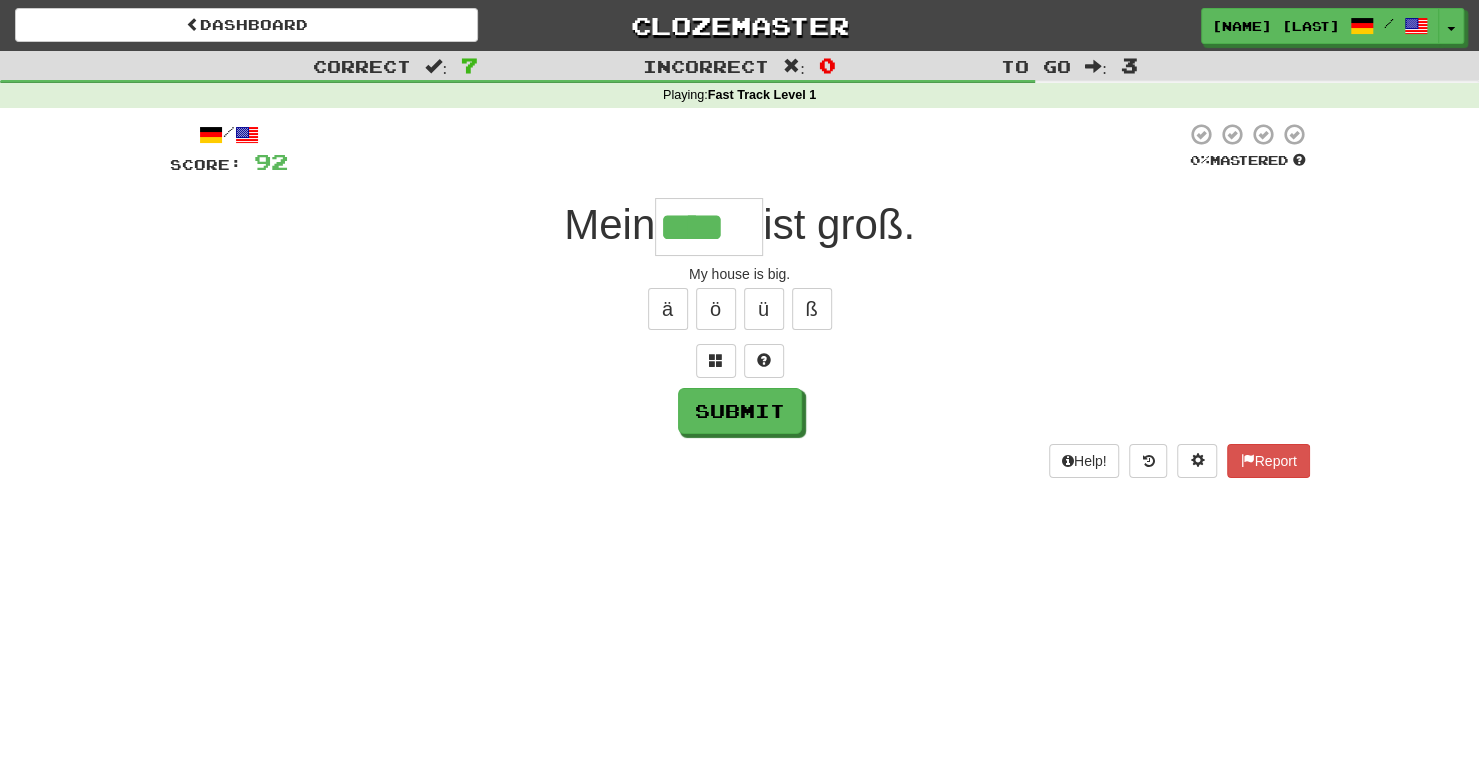 type on "****" 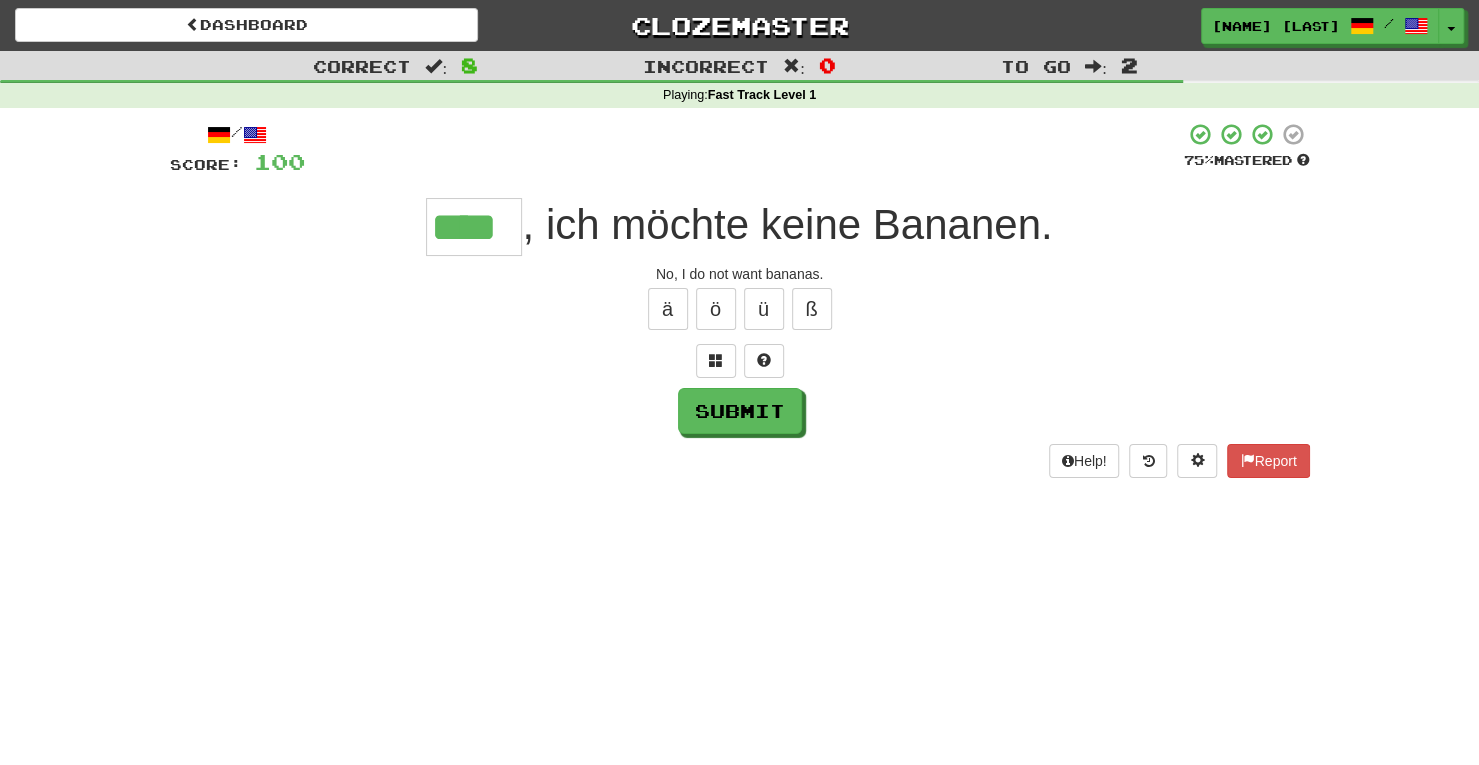 type on "****" 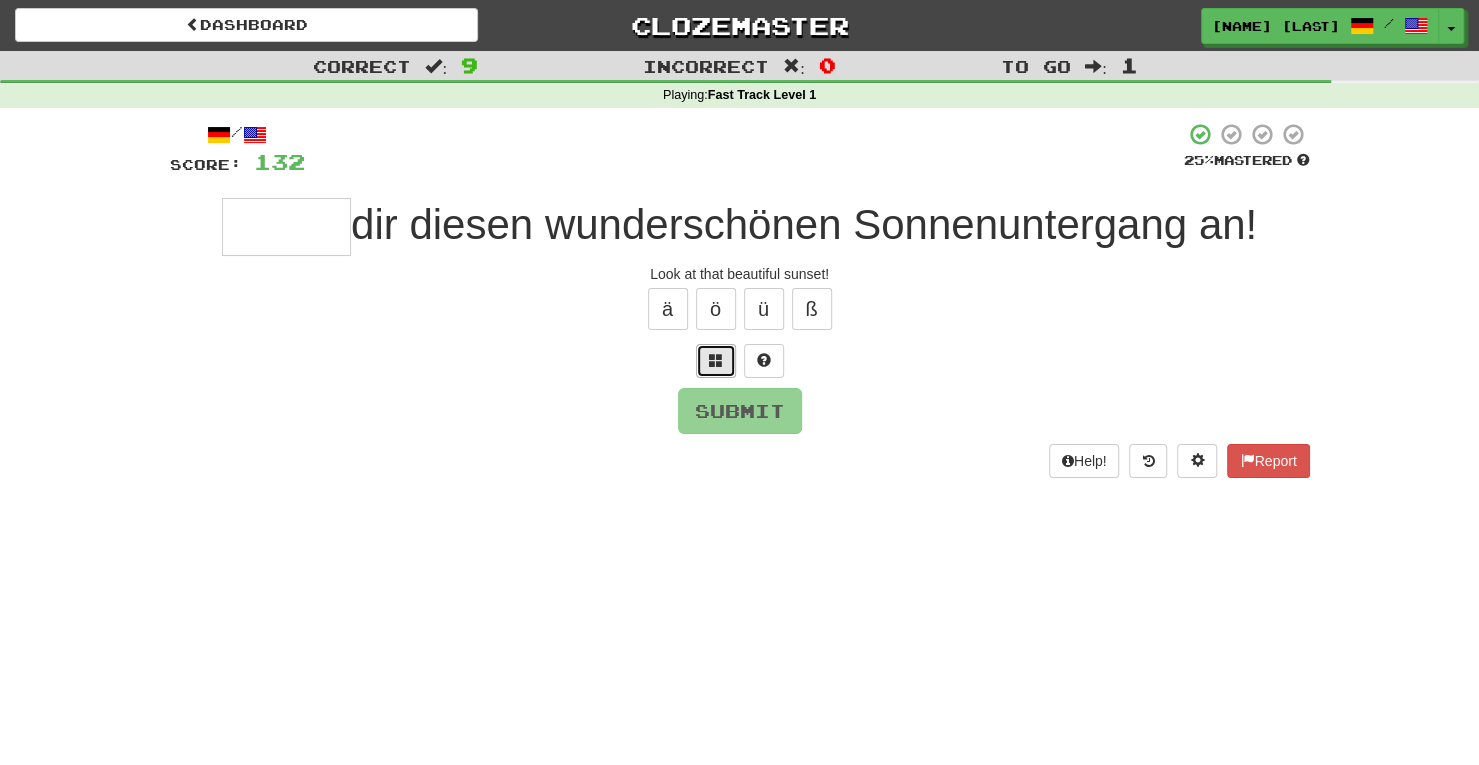 click at bounding box center (716, 361) 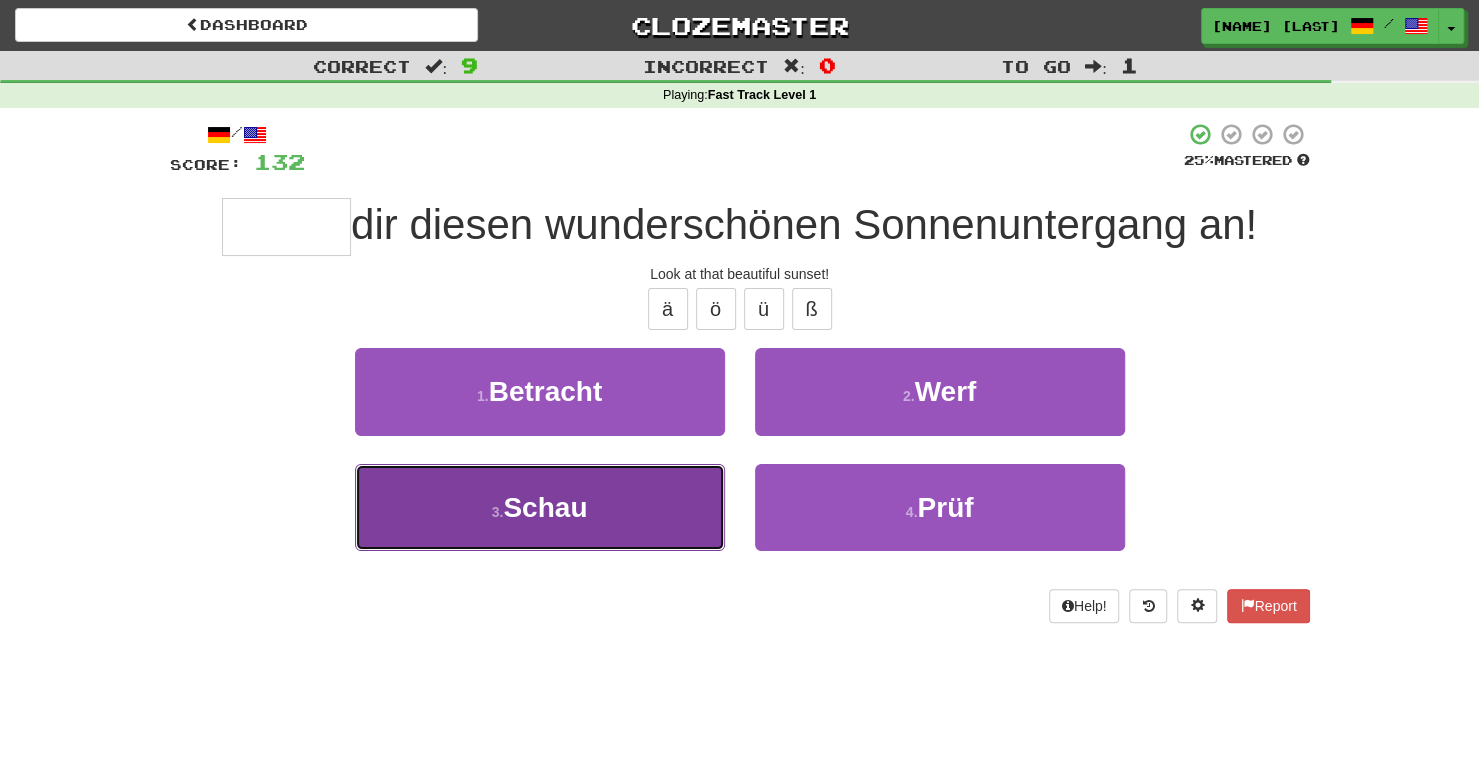 click on "3 .  Schau" at bounding box center (540, 507) 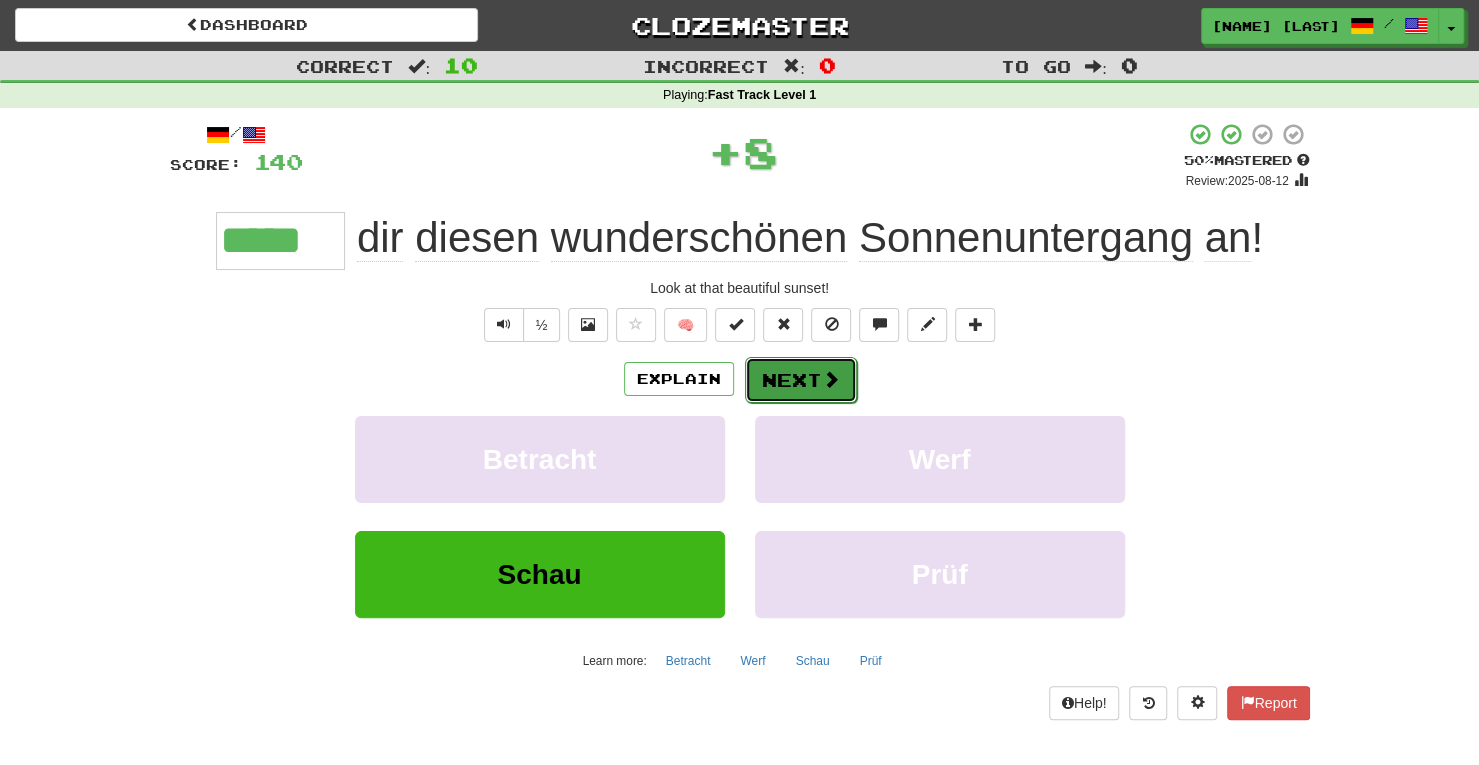 click on "Next" at bounding box center [801, 380] 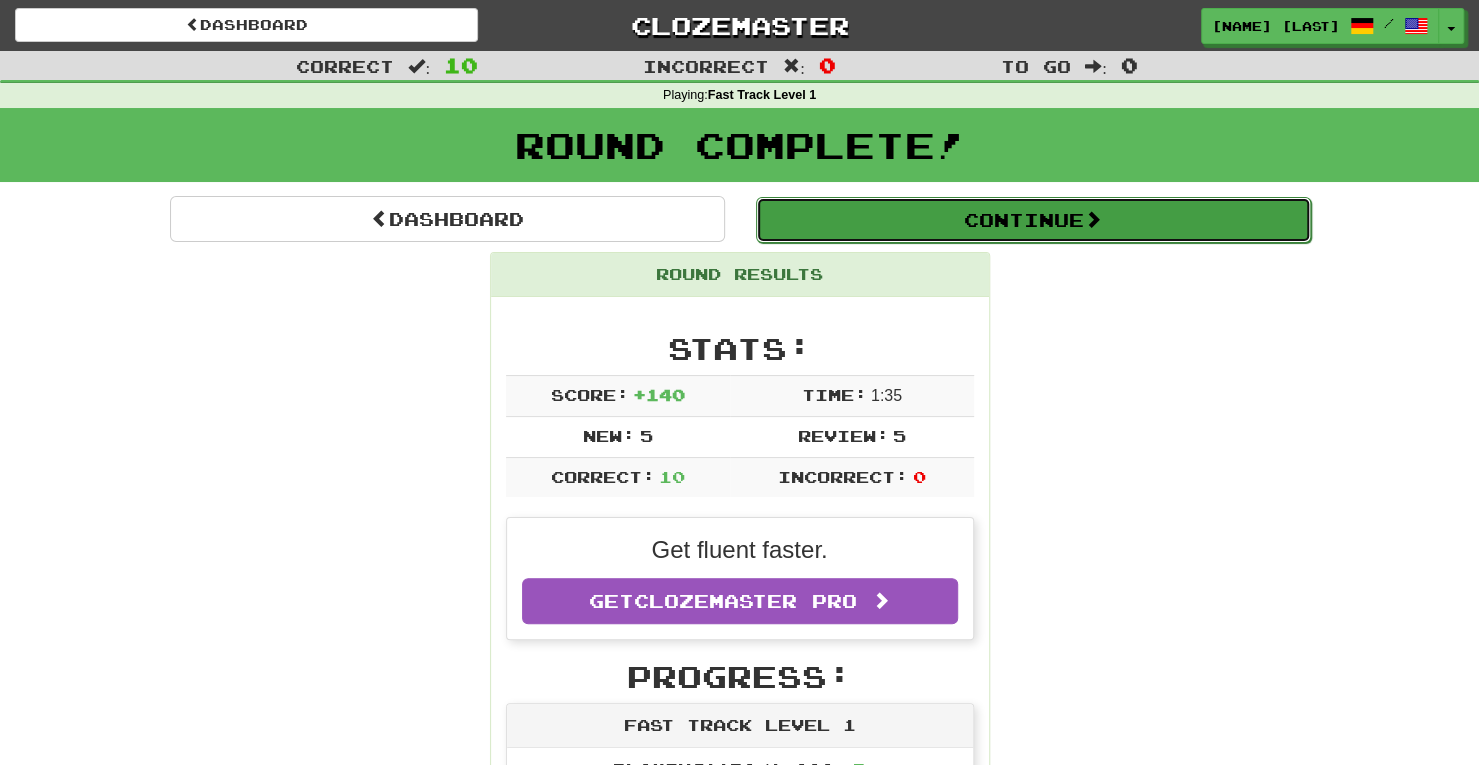 click on "Continue" at bounding box center (1033, 220) 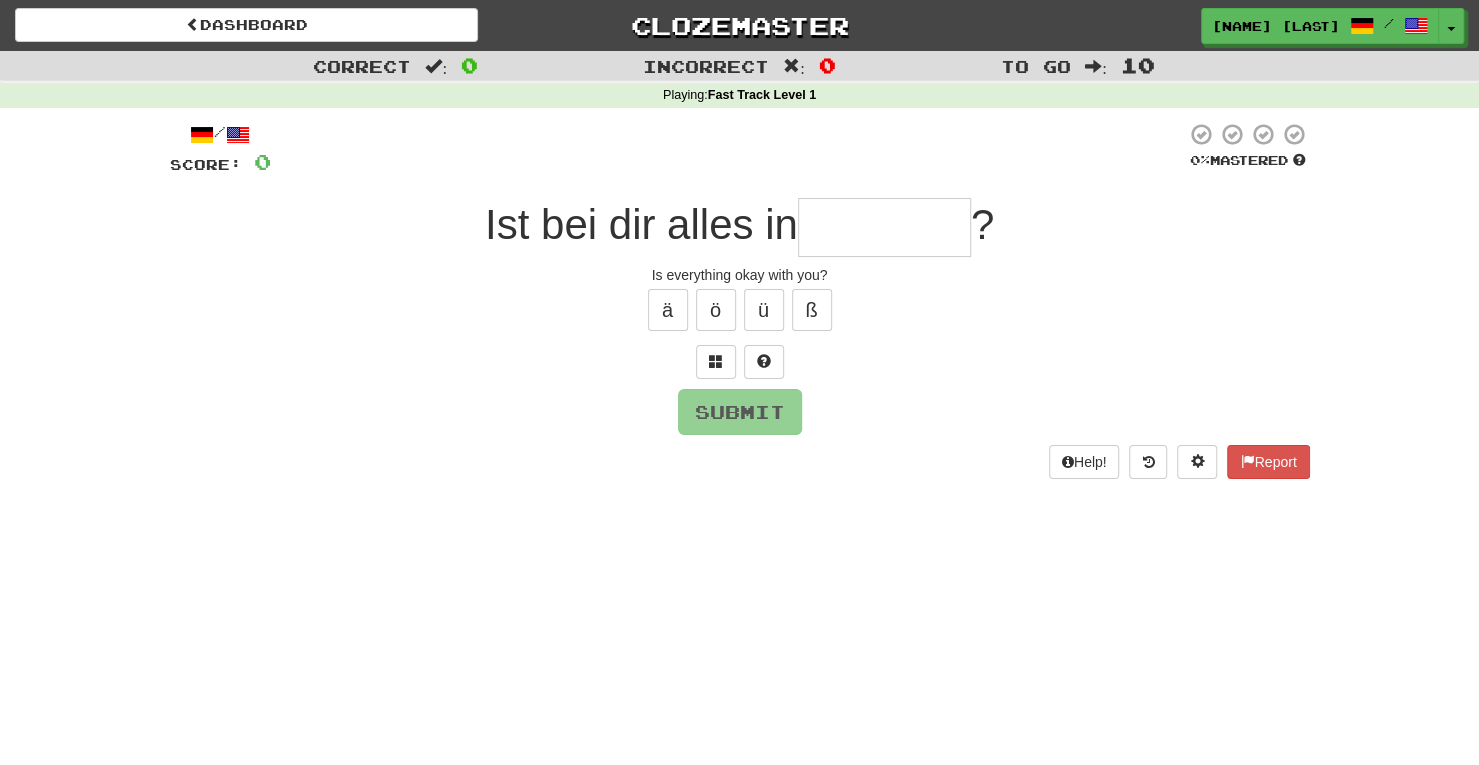 click at bounding box center [884, 227] 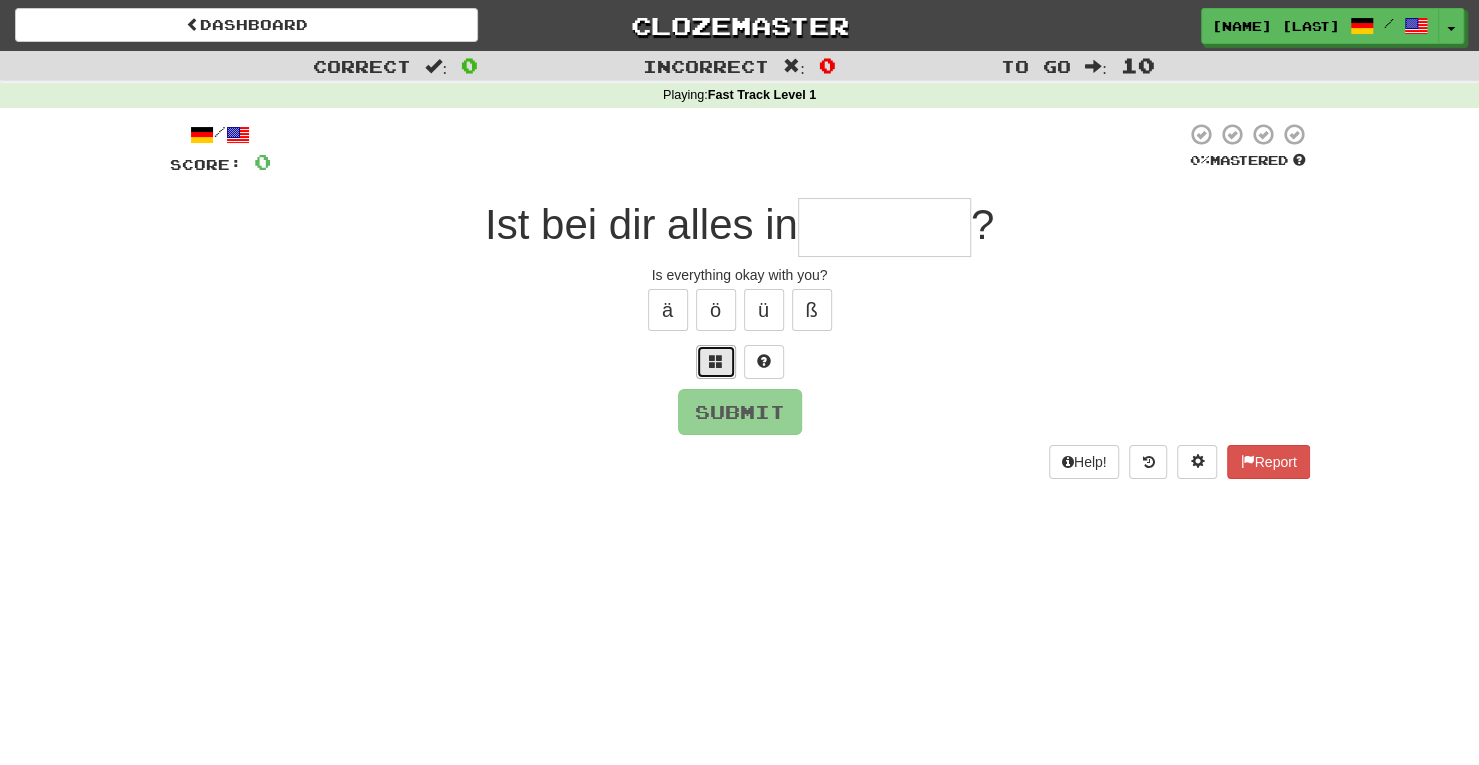 click at bounding box center (716, 362) 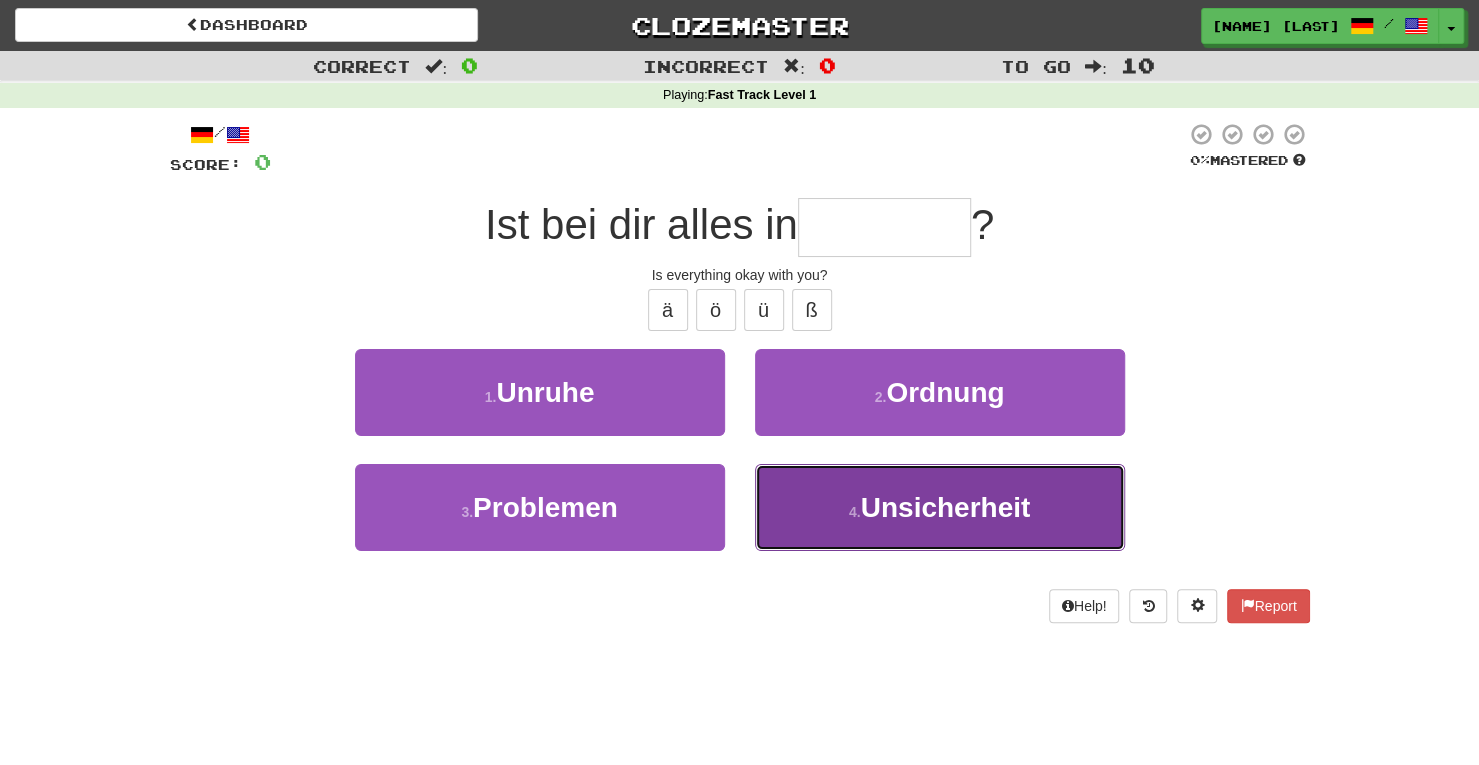 click on "[NUMBER] . Unsicherheit" at bounding box center [940, 507] 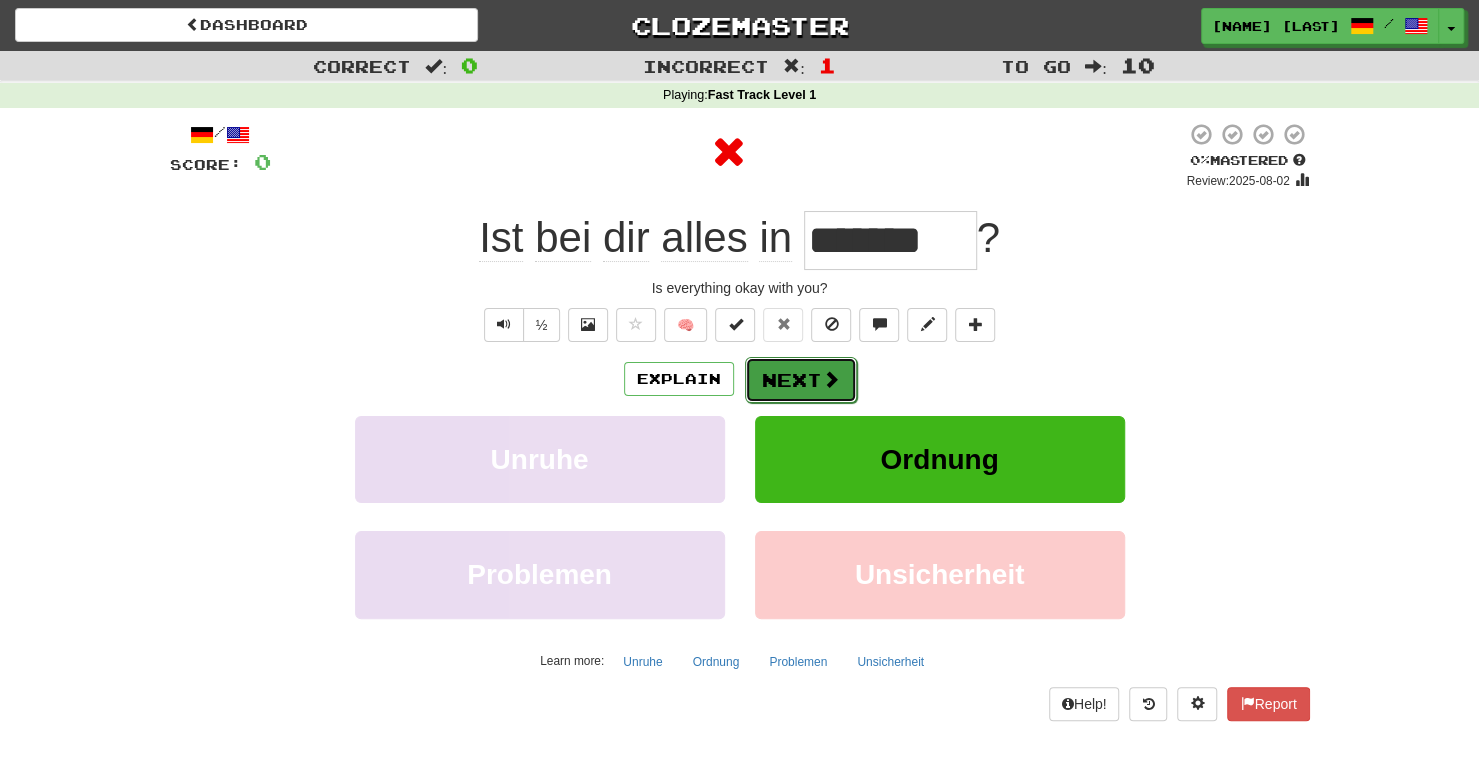 click on "Next" at bounding box center (801, 380) 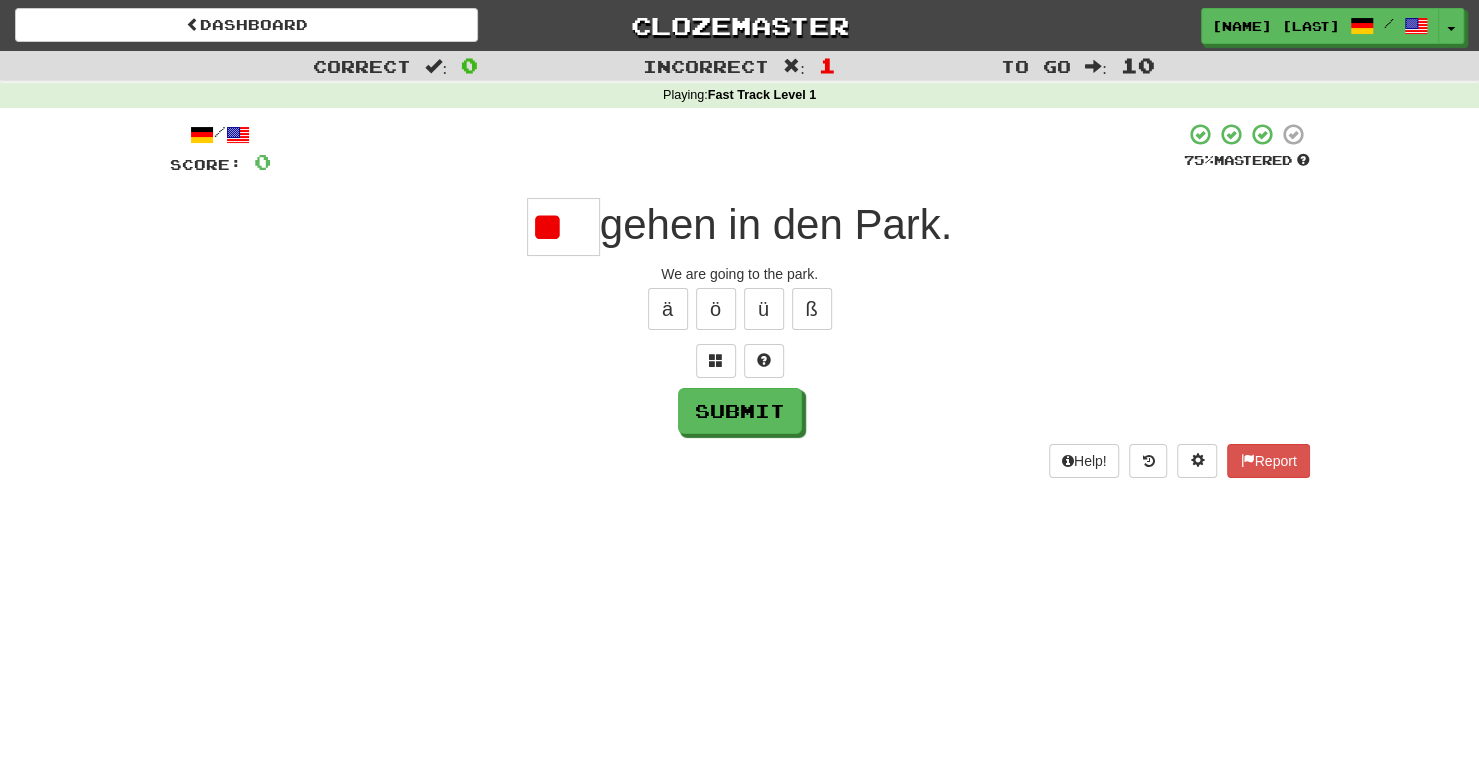 scroll, scrollTop: 0, scrollLeft: 0, axis: both 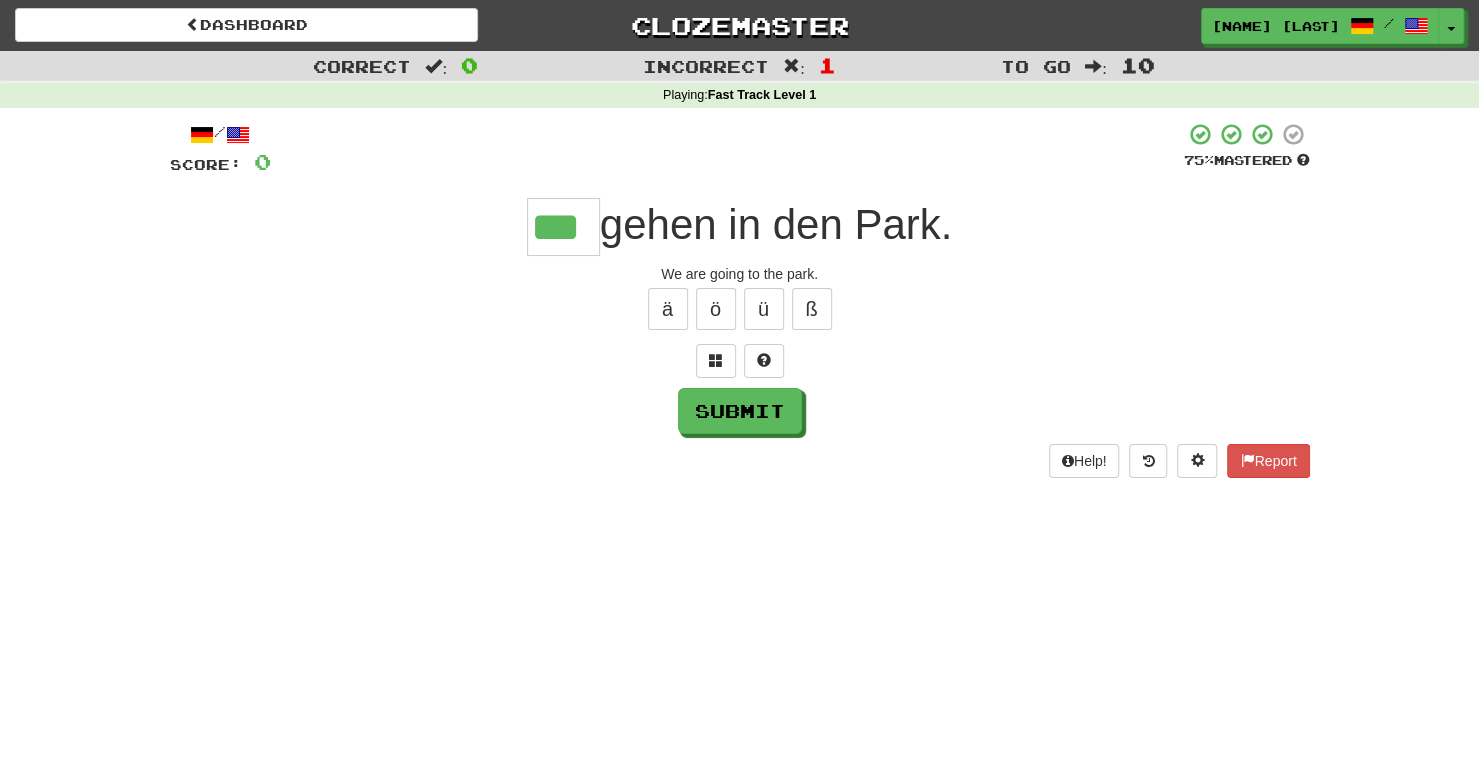 type on "***" 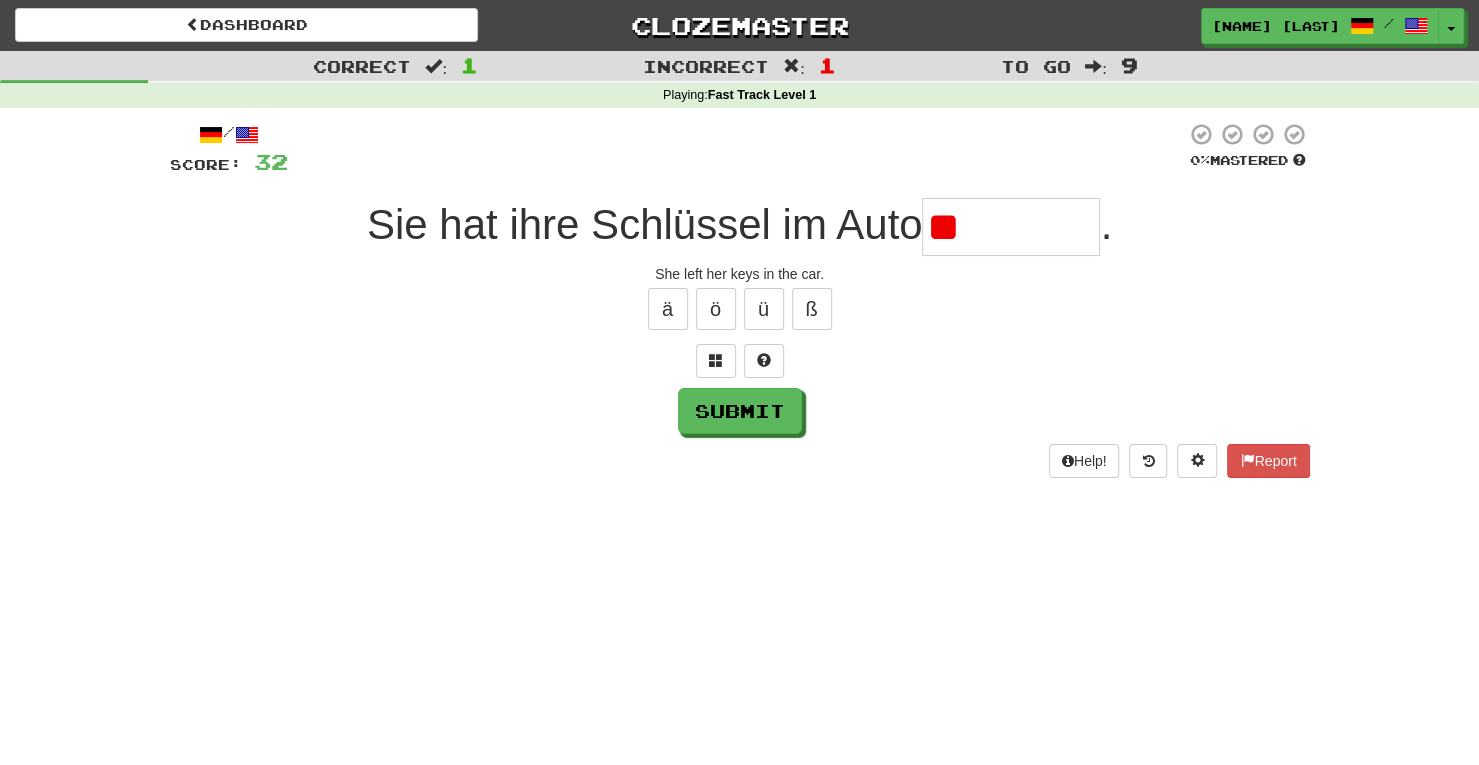 type on "*" 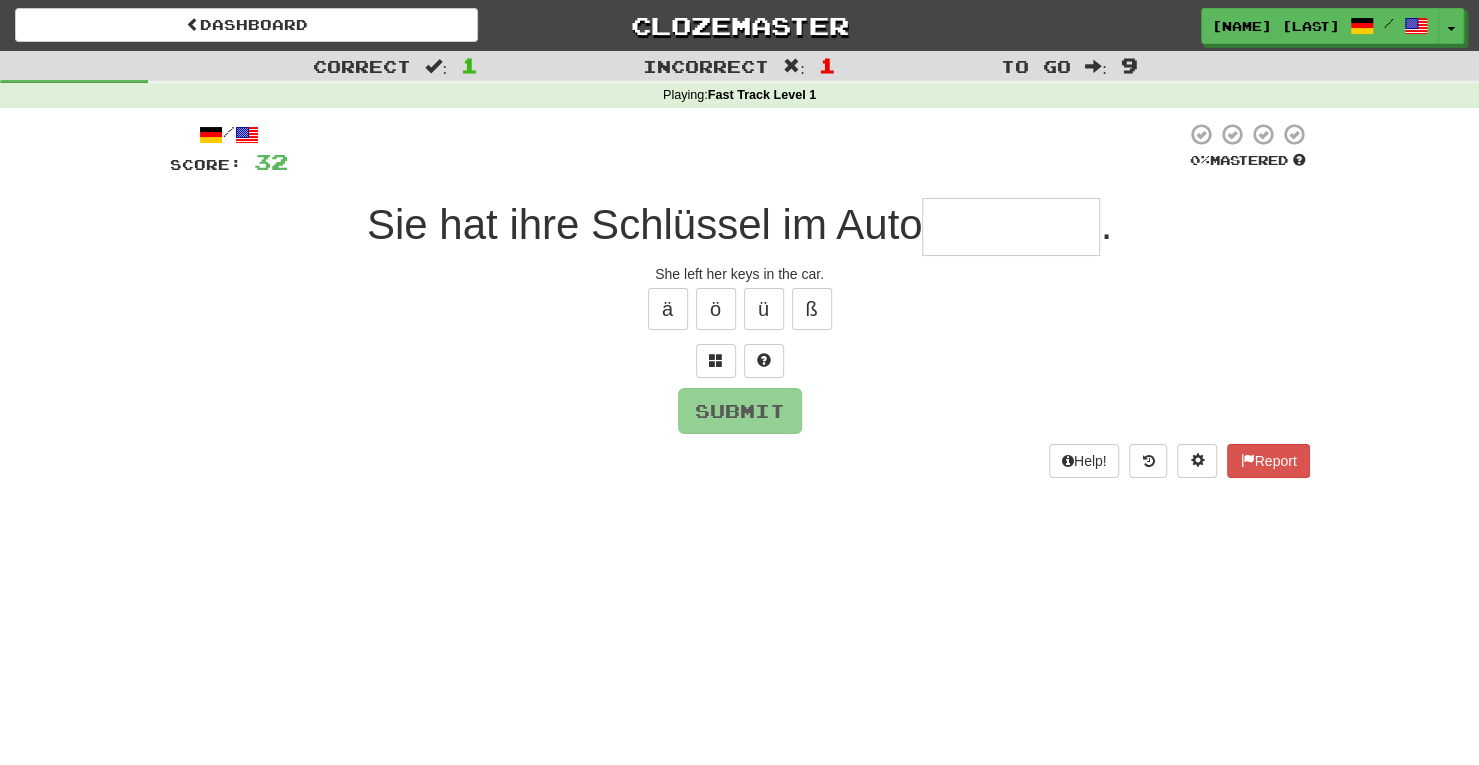 type on "*" 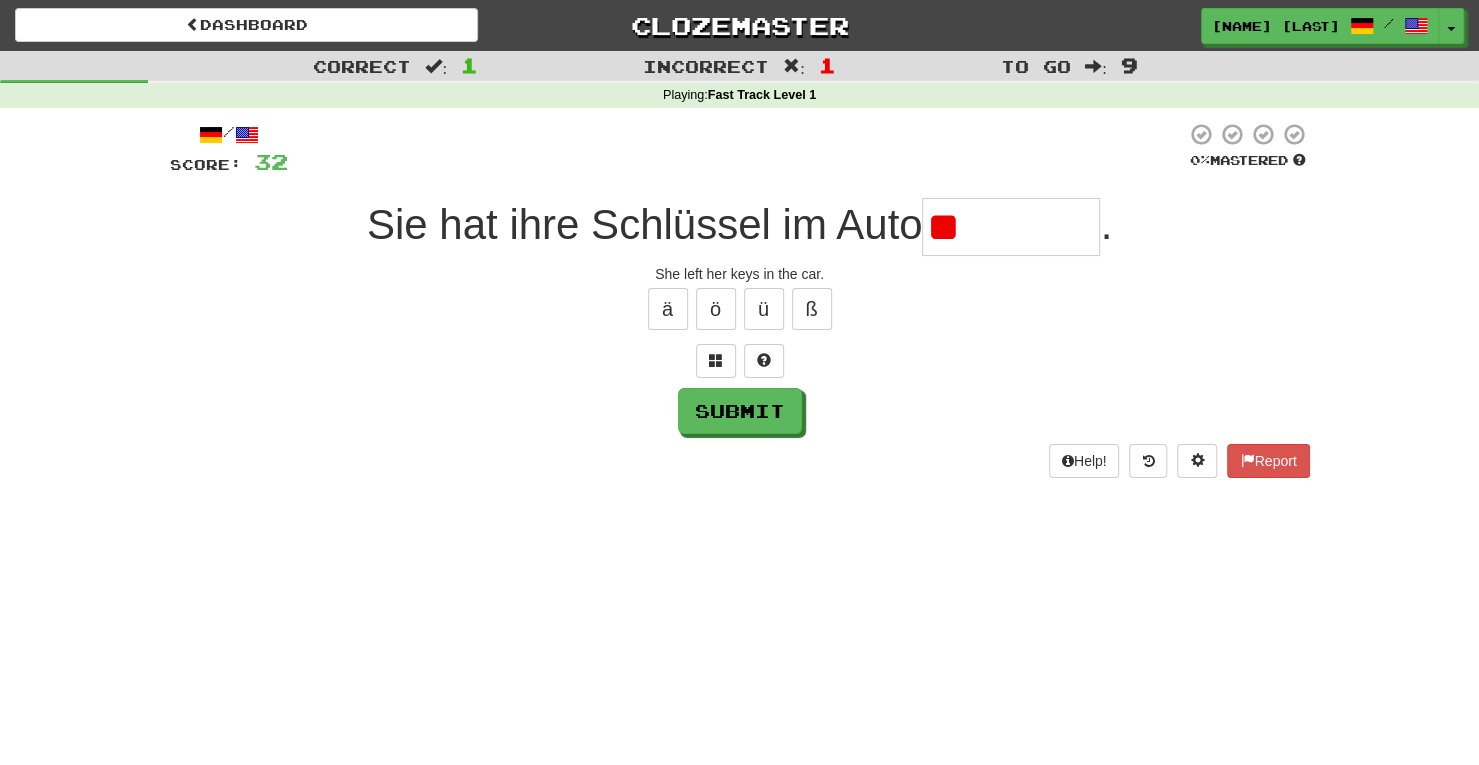 type on "*" 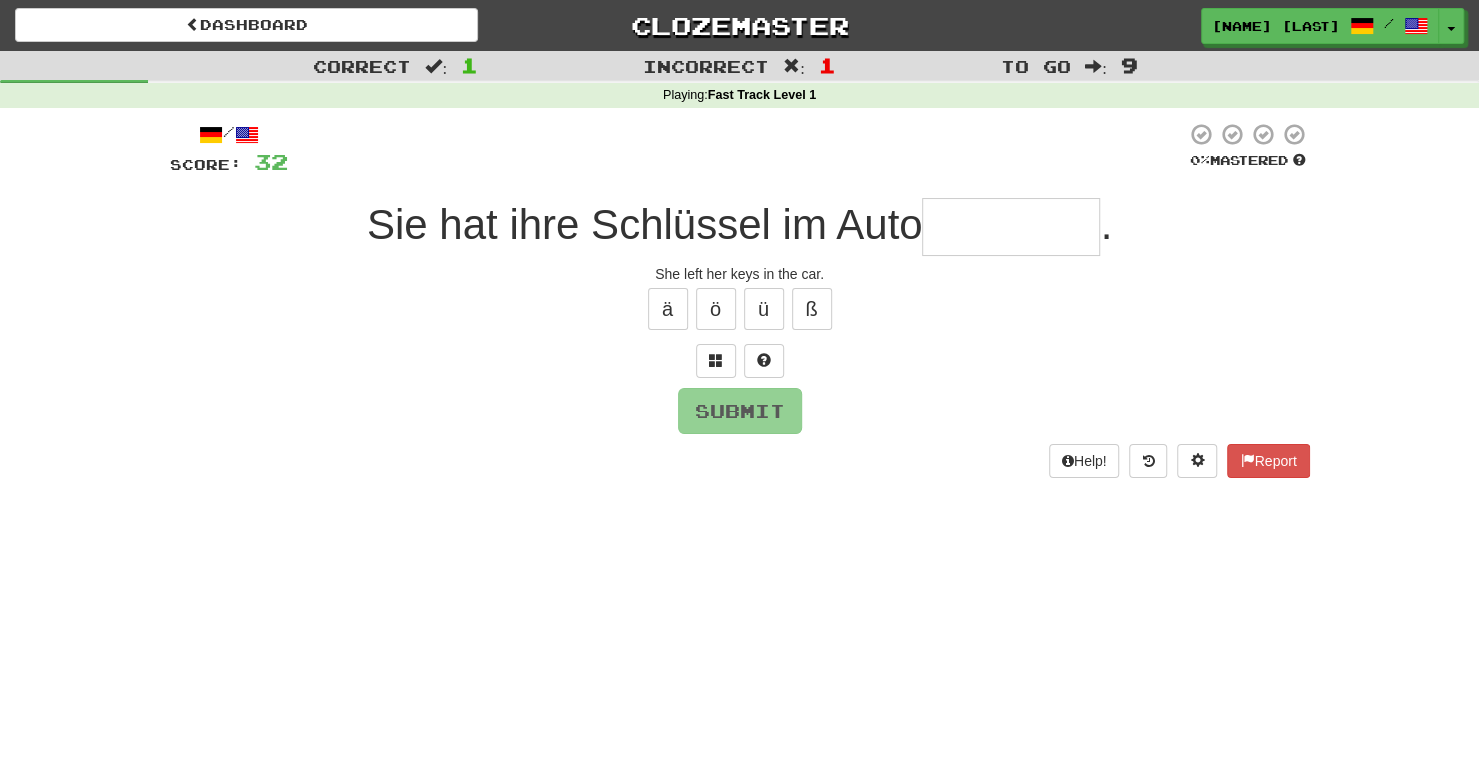 type on "*" 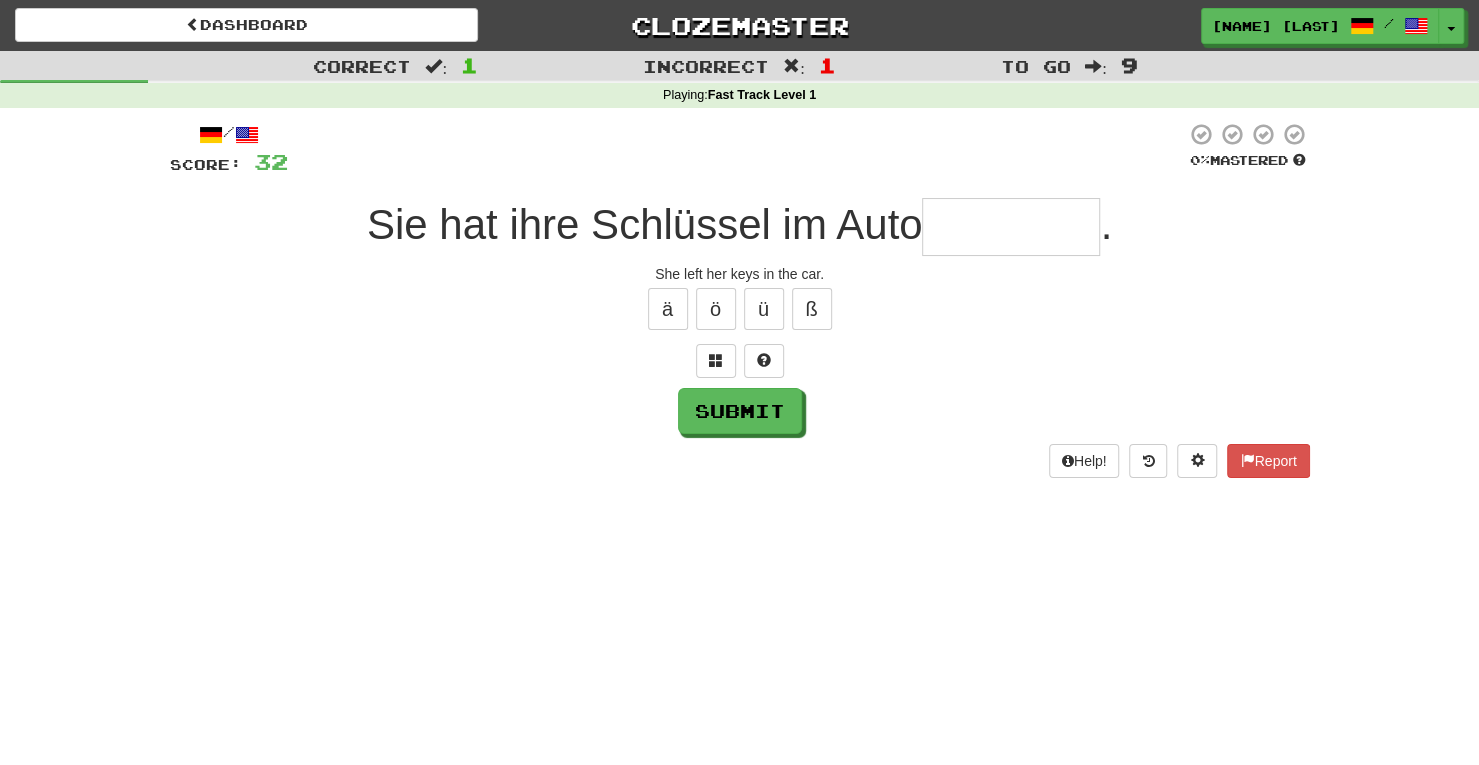 type on "*" 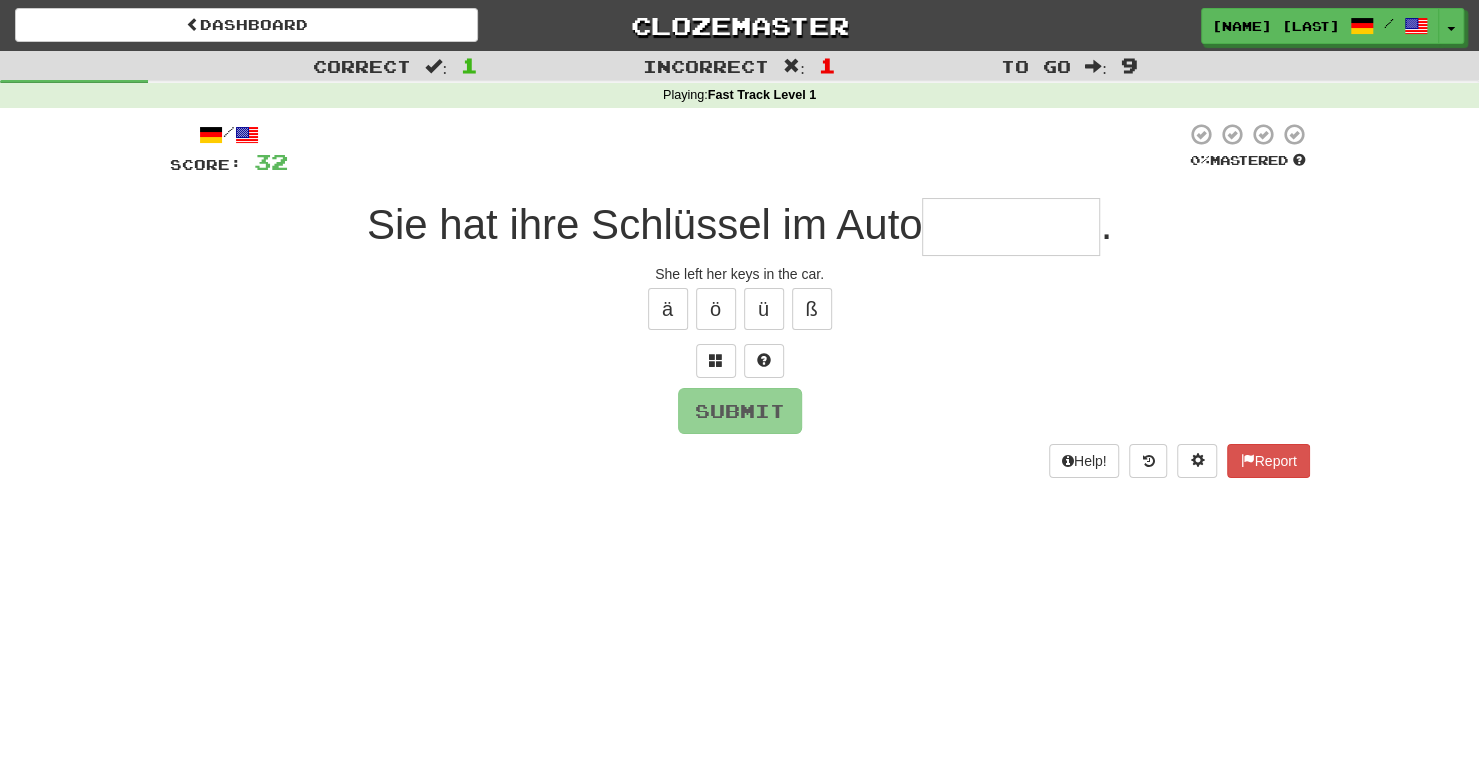 type on "*" 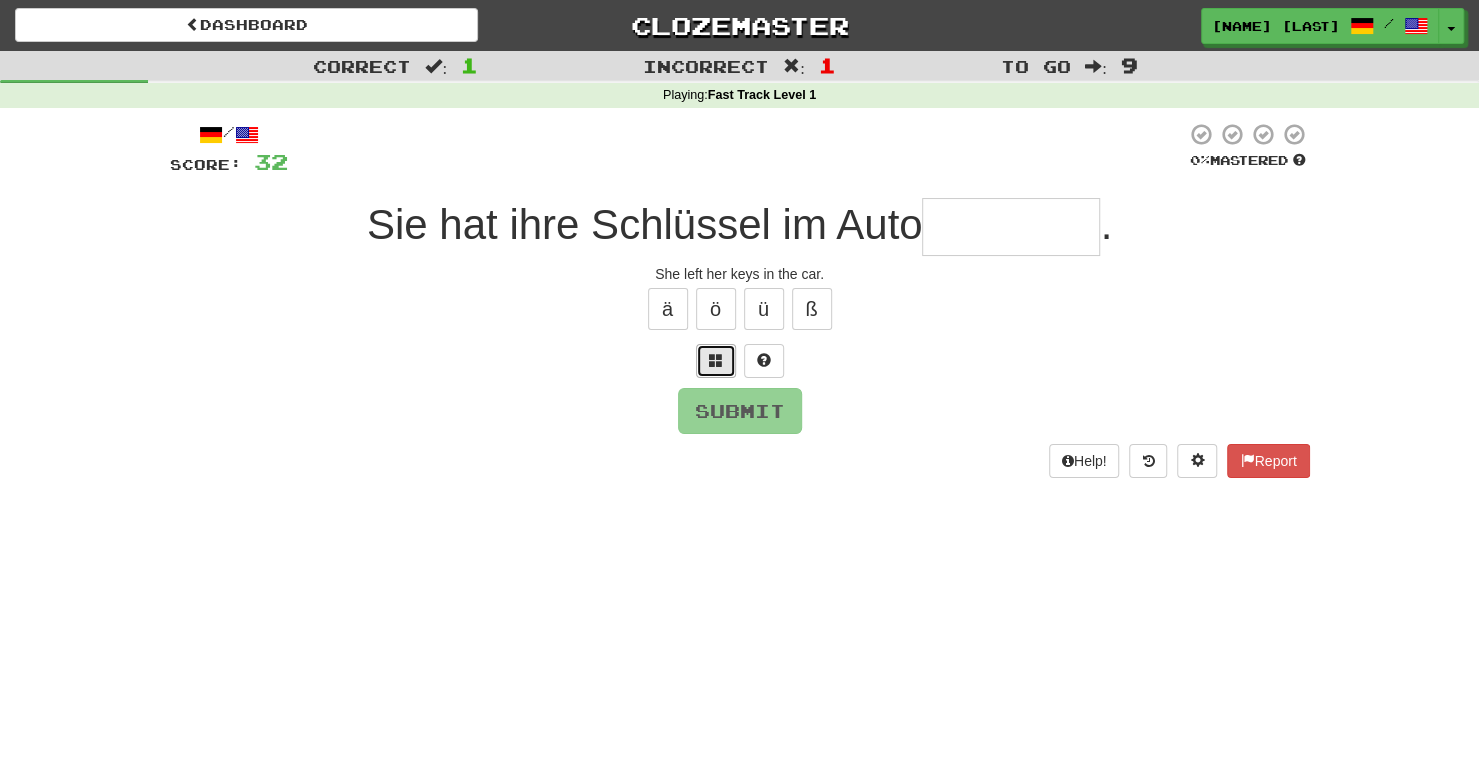 click at bounding box center (716, 361) 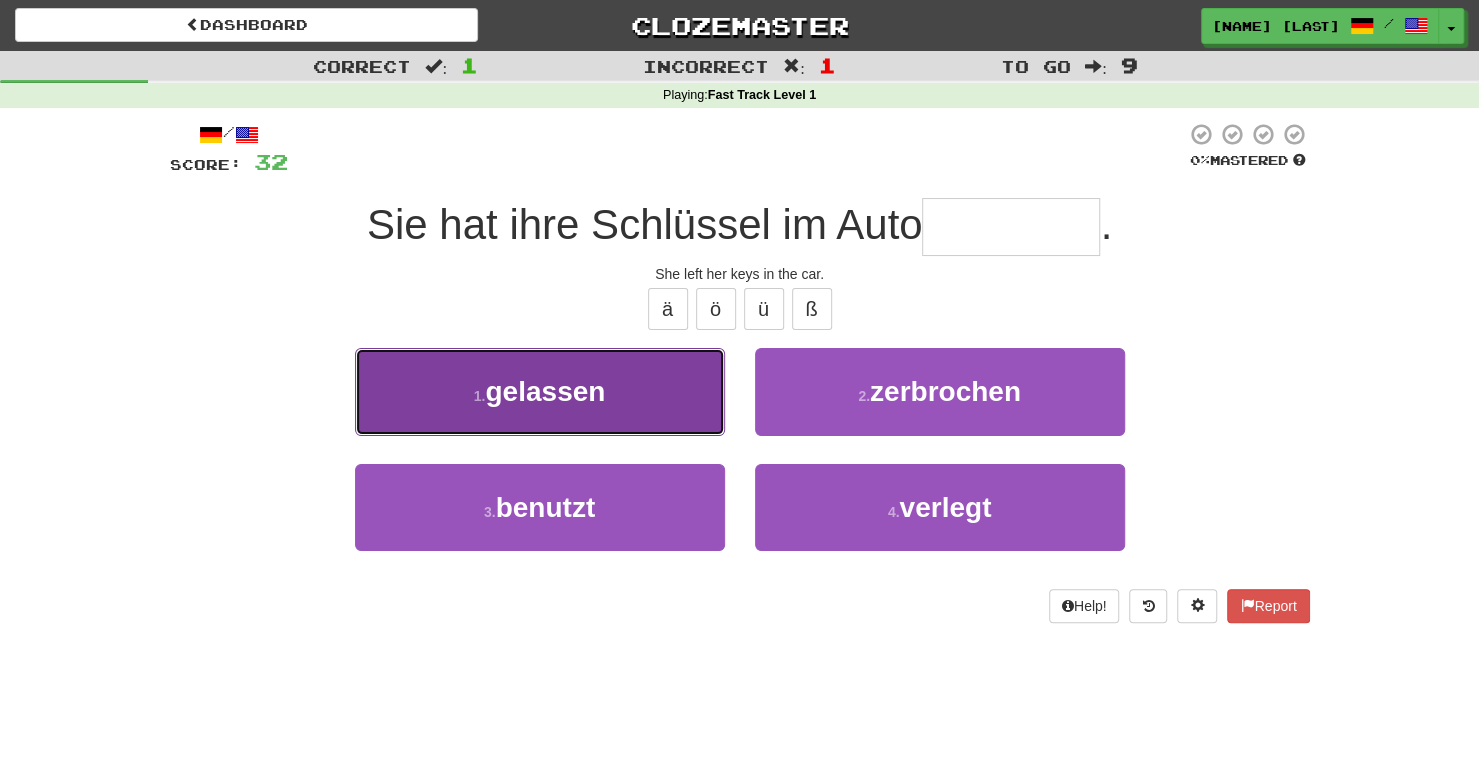 click on "1 .  gelassen" at bounding box center [540, 391] 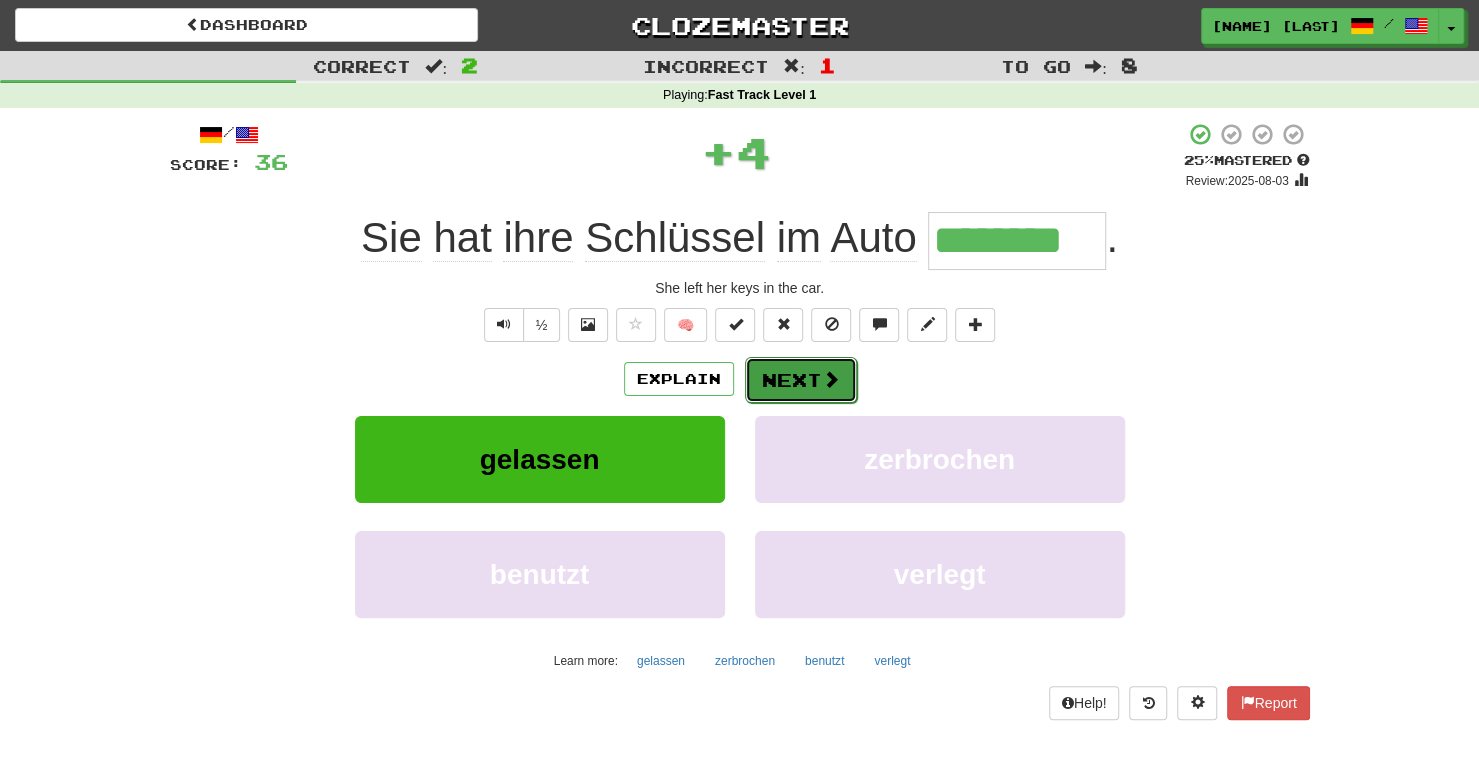 click on "Next" at bounding box center (801, 380) 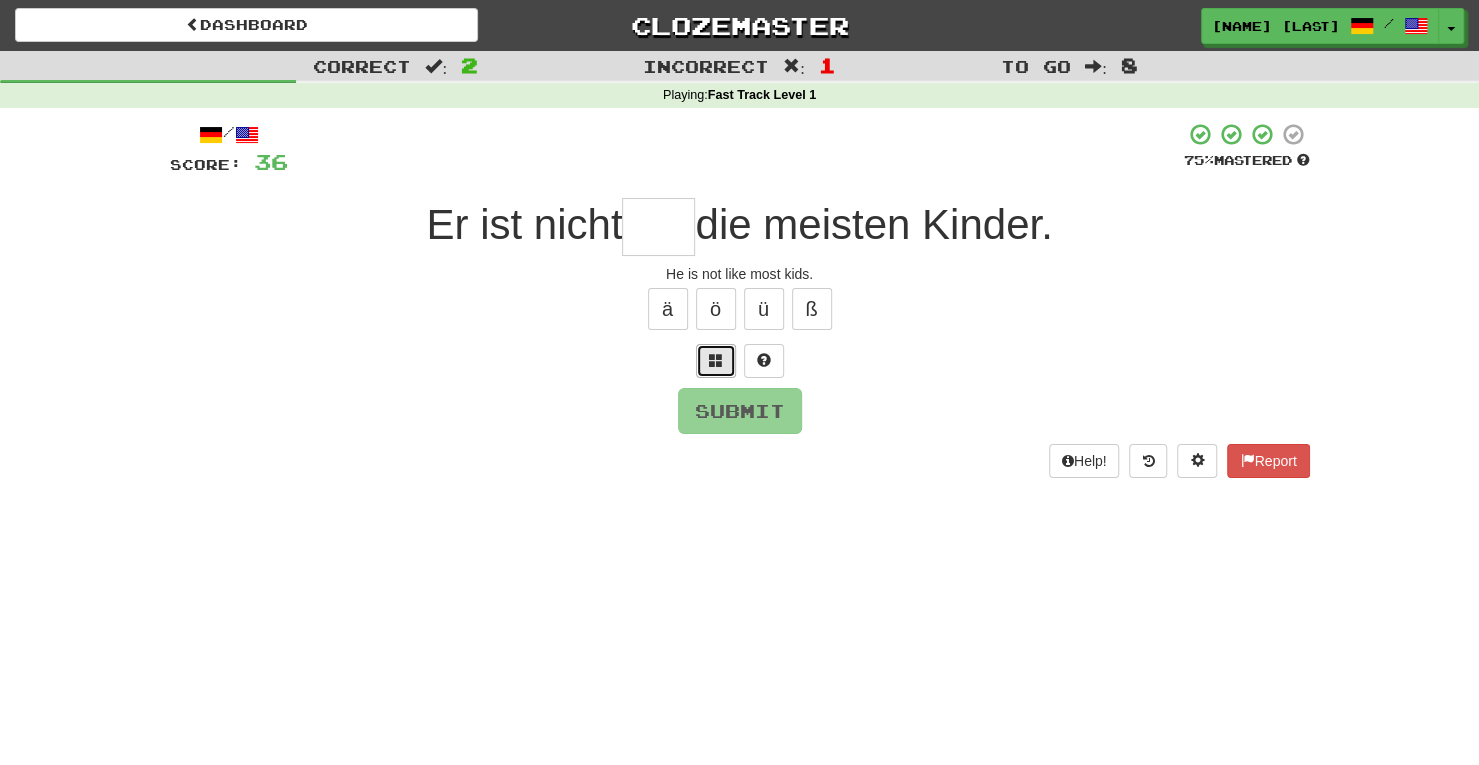 click at bounding box center (716, 361) 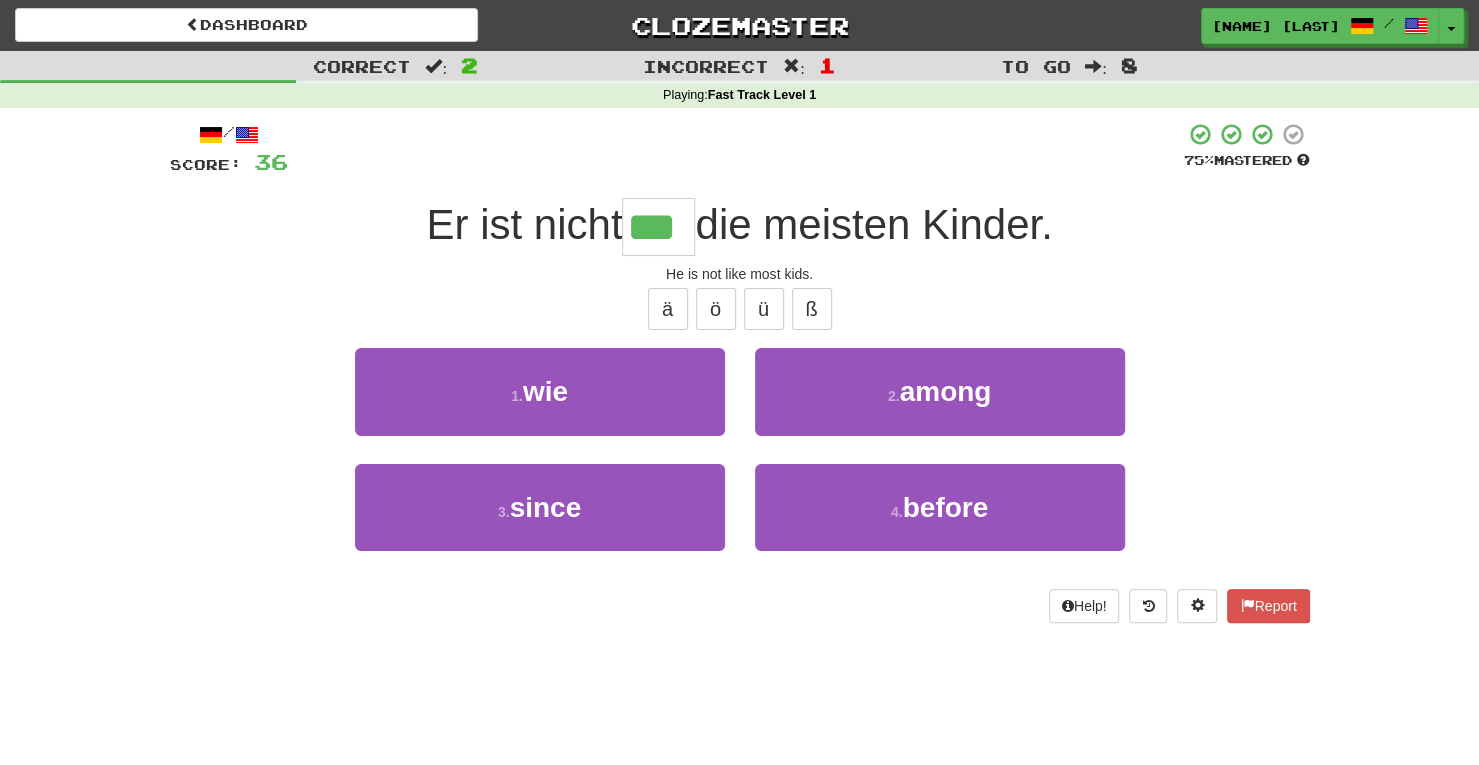 type on "***" 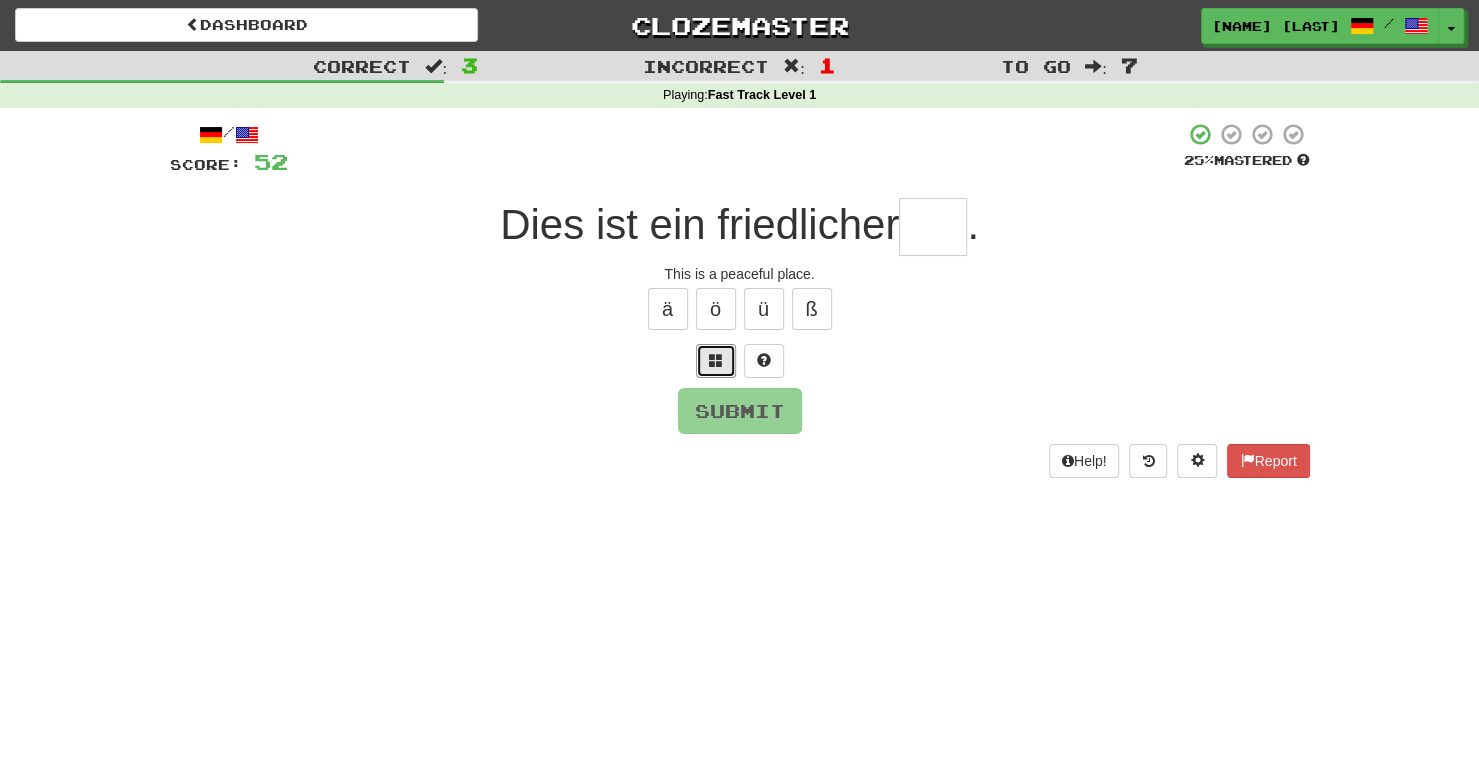 click at bounding box center (716, 361) 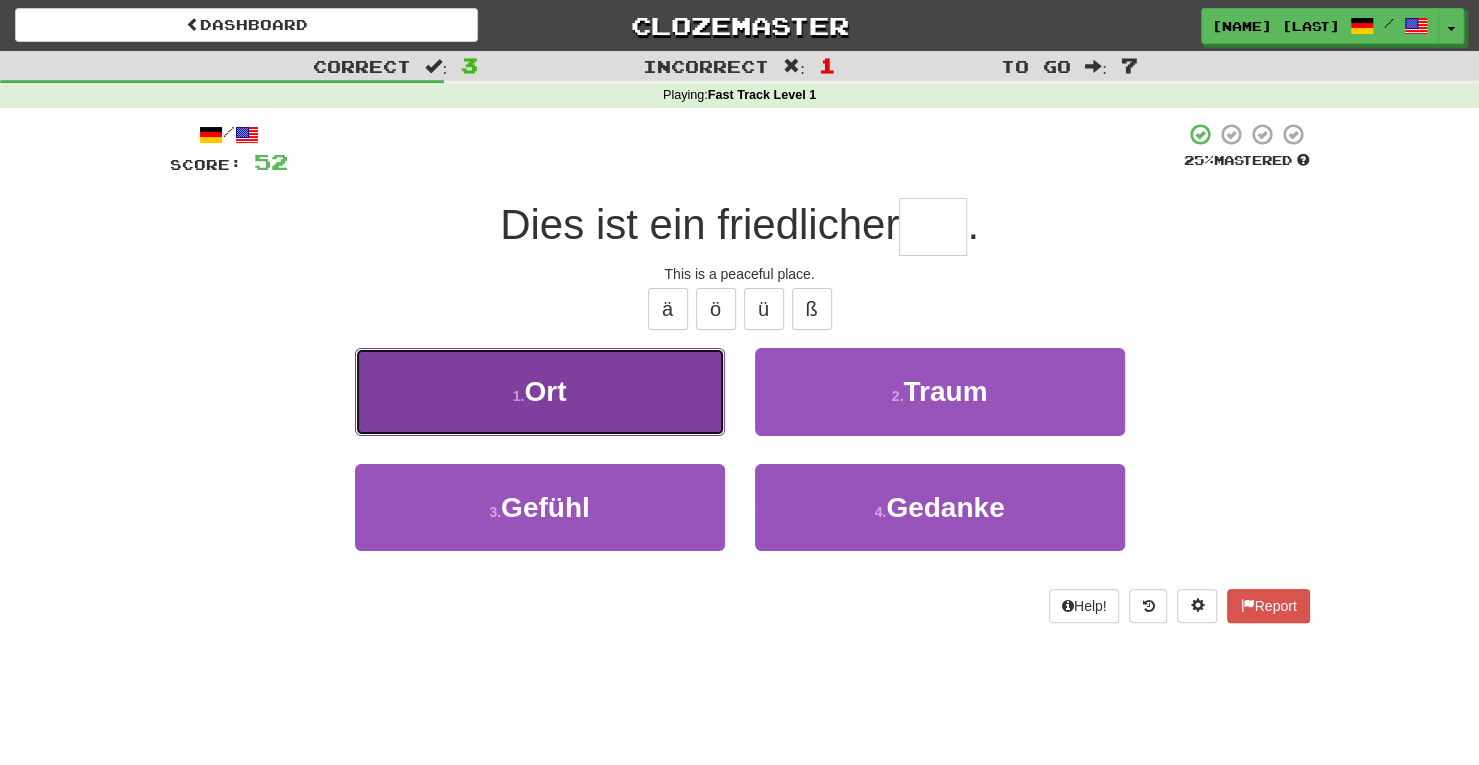 click on "1 .  Ort" at bounding box center (540, 391) 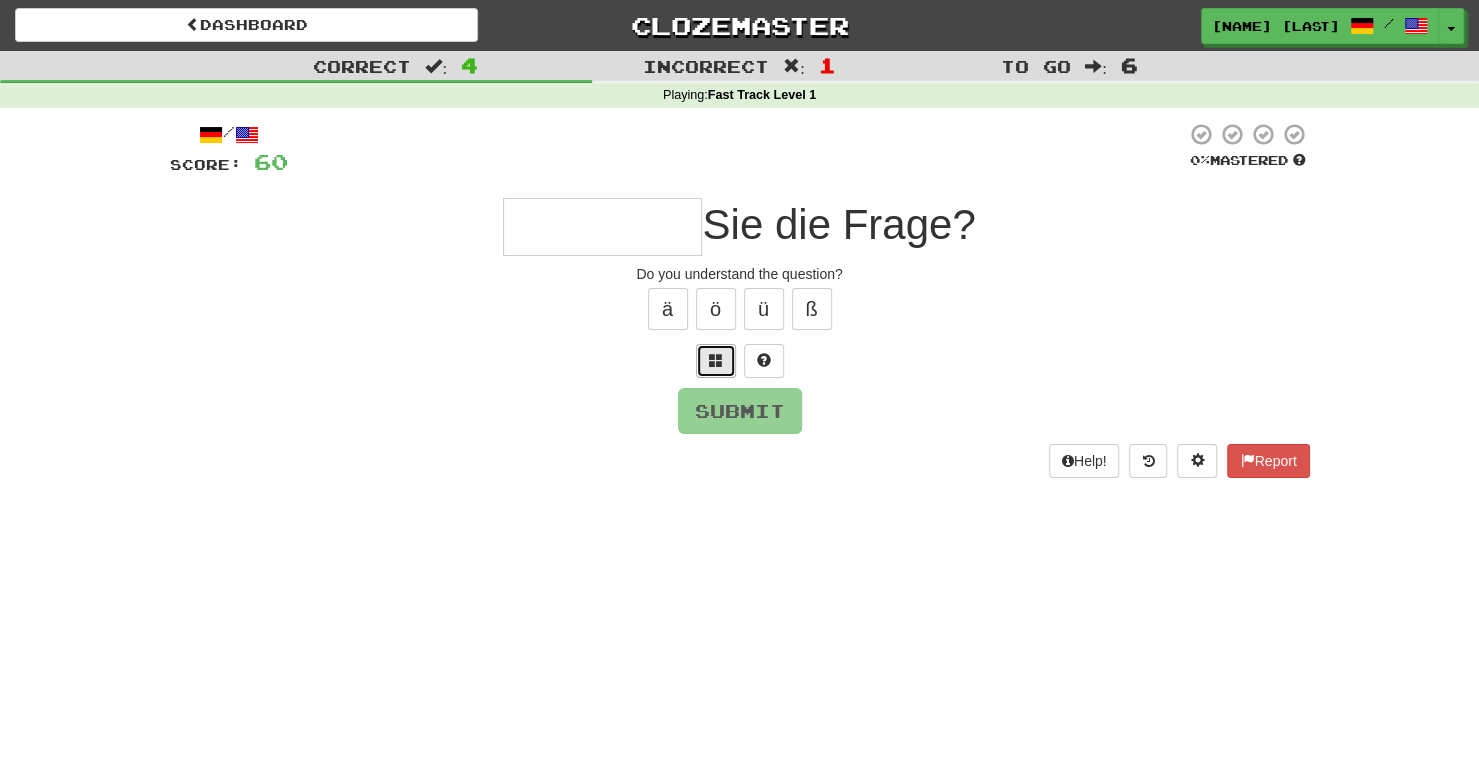 click at bounding box center [716, 361] 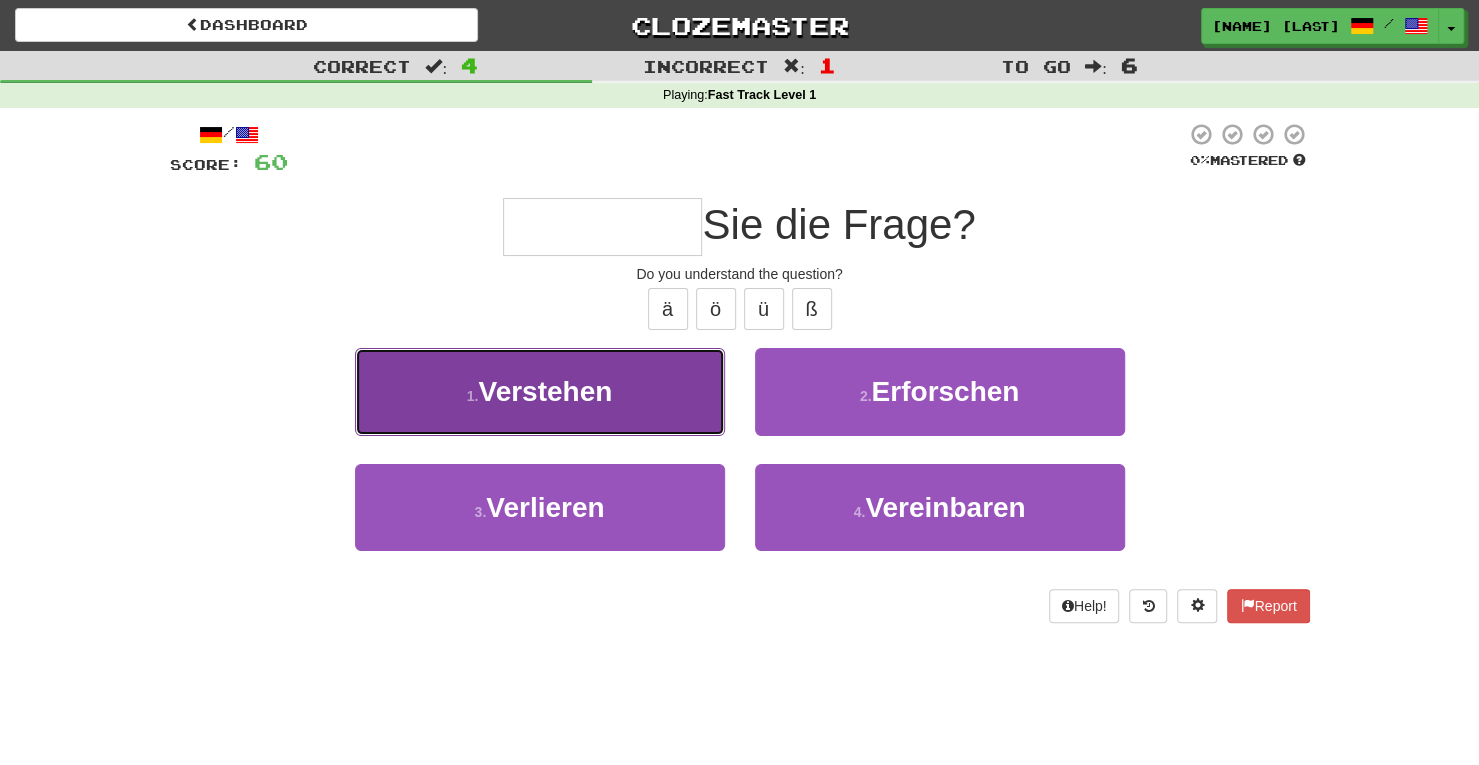 click on "1 .  Verstehen" at bounding box center [540, 391] 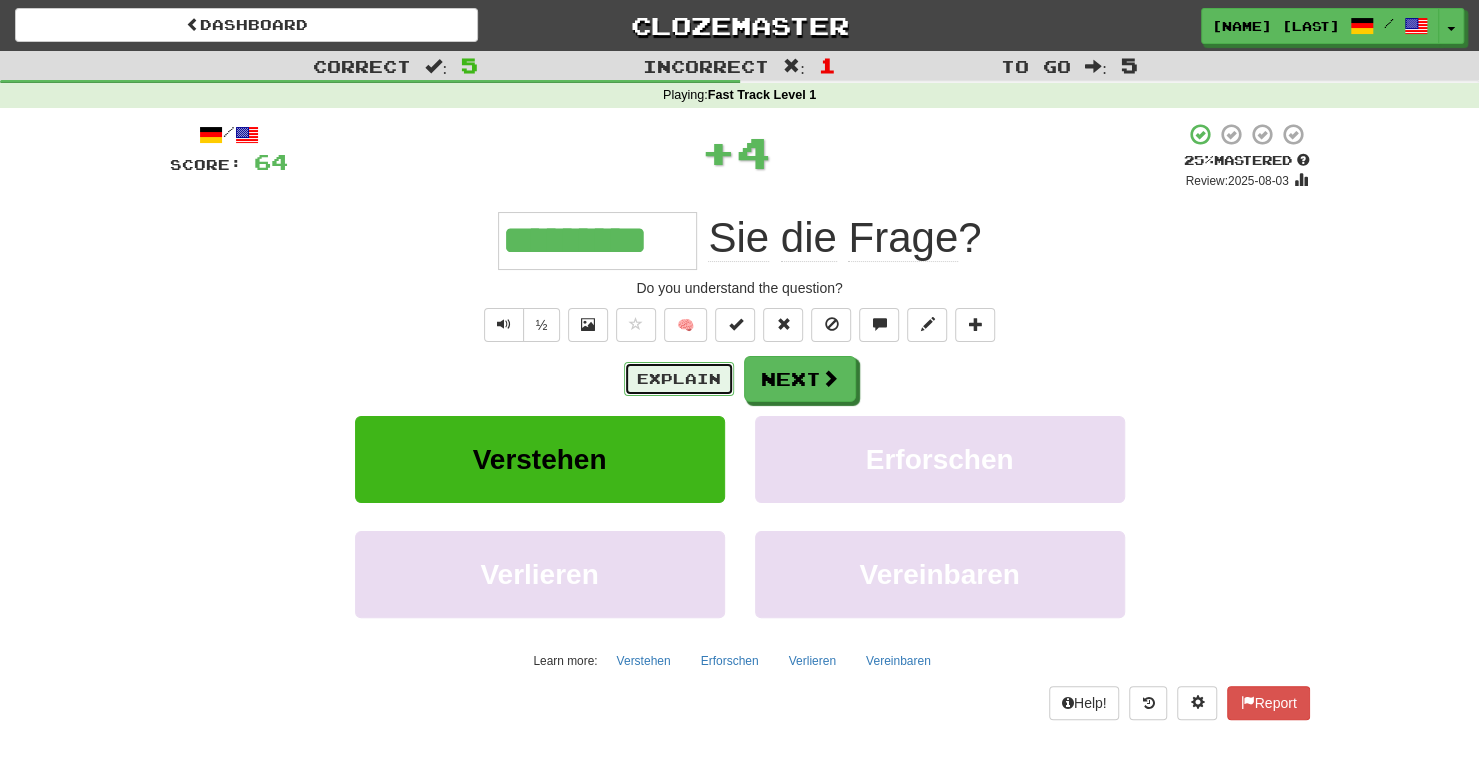 click on "Explain" at bounding box center [679, 379] 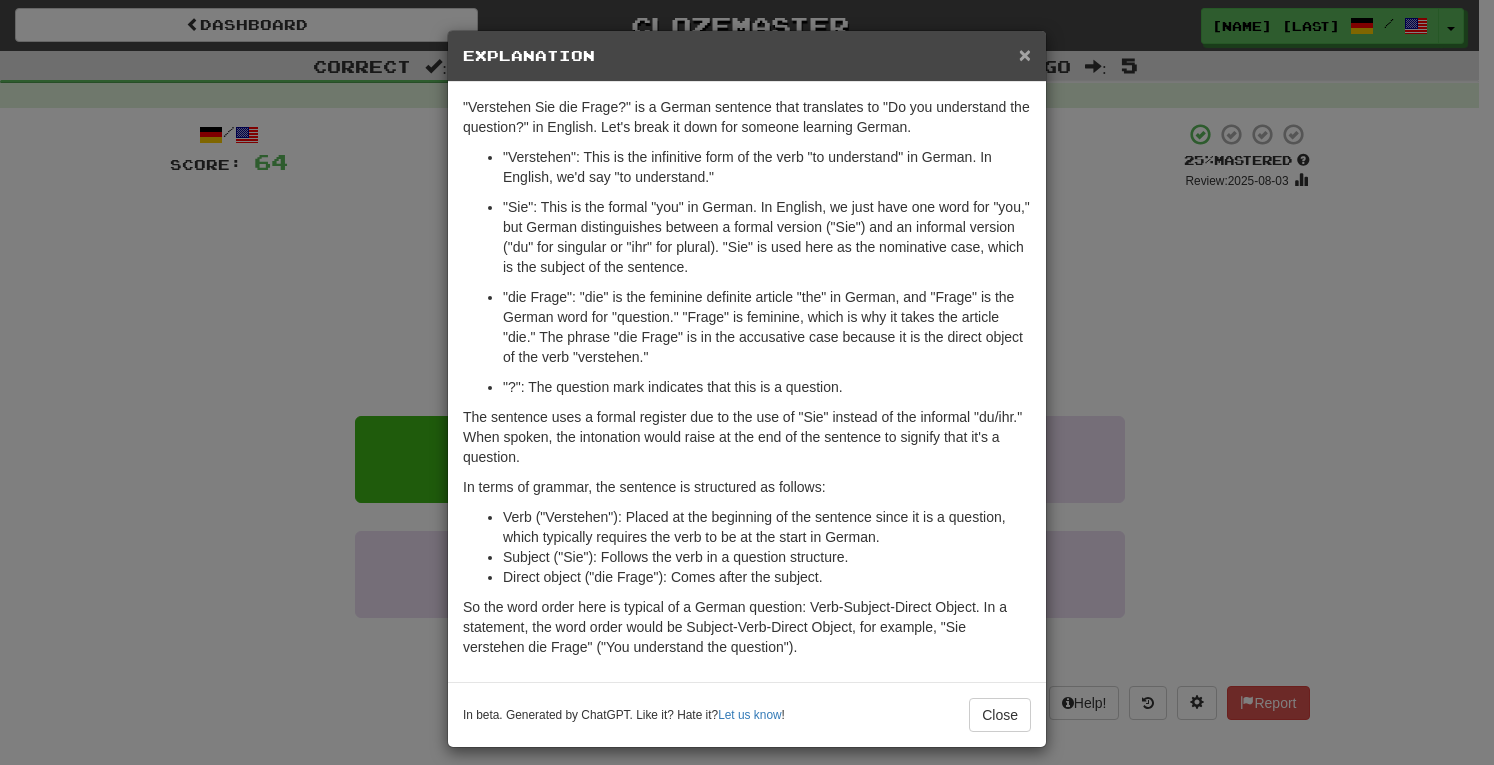click on "×" at bounding box center (1025, 54) 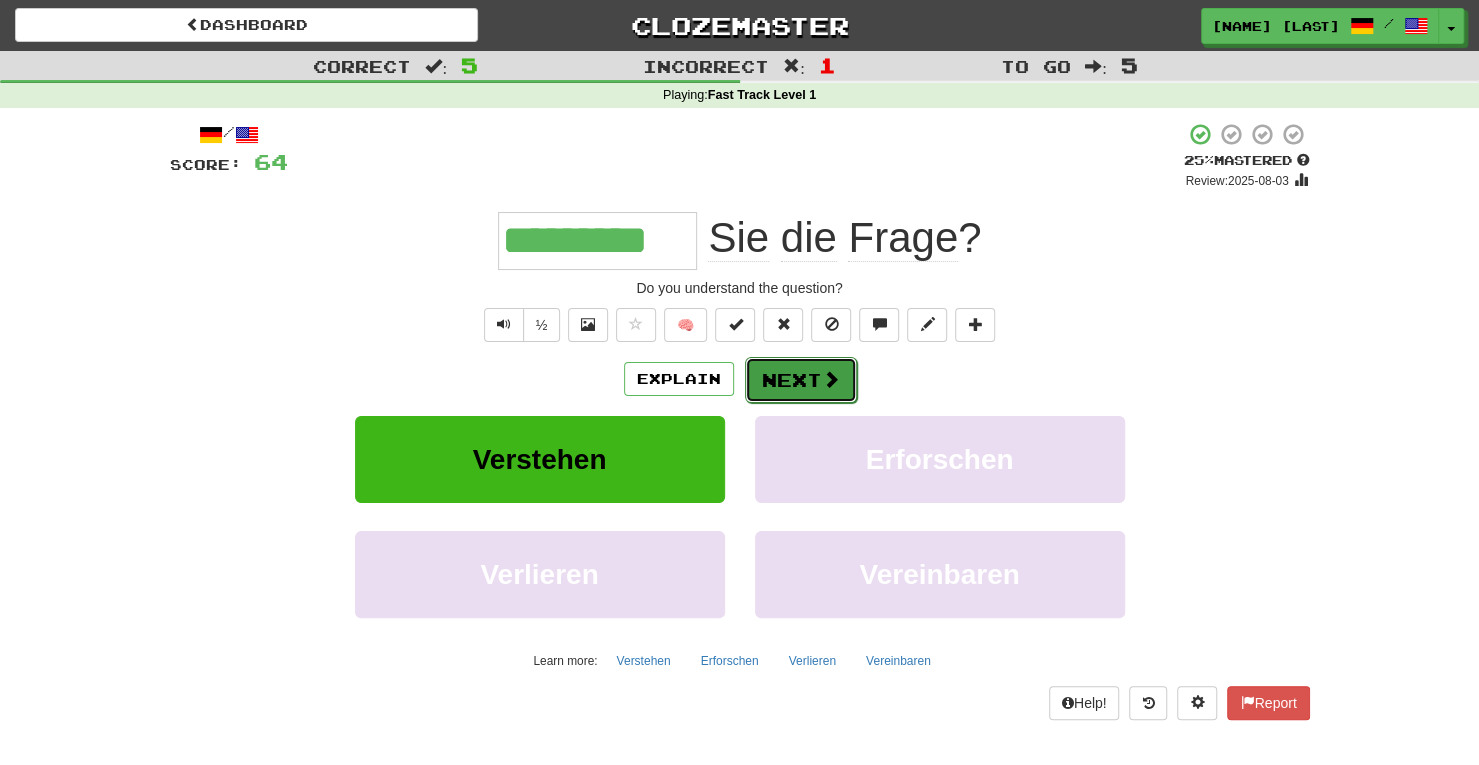 click on "Next" at bounding box center [801, 380] 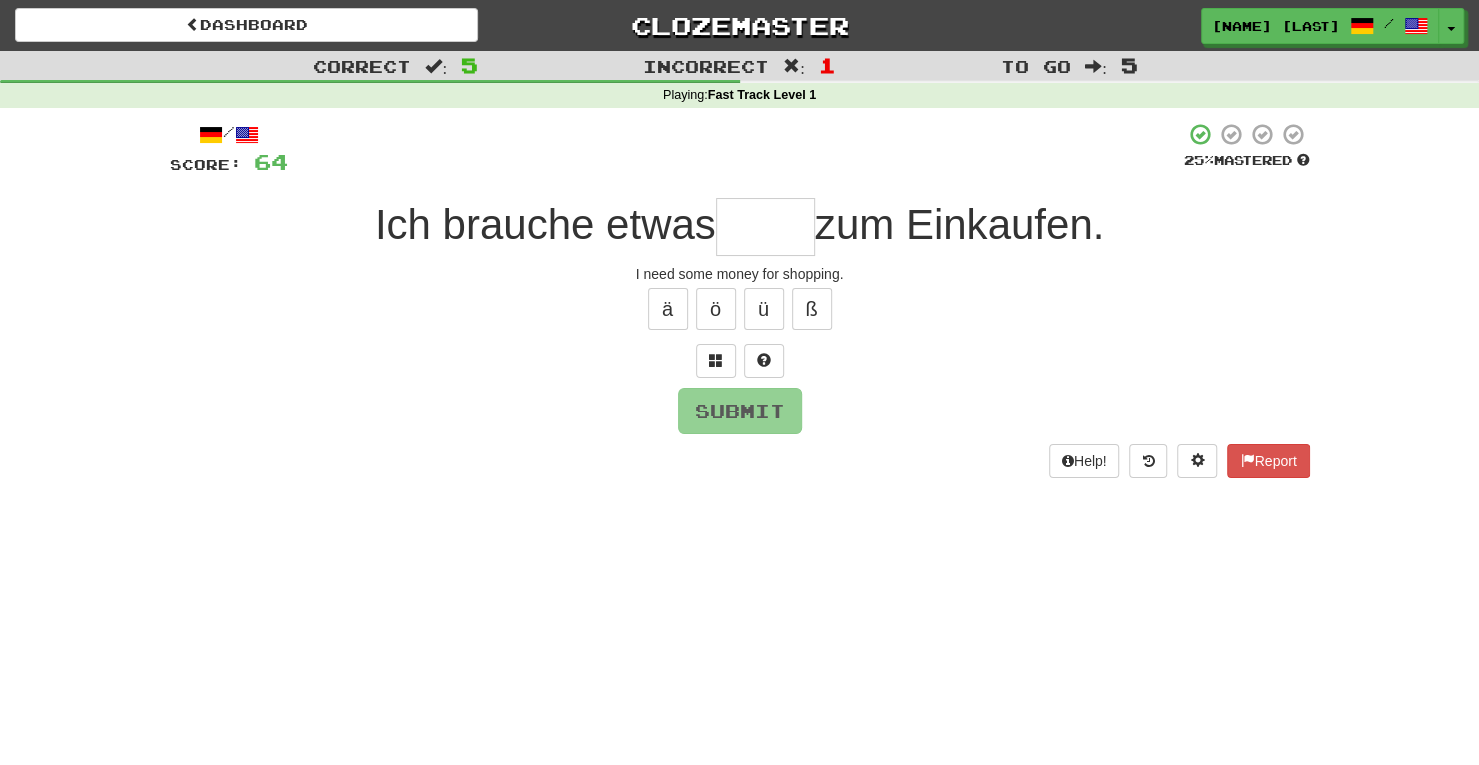 click at bounding box center (765, 227) 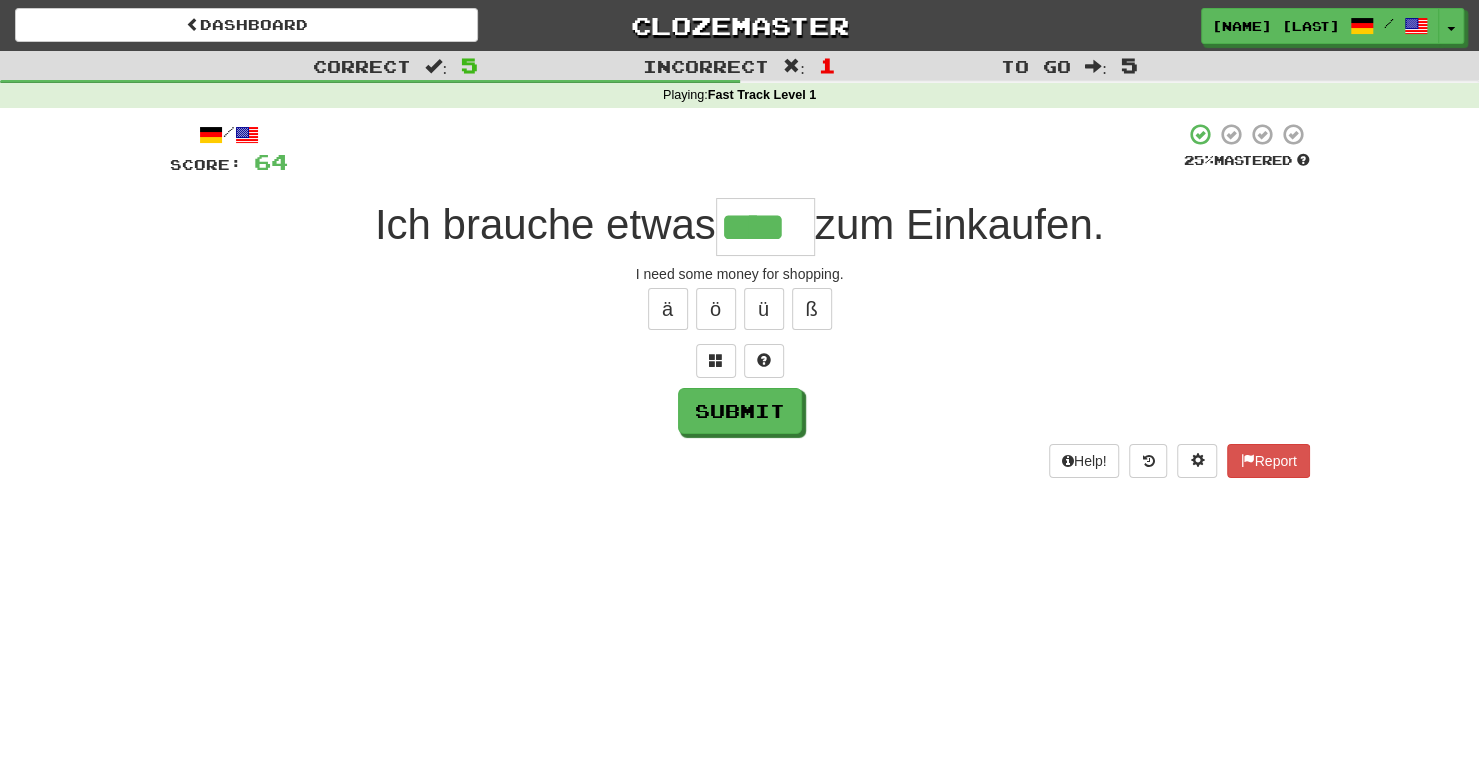 type on "****" 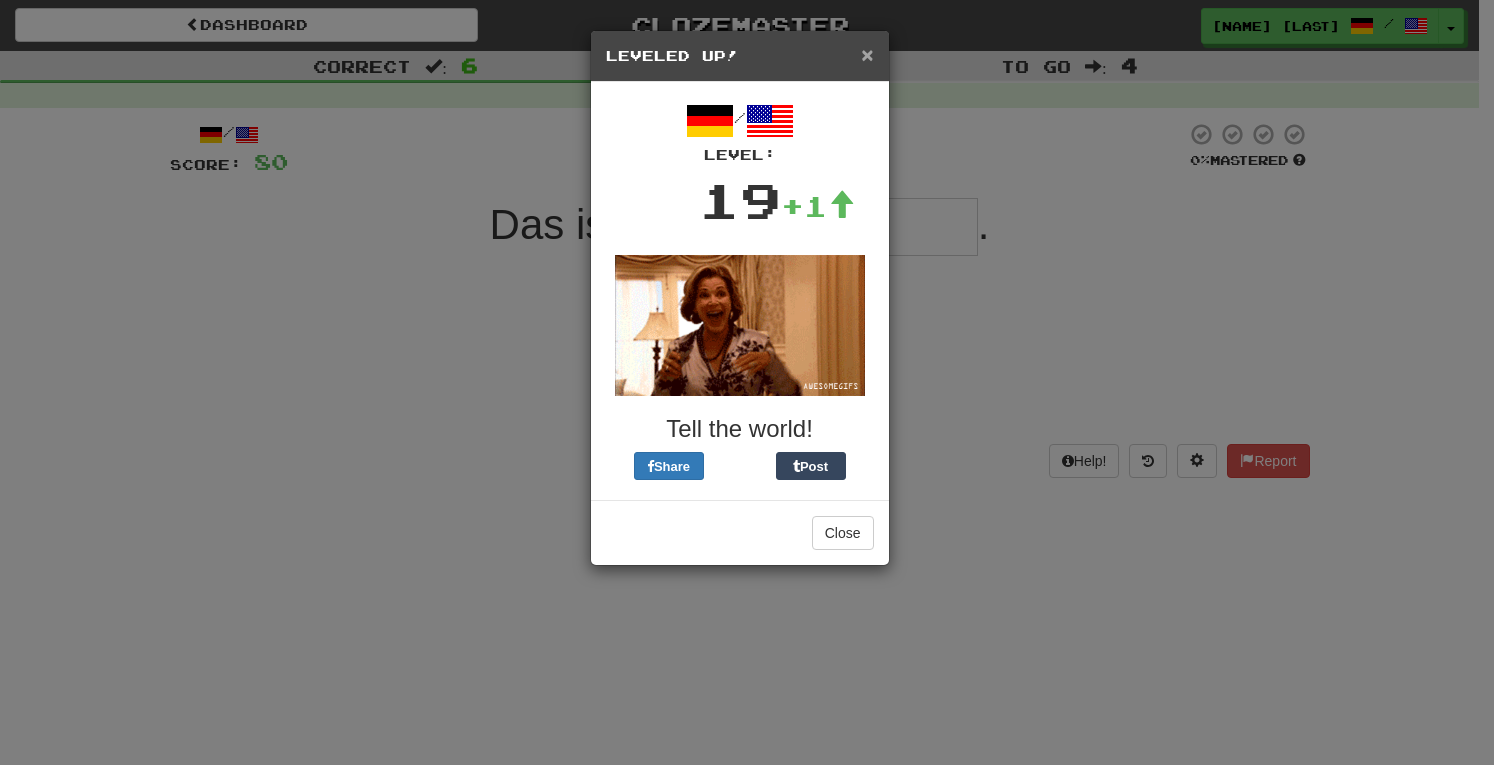 click on "×" at bounding box center [867, 54] 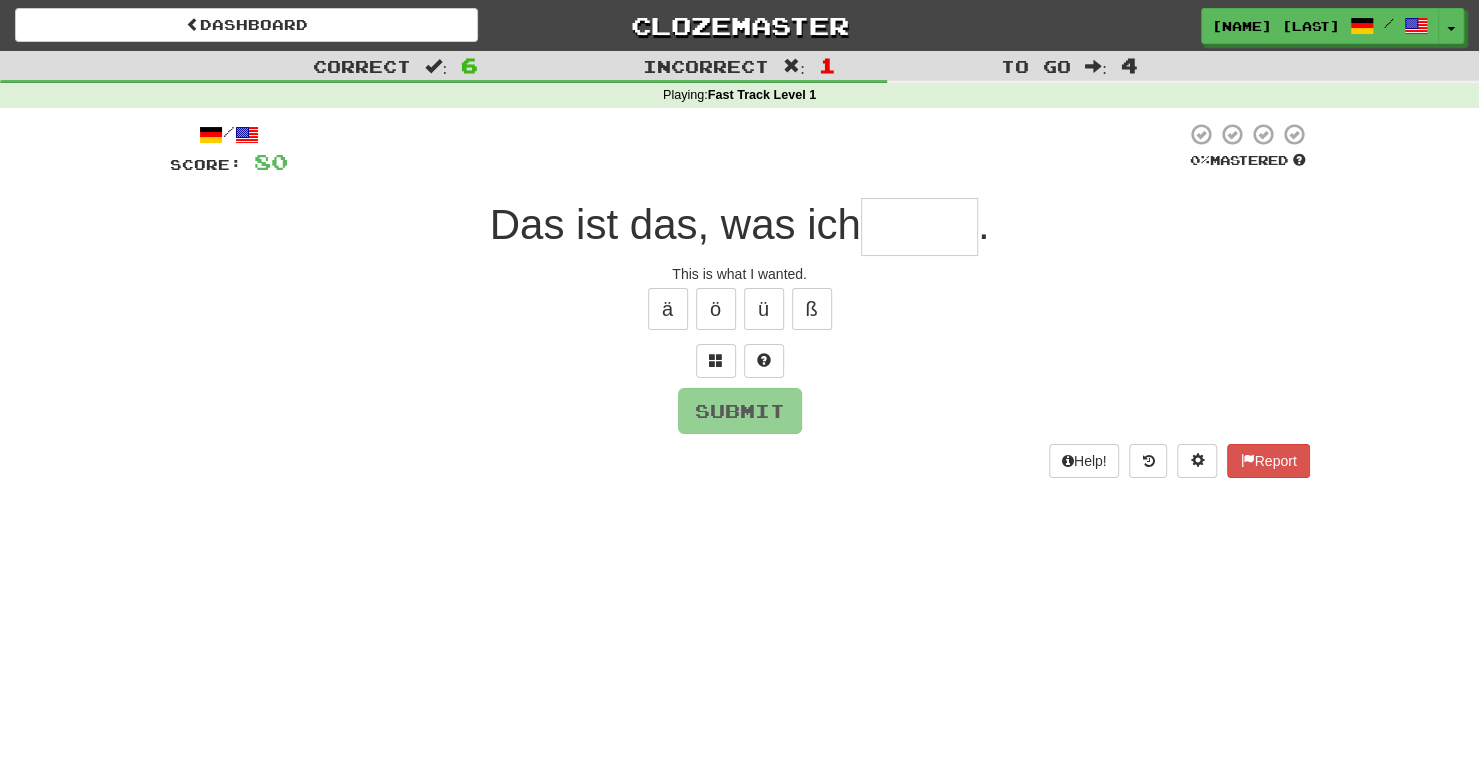 click at bounding box center (919, 227) 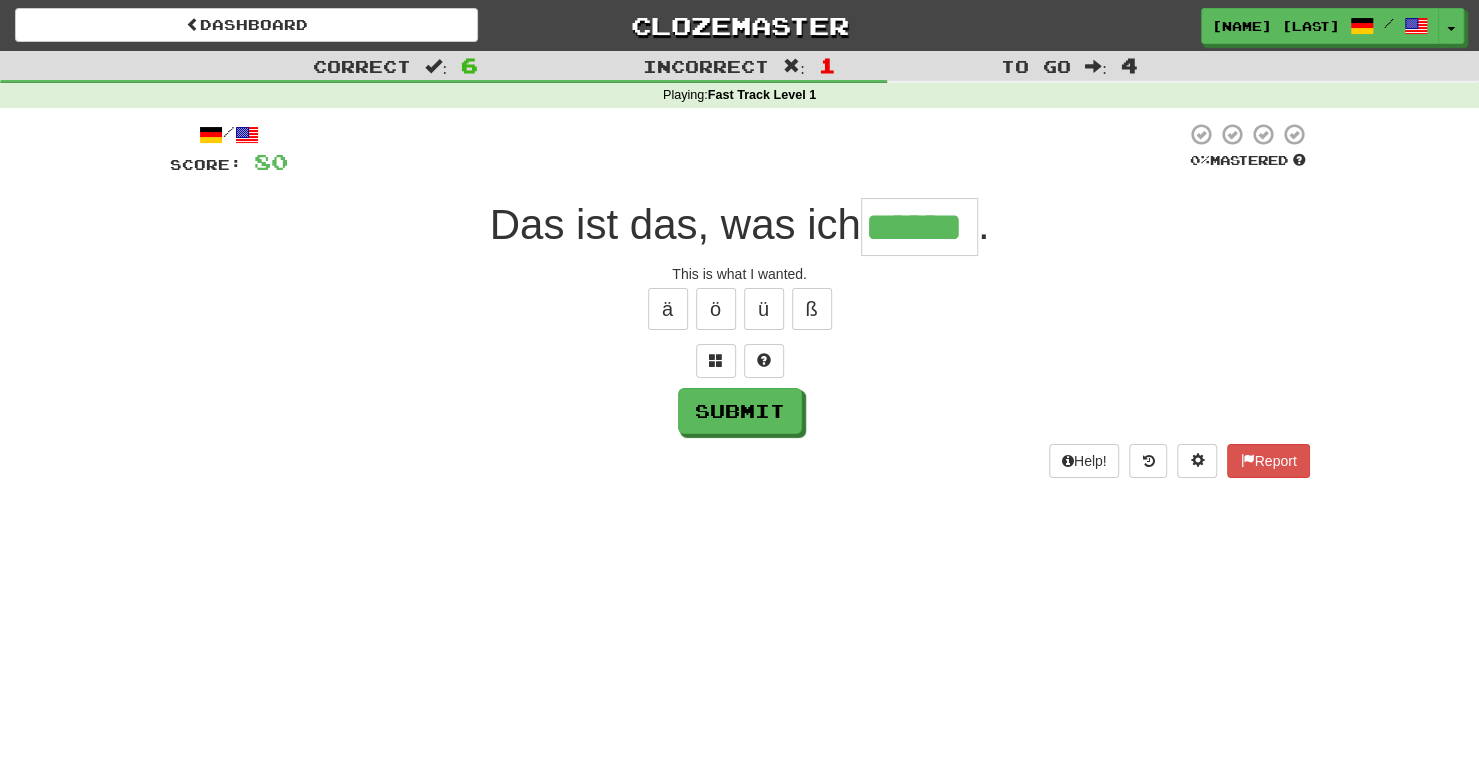 scroll, scrollTop: 0, scrollLeft: 0, axis: both 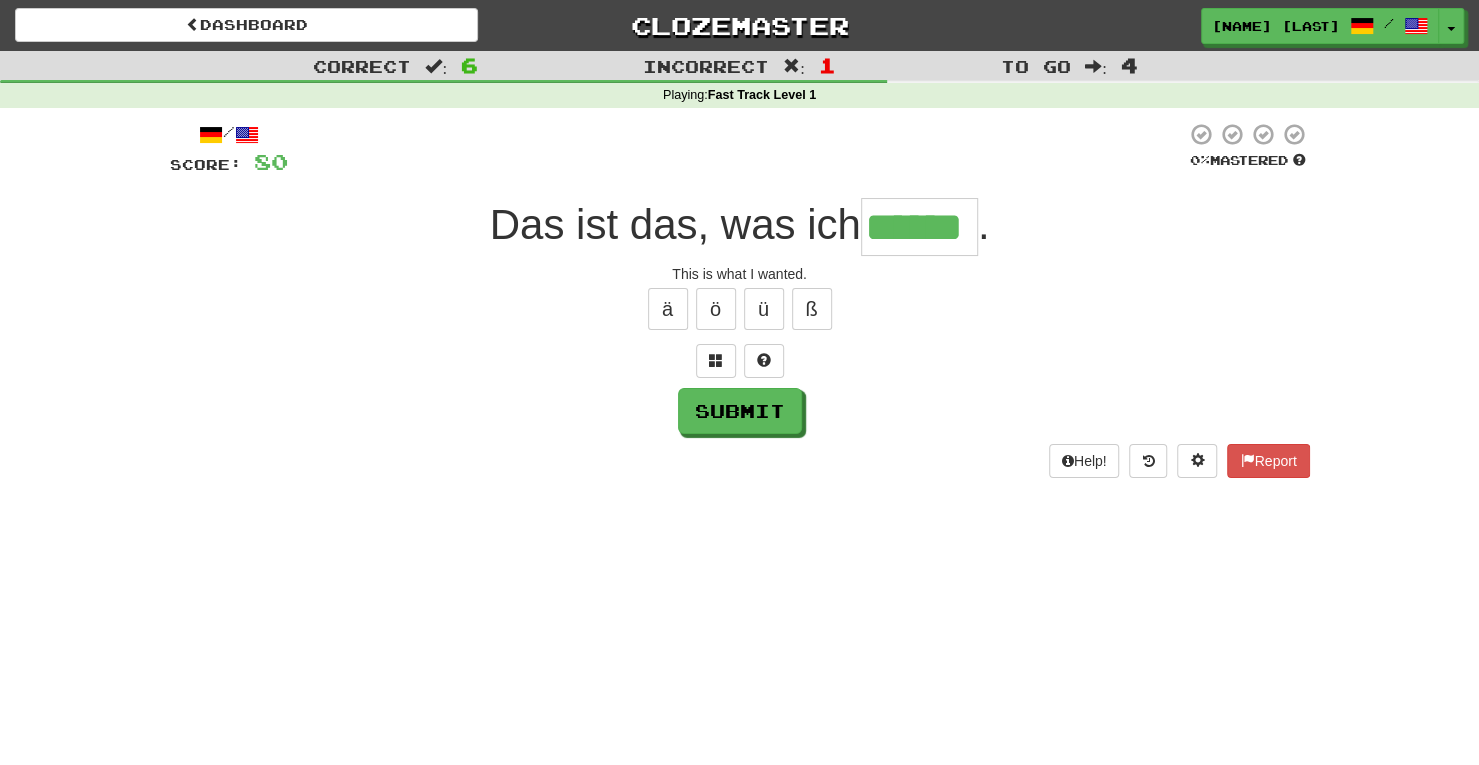 type on "******" 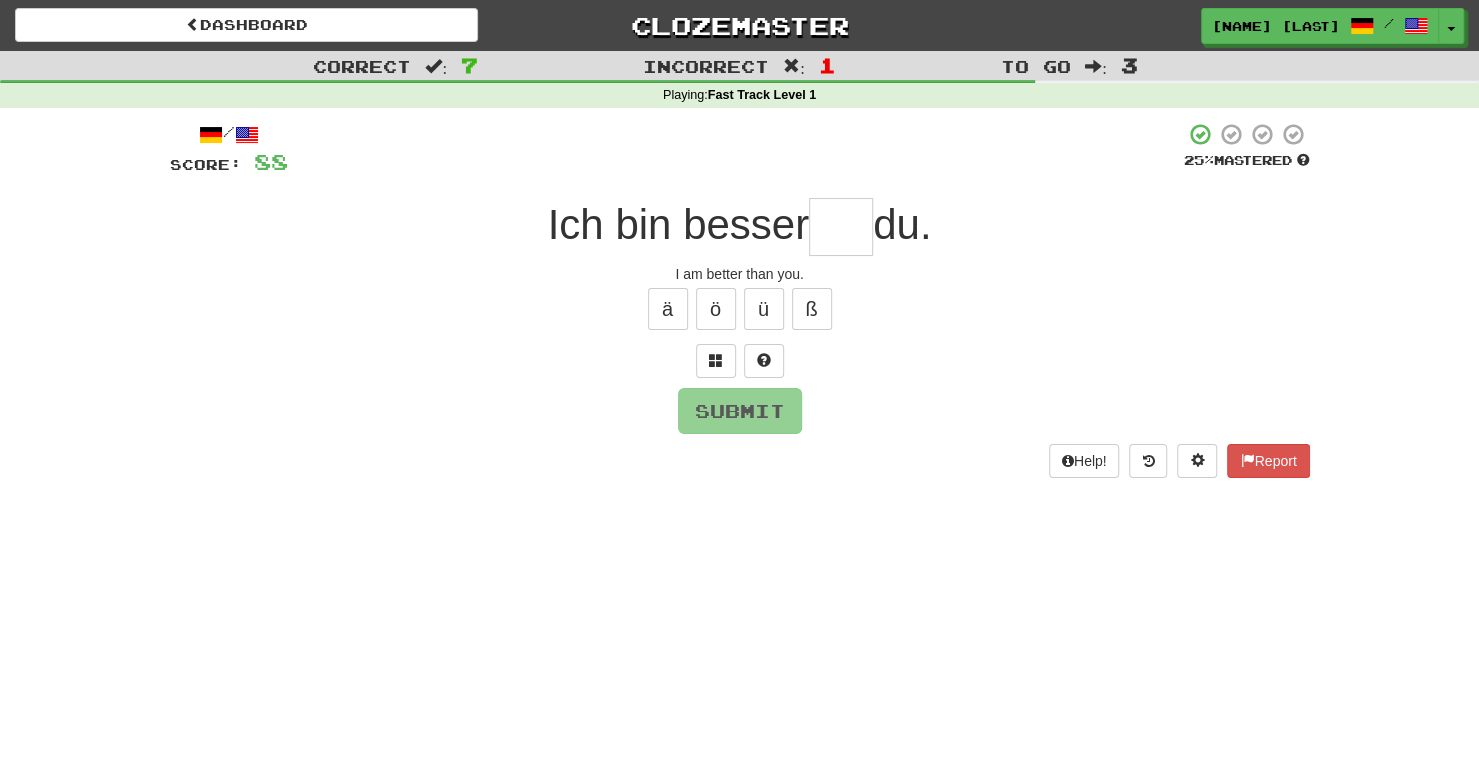 type on "*" 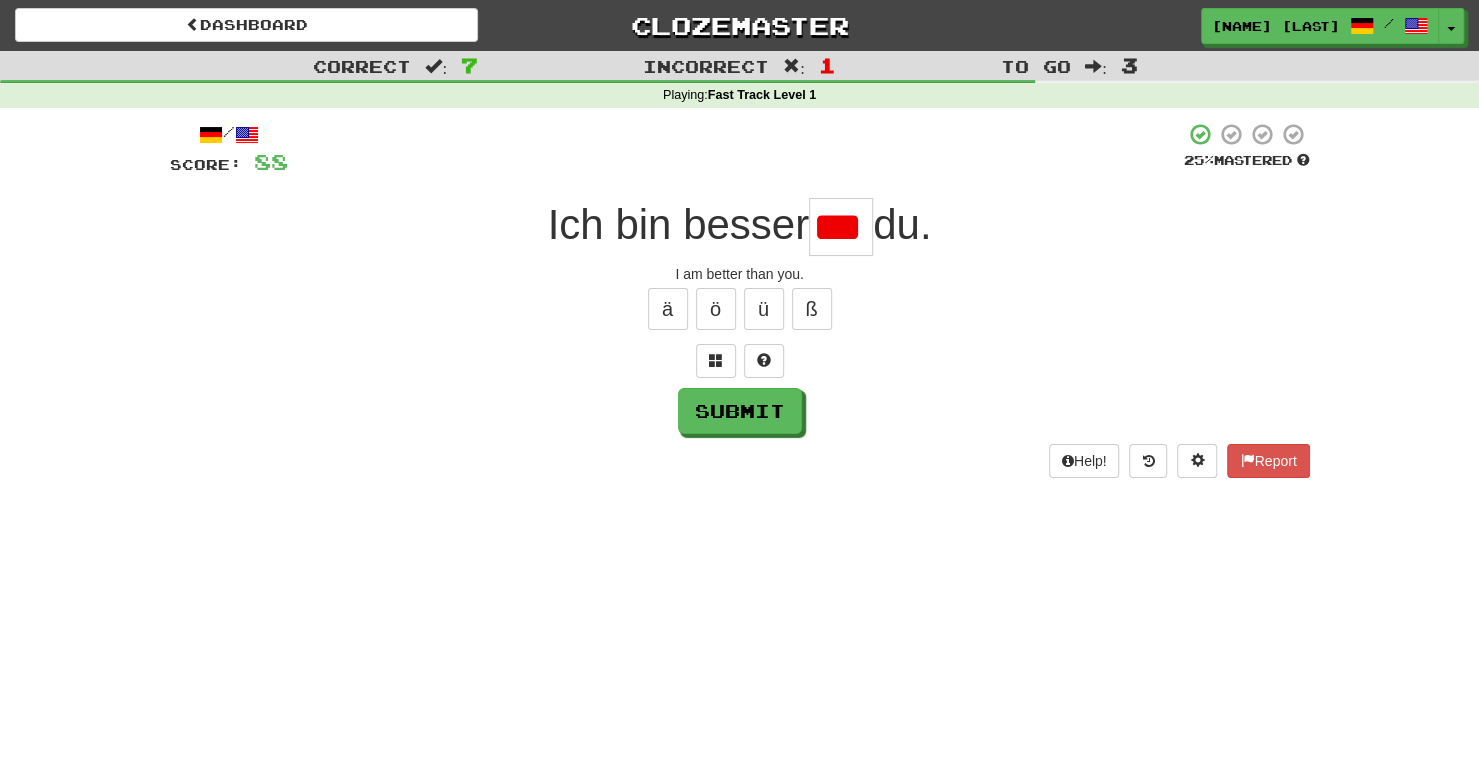 scroll, scrollTop: 0, scrollLeft: 13, axis: horizontal 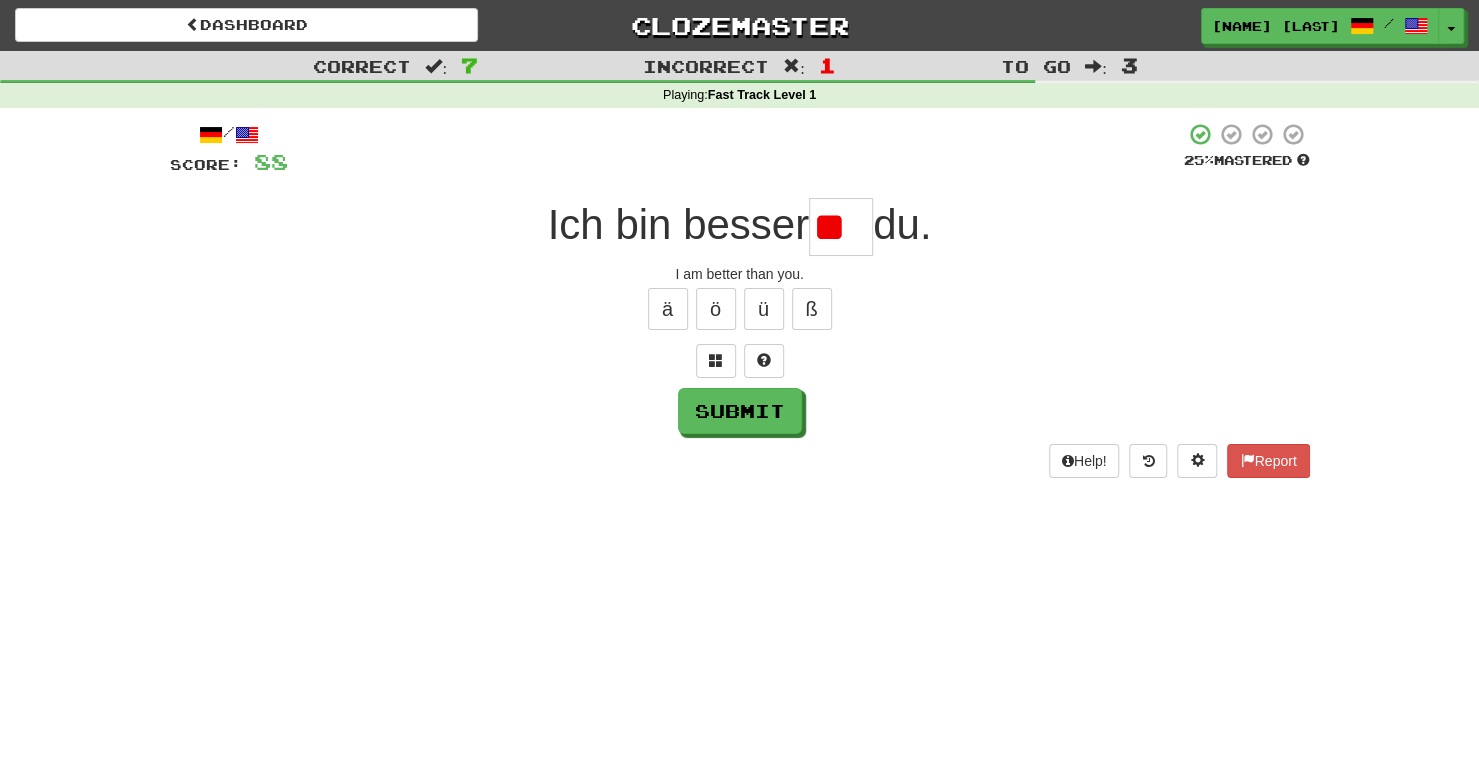 type on "*" 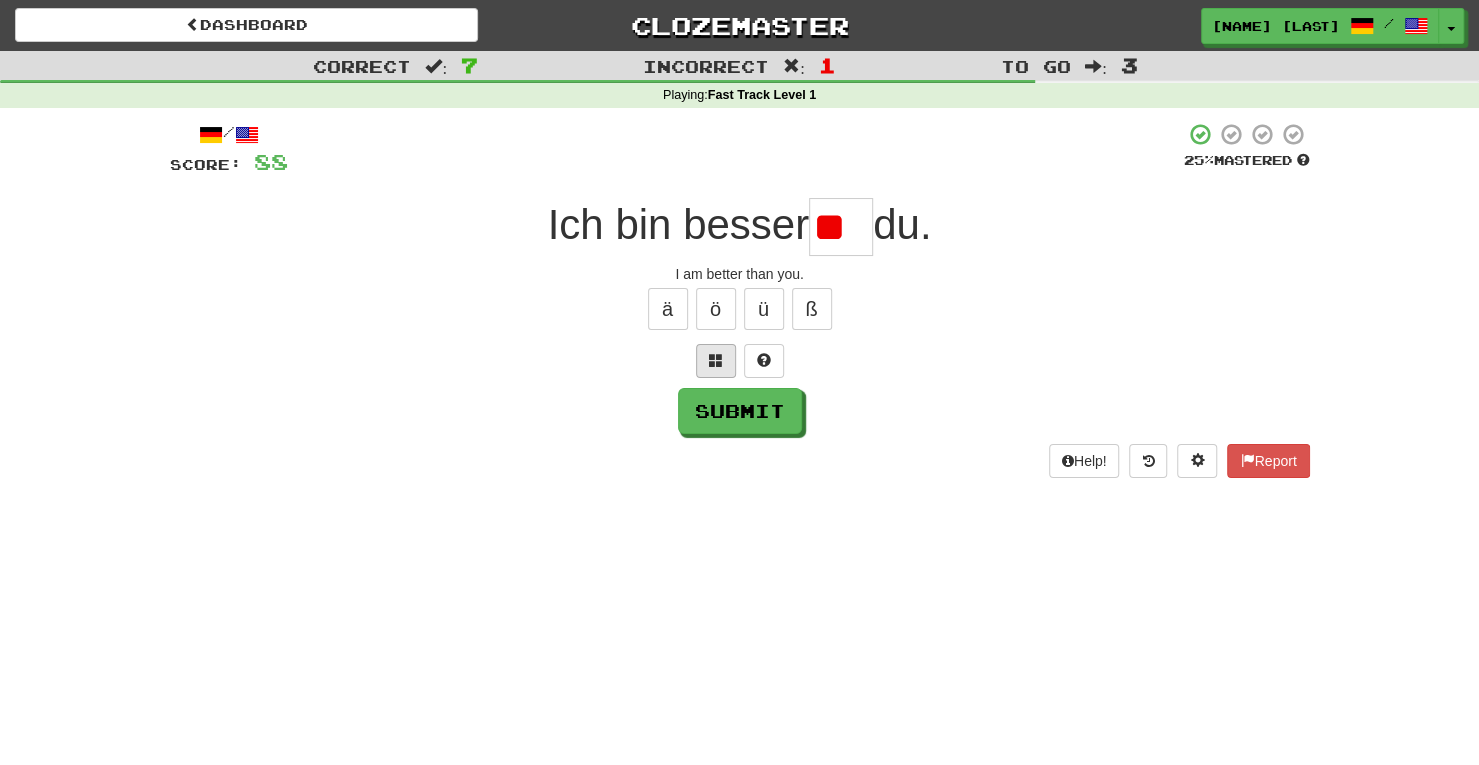scroll, scrollTop: 0, scrollLeft: 0, axis: both 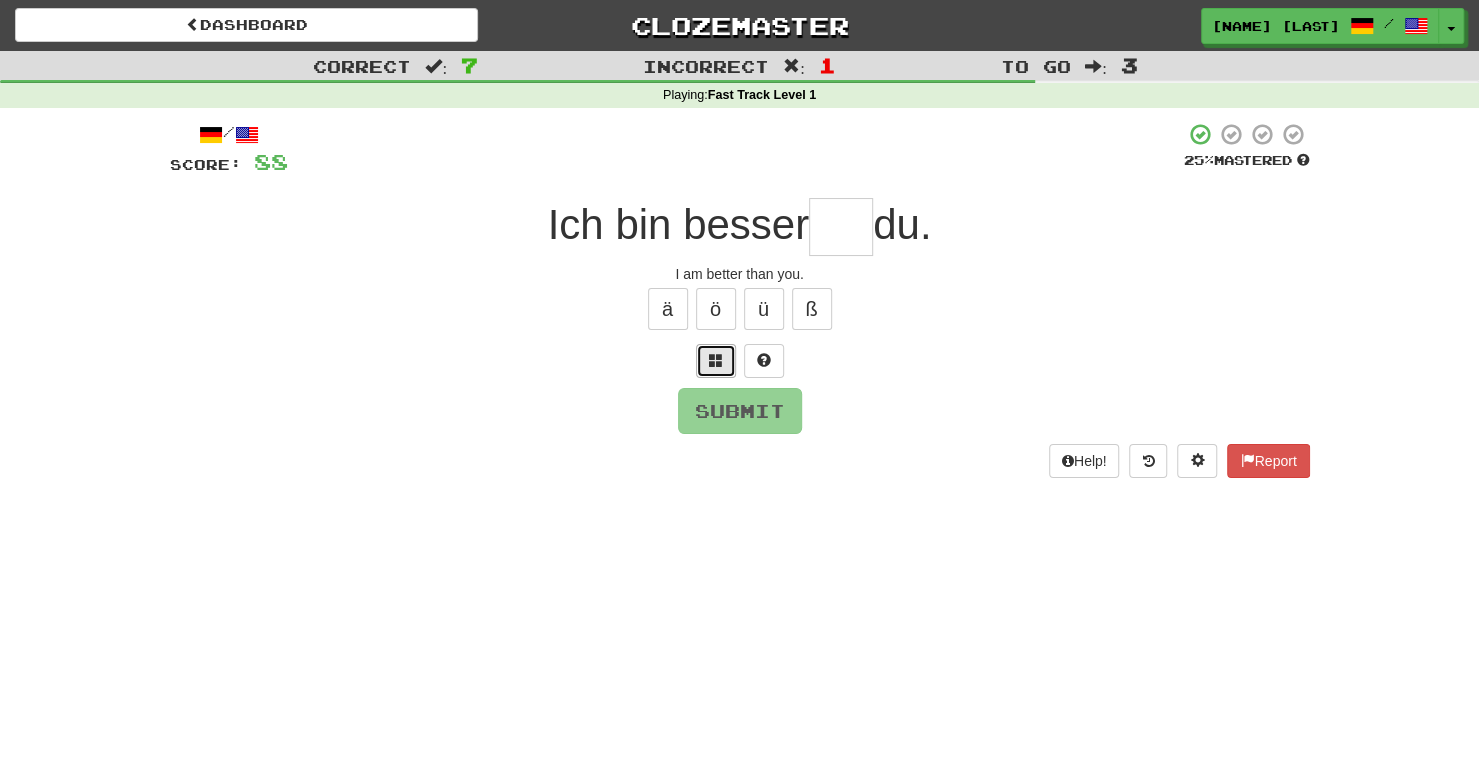 click at bounding box center (716, 361) 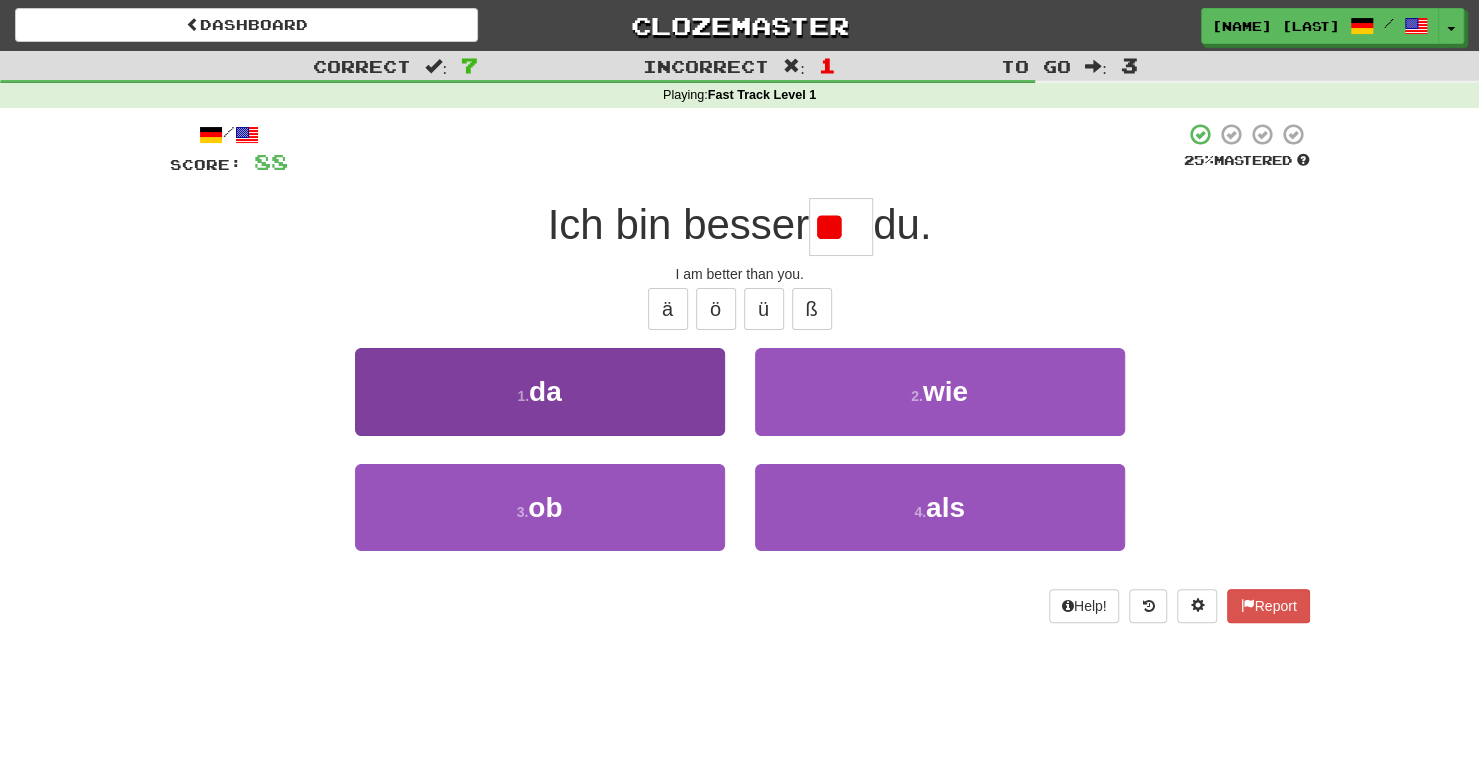type on "*" 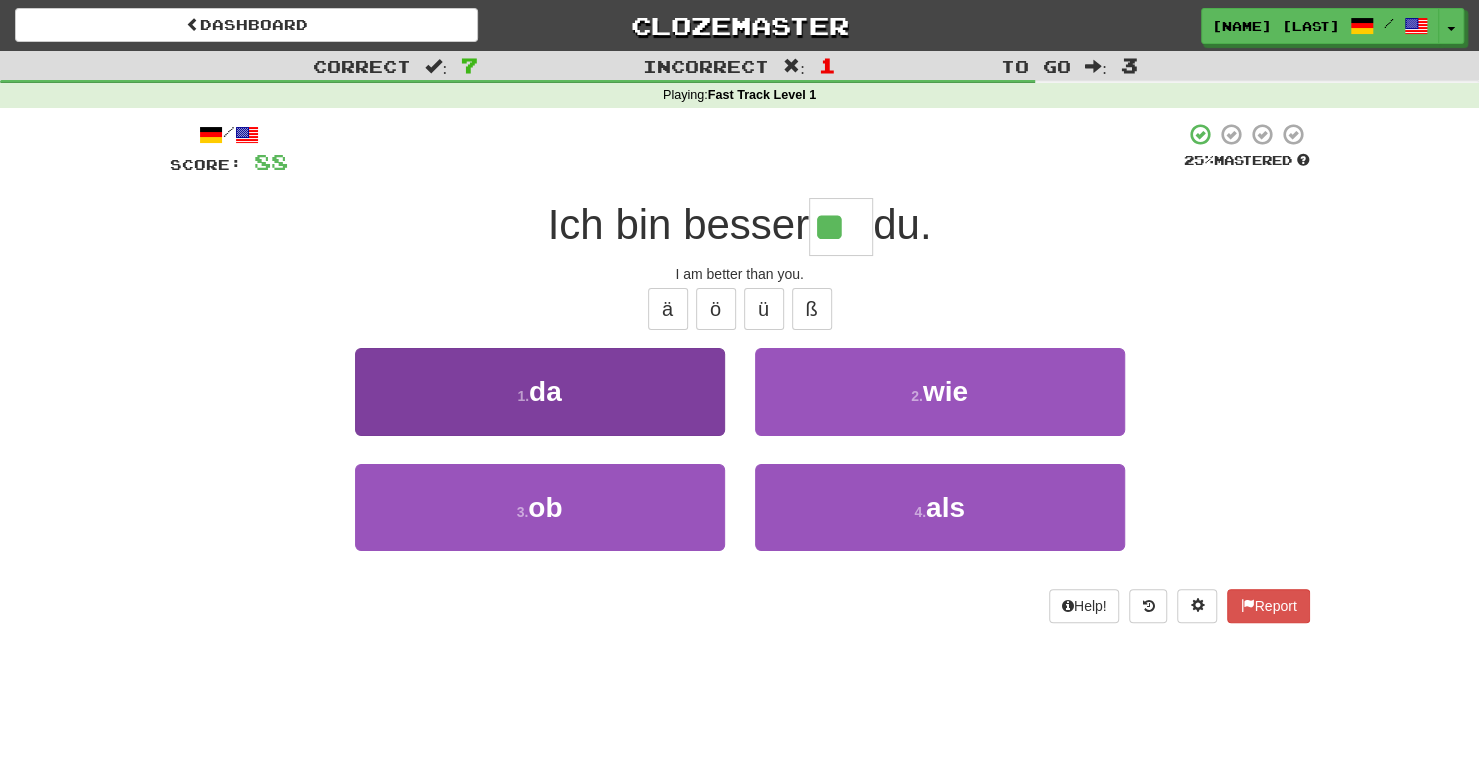 type on "*" 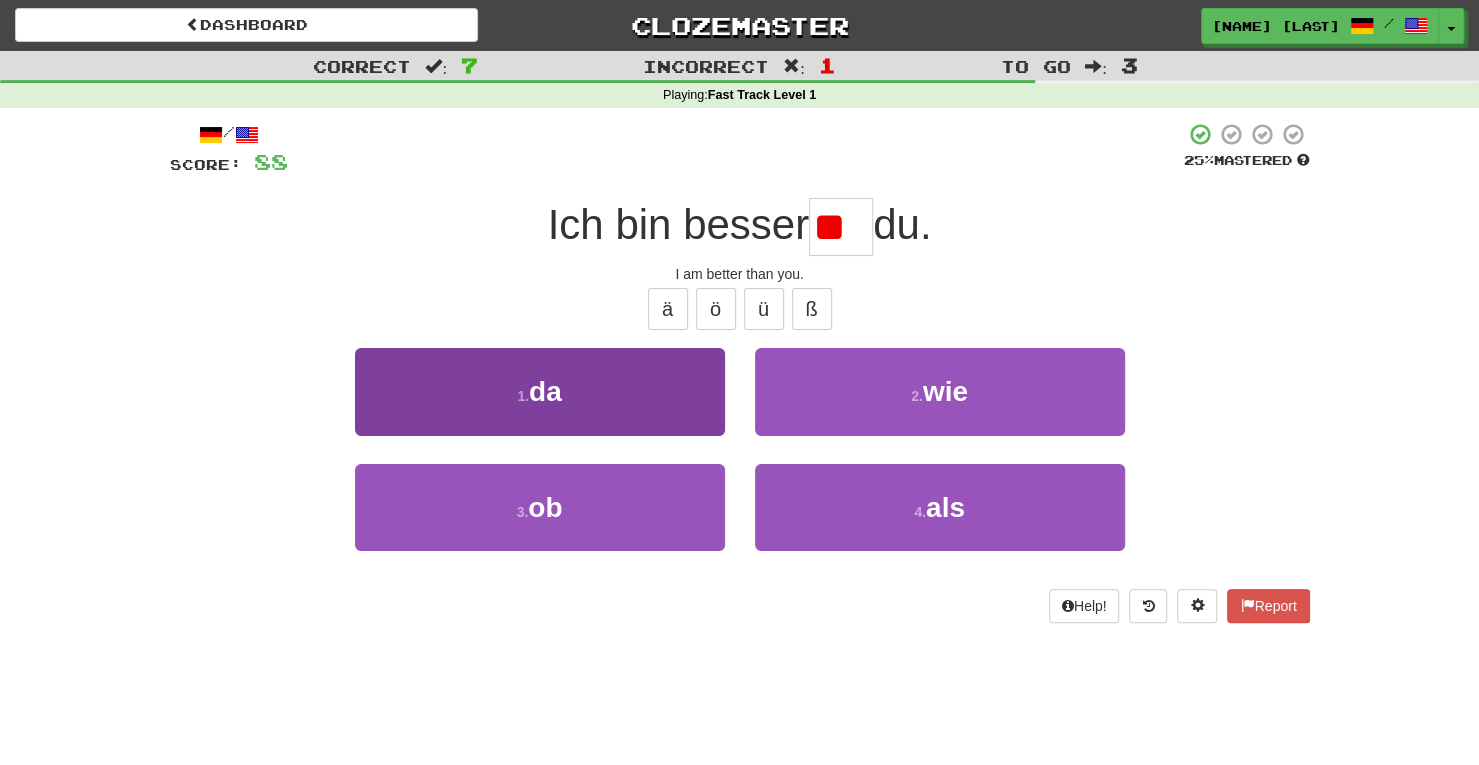 type on "*" 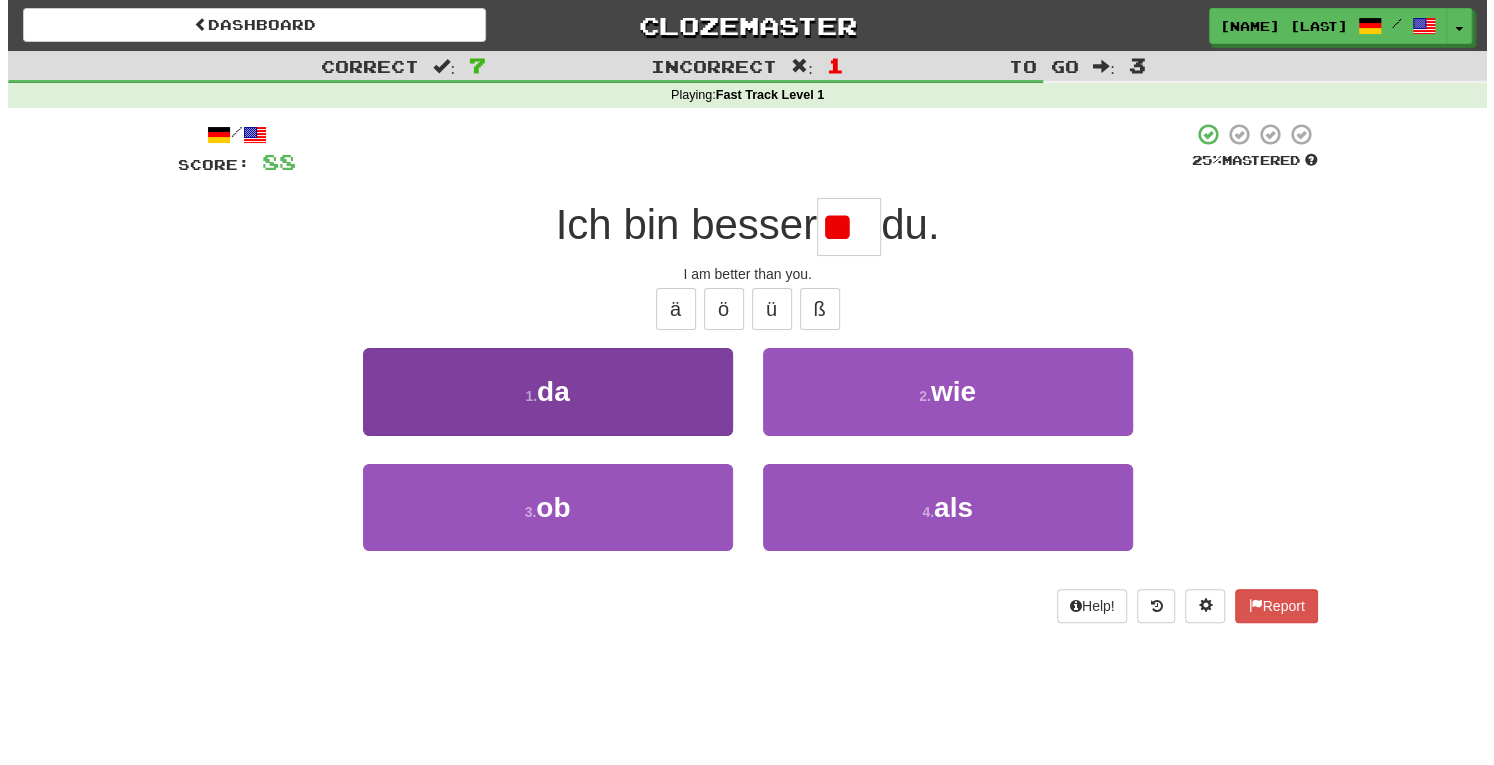 scroll, scrollTop: 0, scrollLeft: 0, axis: both 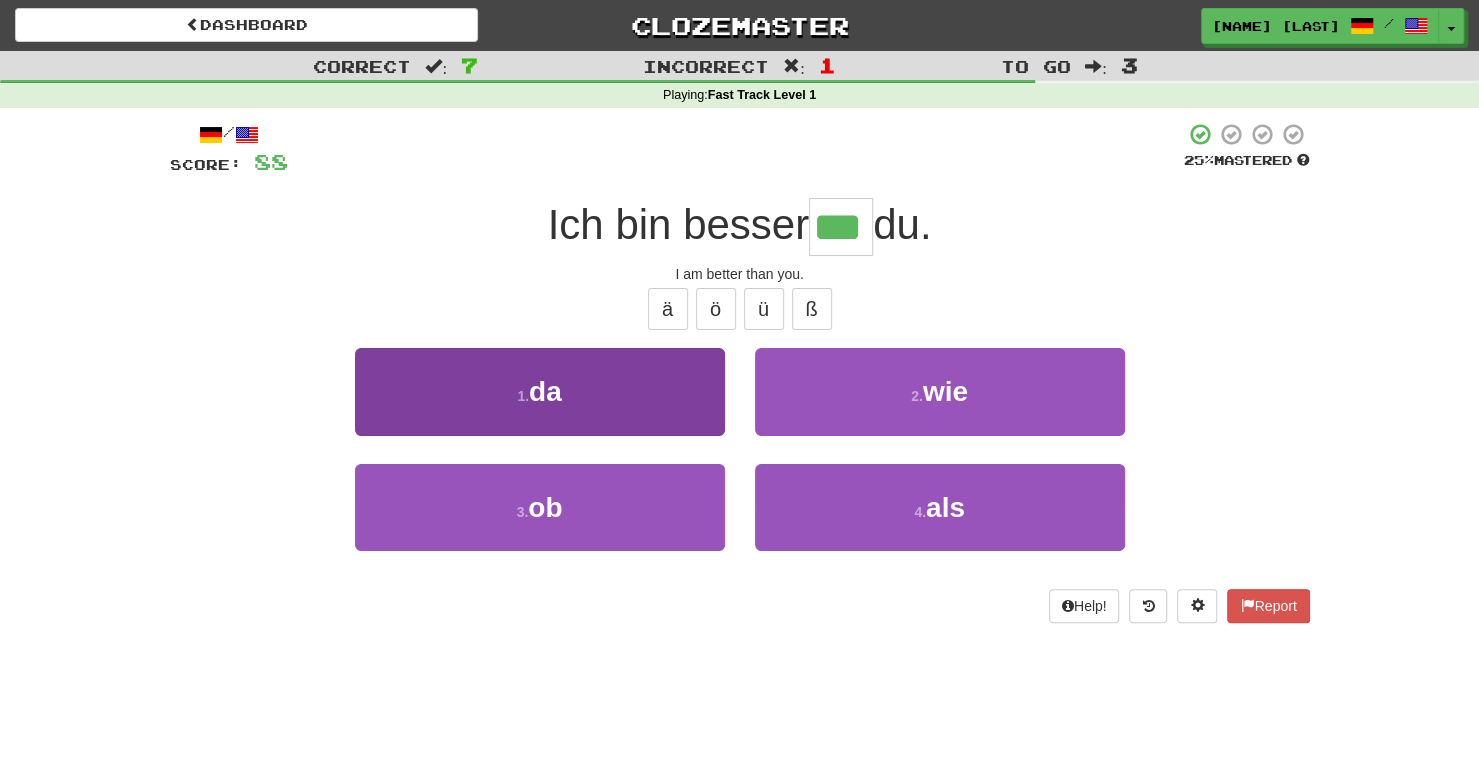 type on "***" 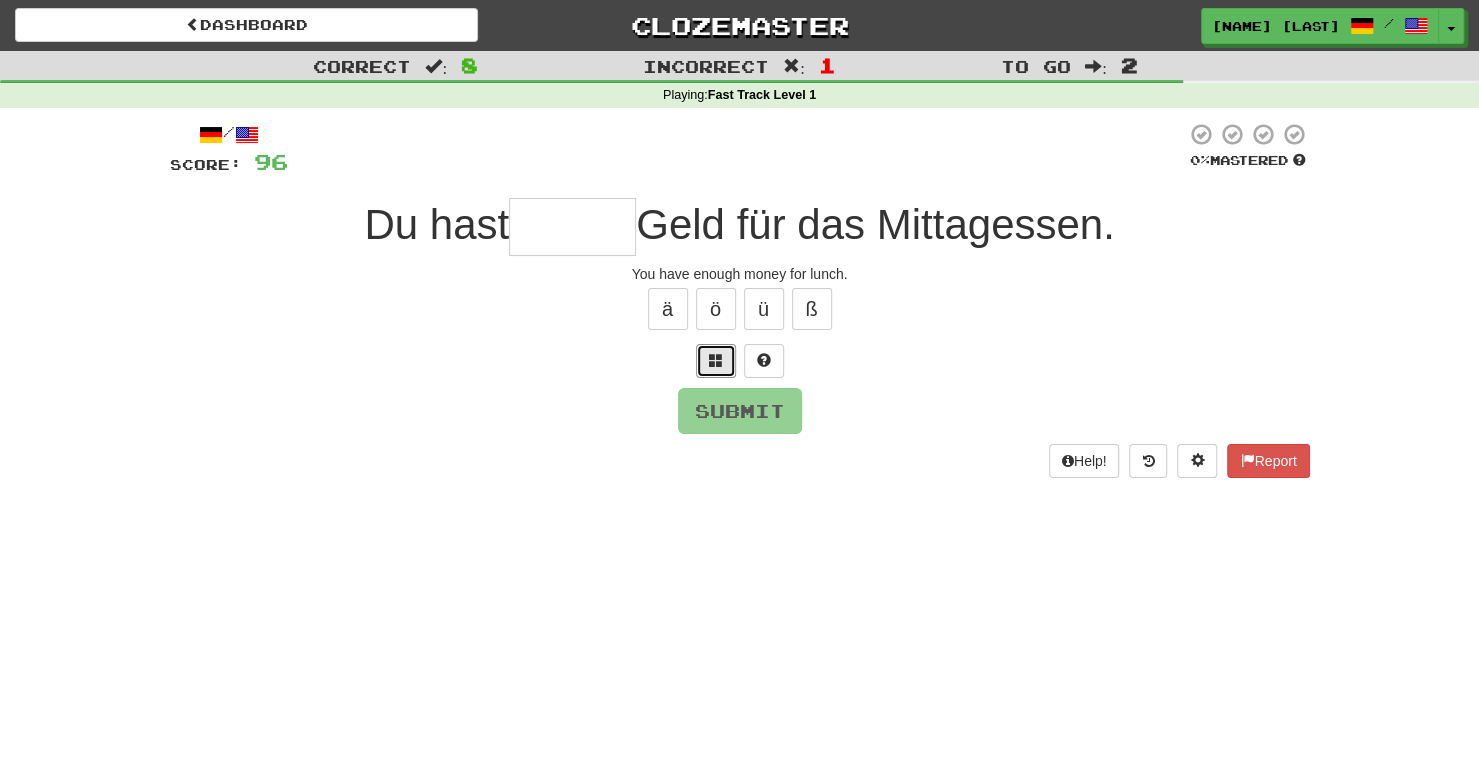 click at bounding box center [716, 361] 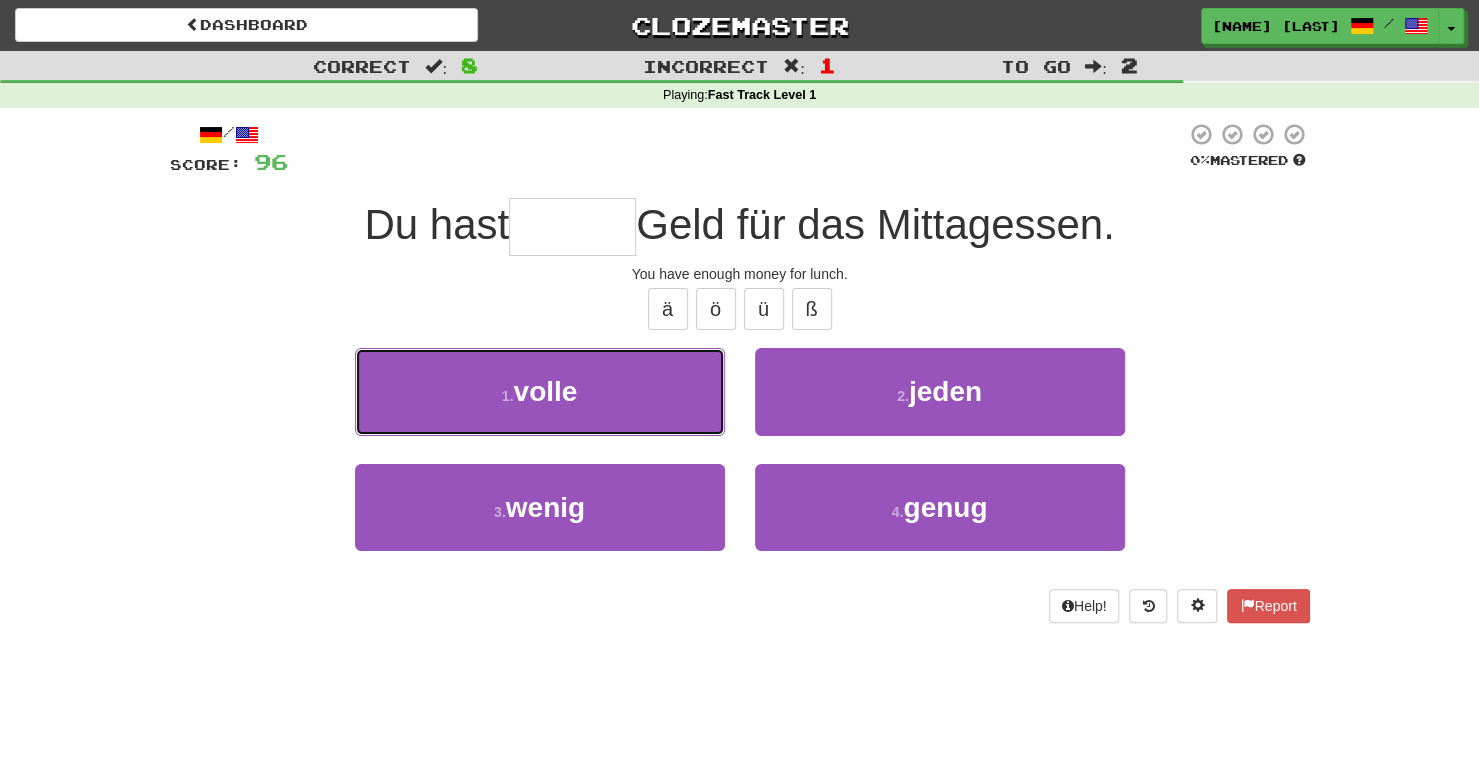 click on "1 .  volle" at bounding box center (540, 391) 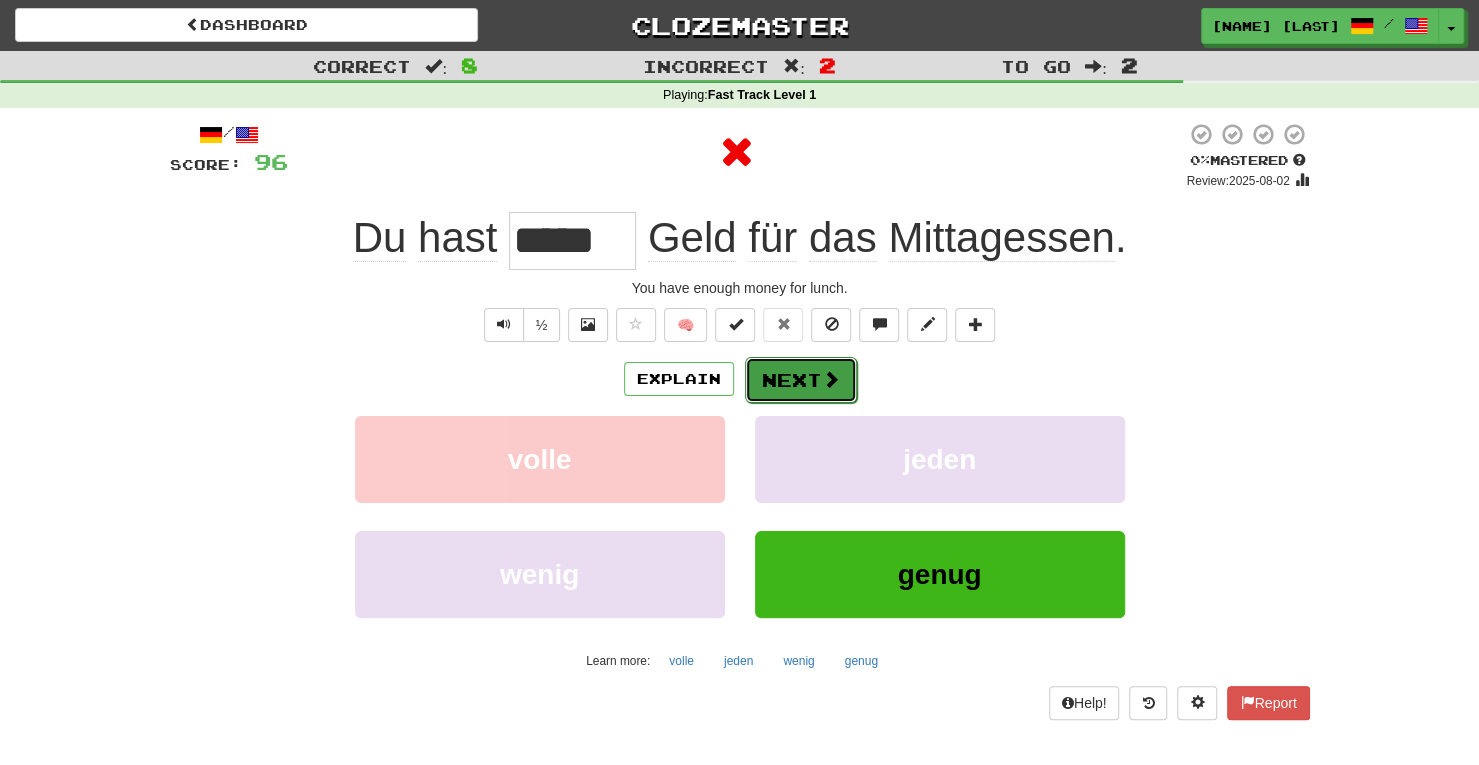 click on "Next" at bounding box center (801, 380) 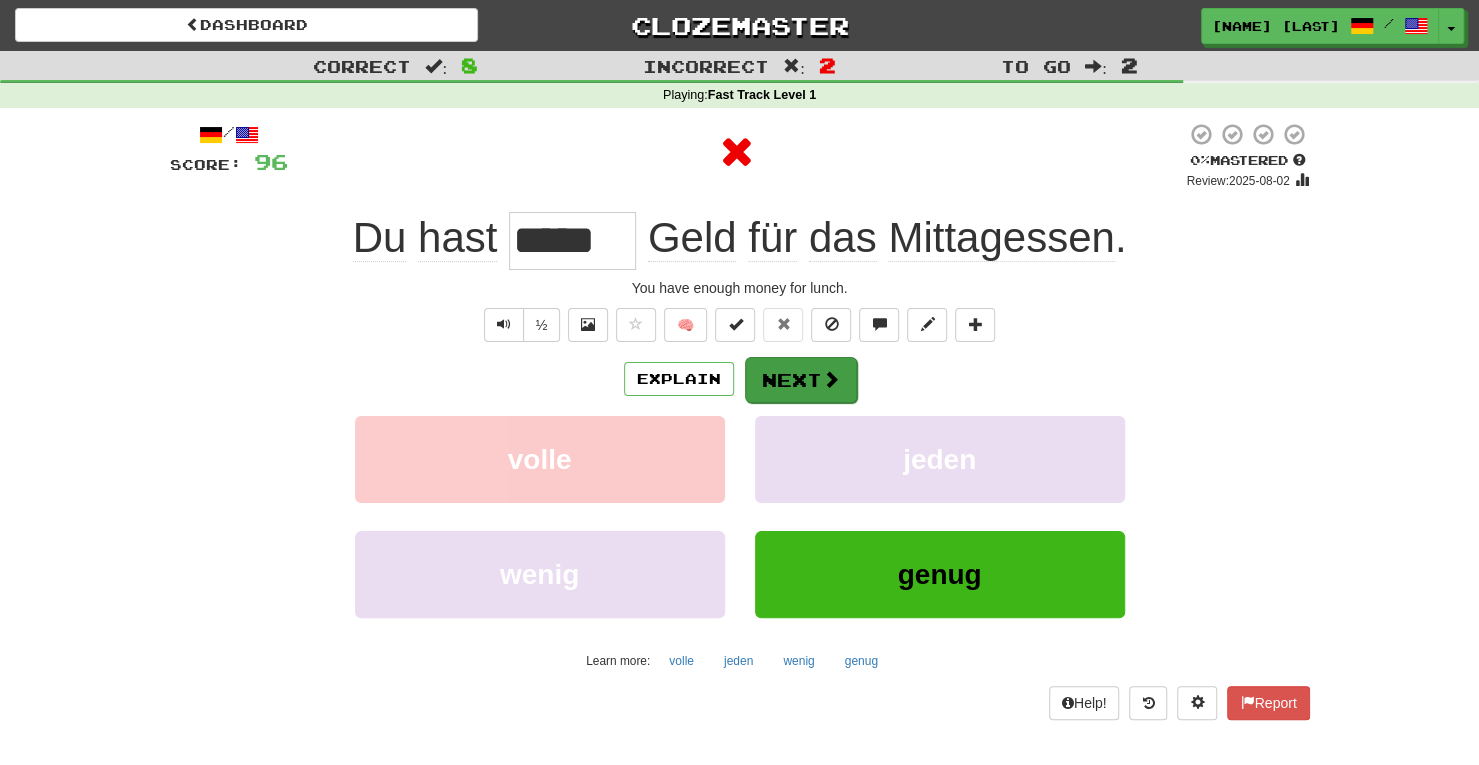 type 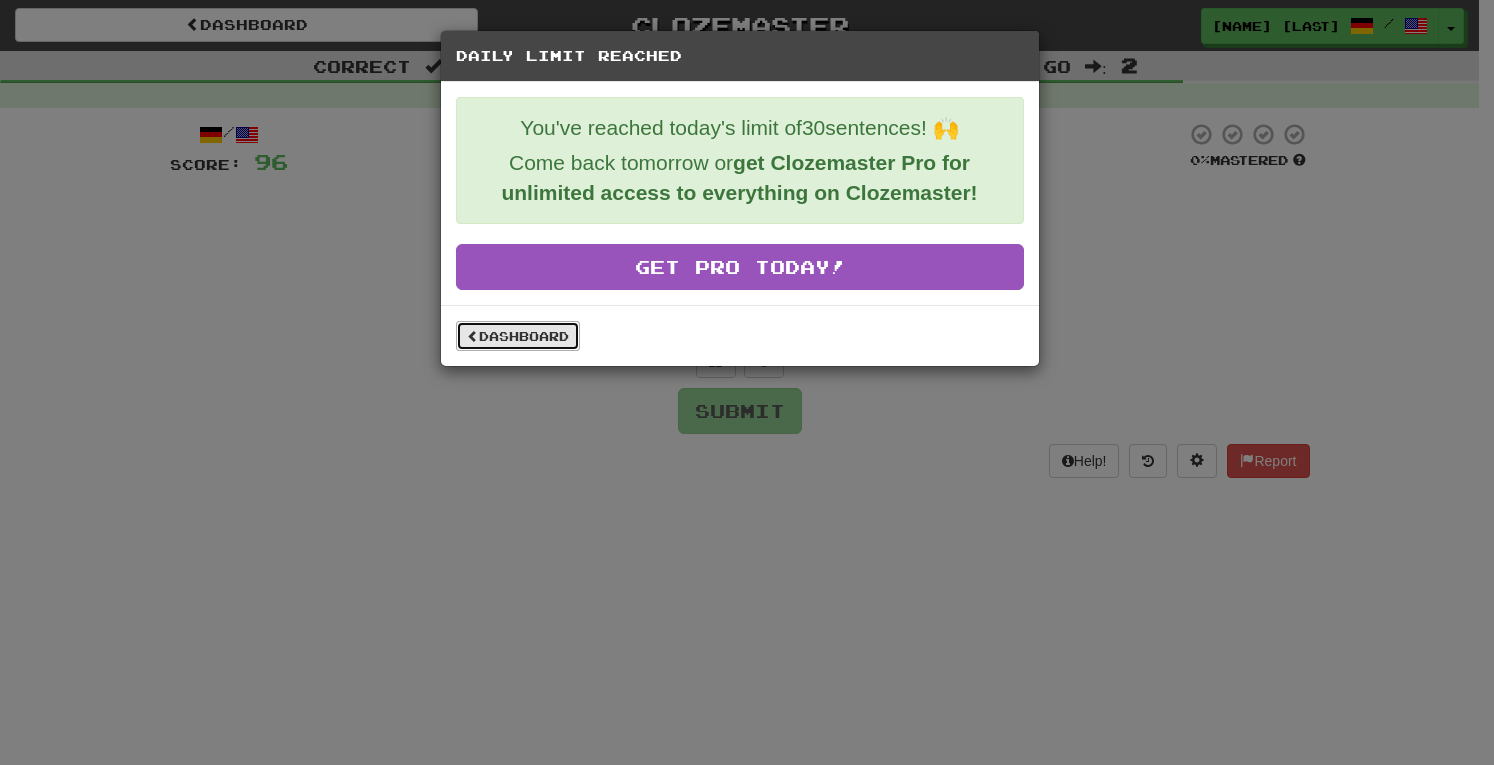 click on "Dashboard" at bounding box center [518, 336] 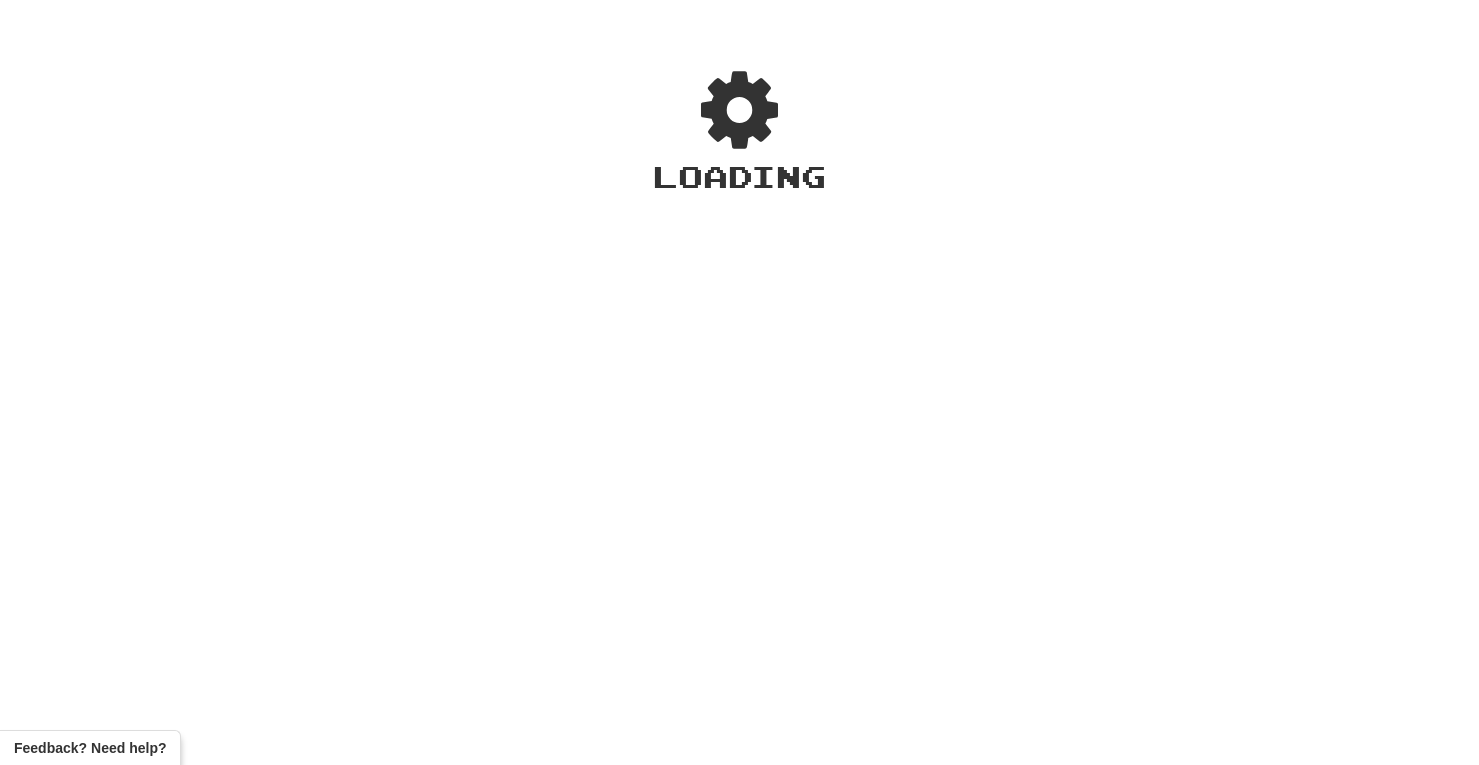 scroll, scrollTop: 0, scrollLeft: 0, axis: both 